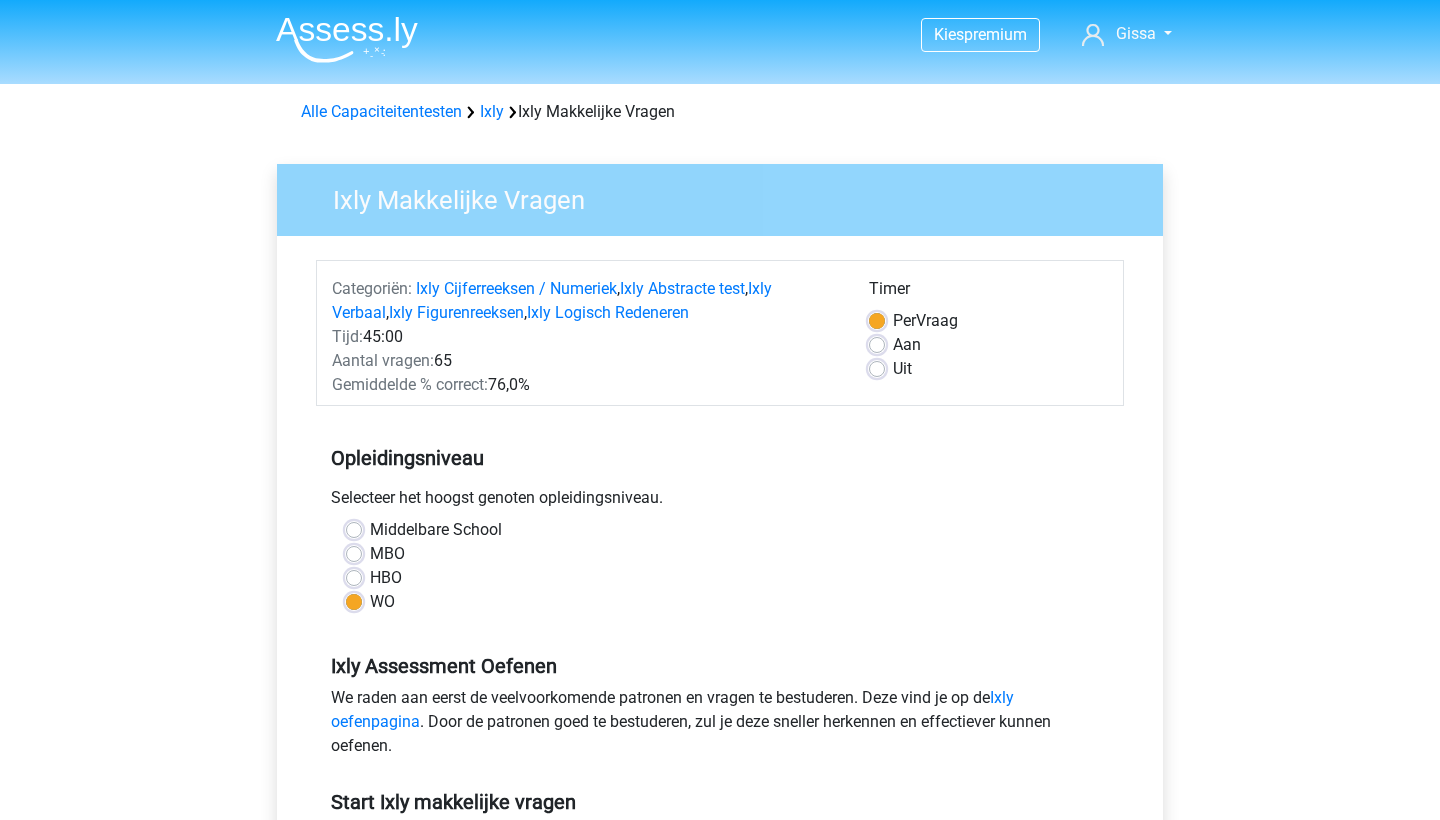 scroll, scrollTop: 389, scrollLeft: 0, axis: vertical 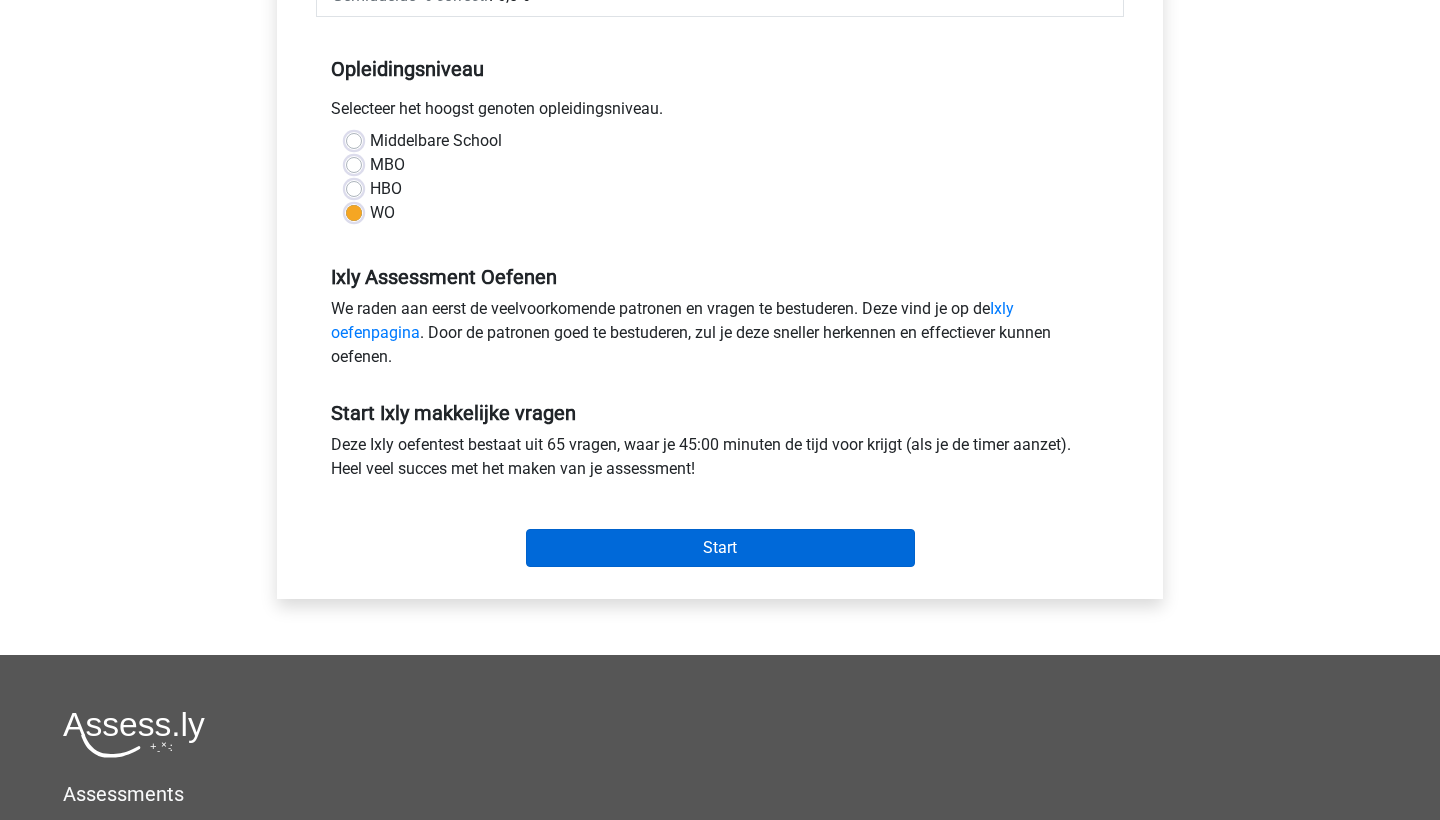 click on "Start" at bounding box center (720, 548) 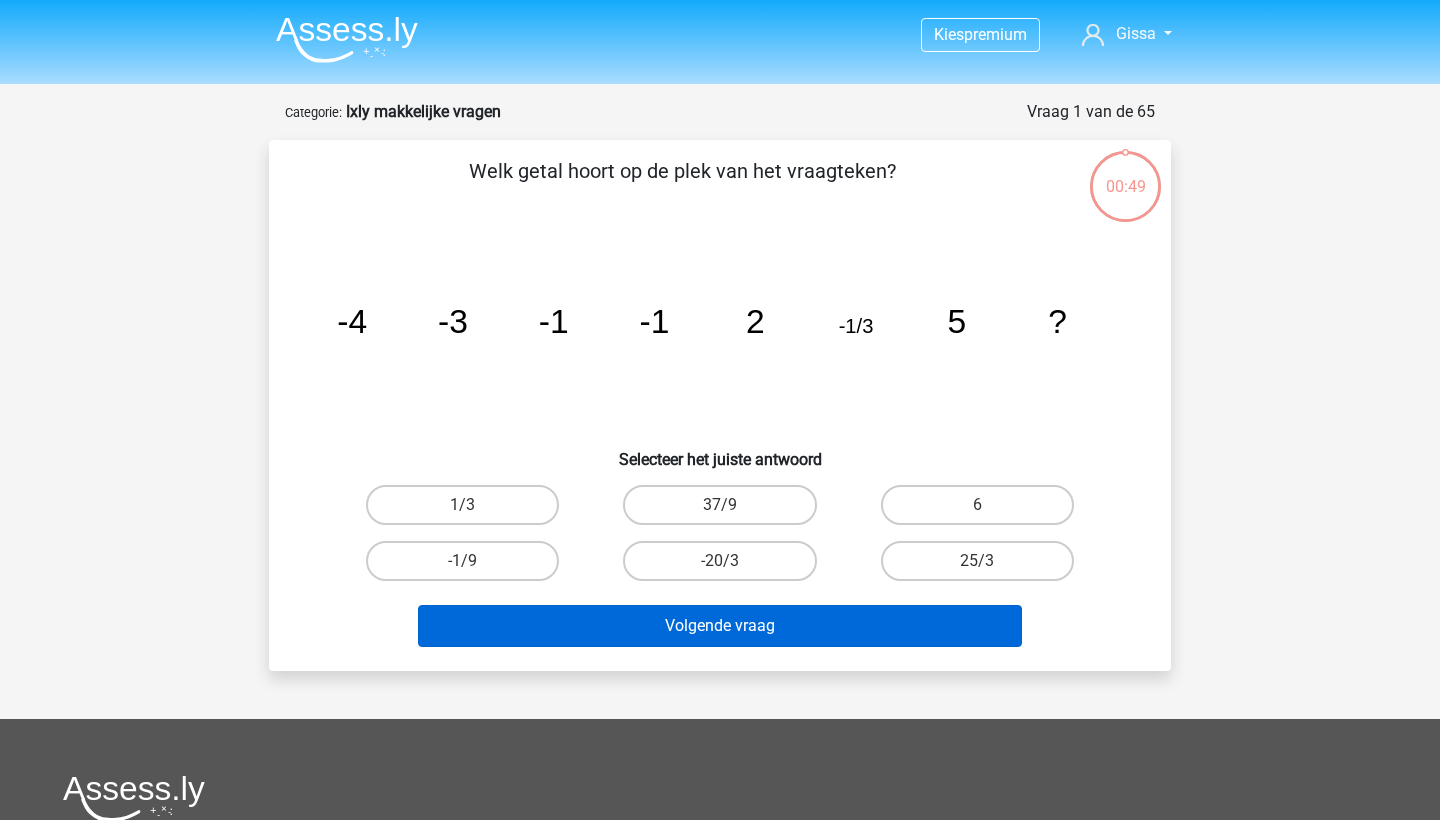 scroll, scrollTop: 0, scrollLeft: 0, axis: both 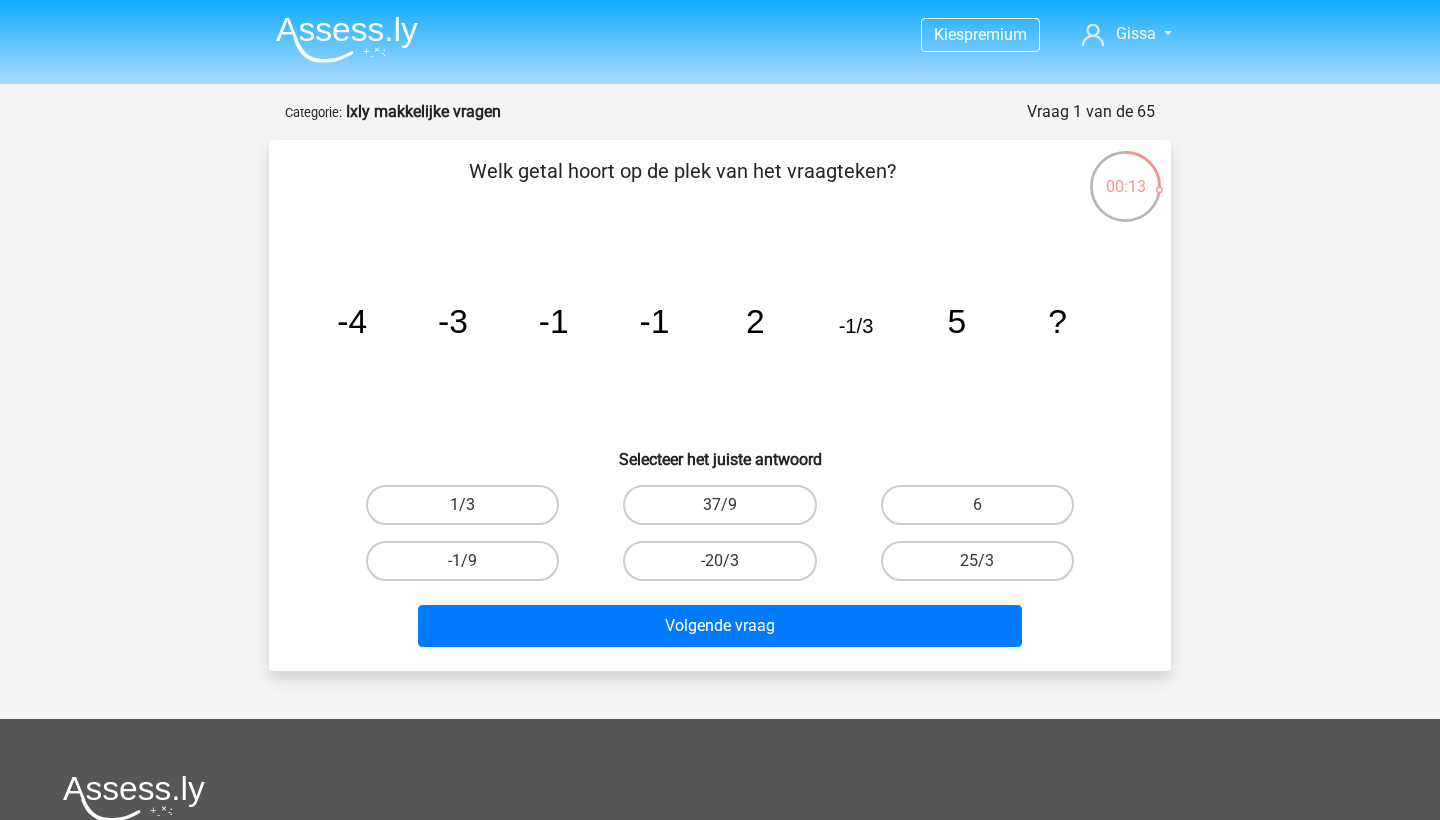 click on "6" at bounding box center [983, 511] 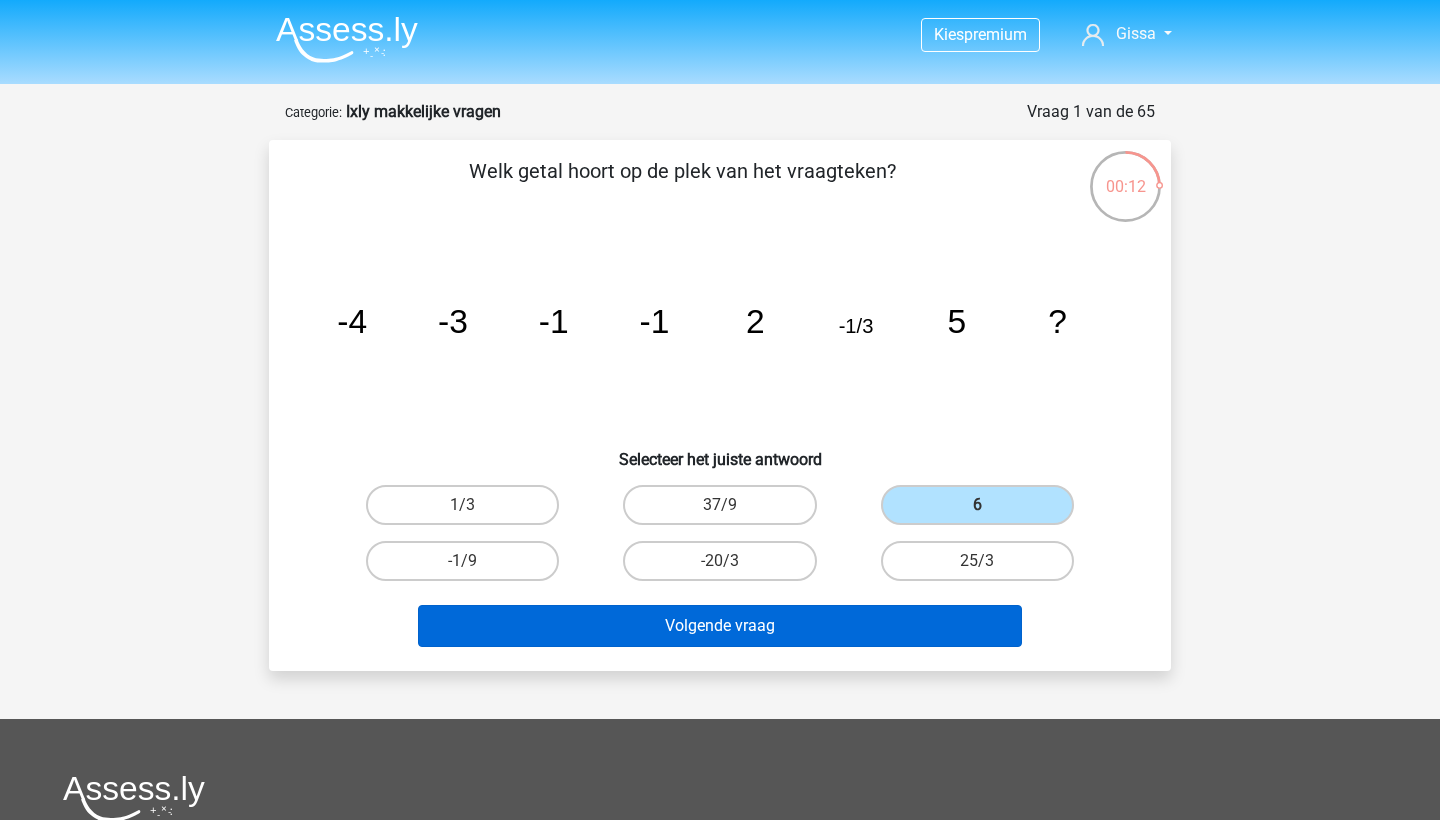 click on "Volgende vraag" at bounding box center [720, 626] 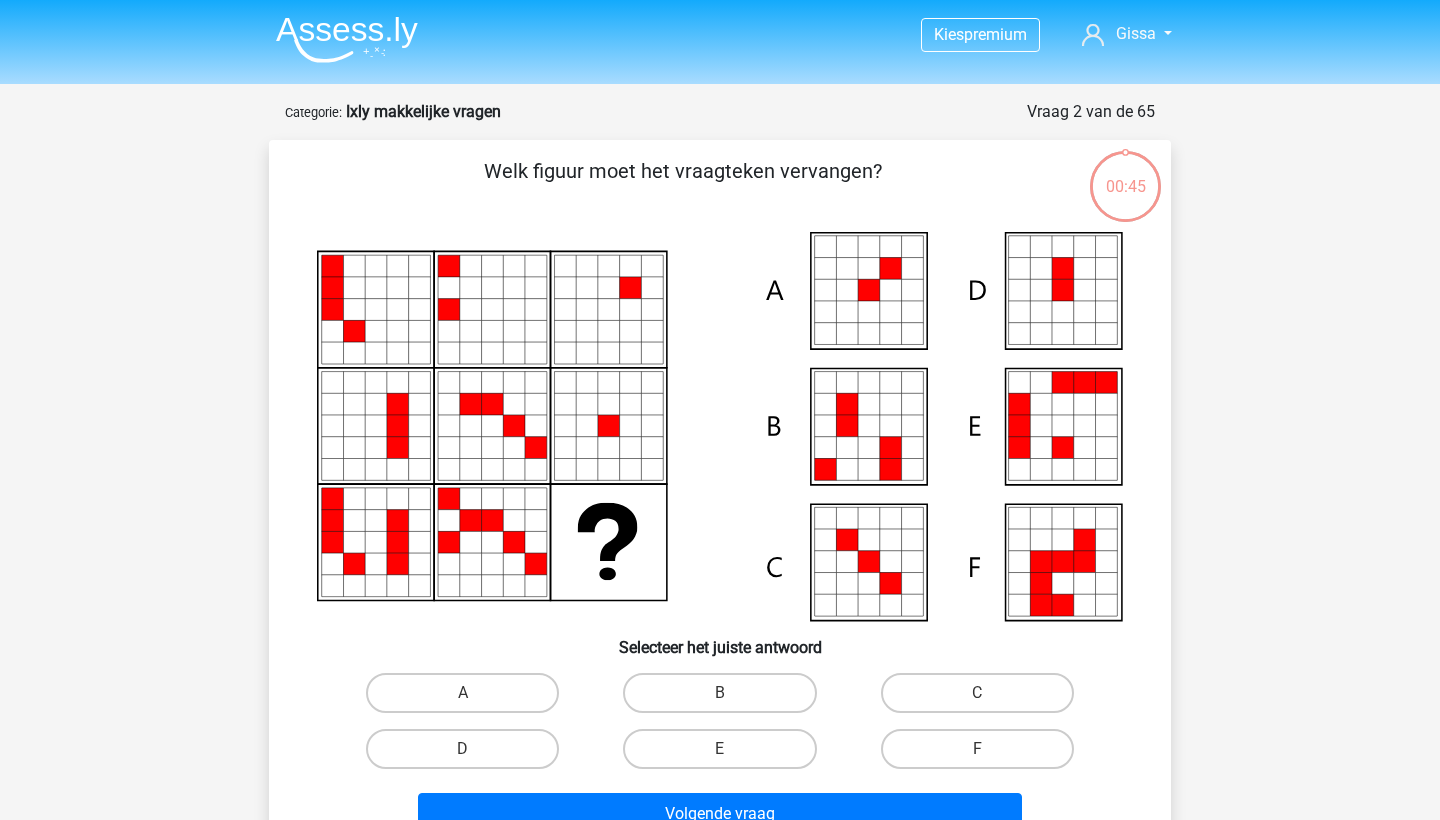 scroll, scrollTop: 100, scrollLeft: 0, axis: vertical 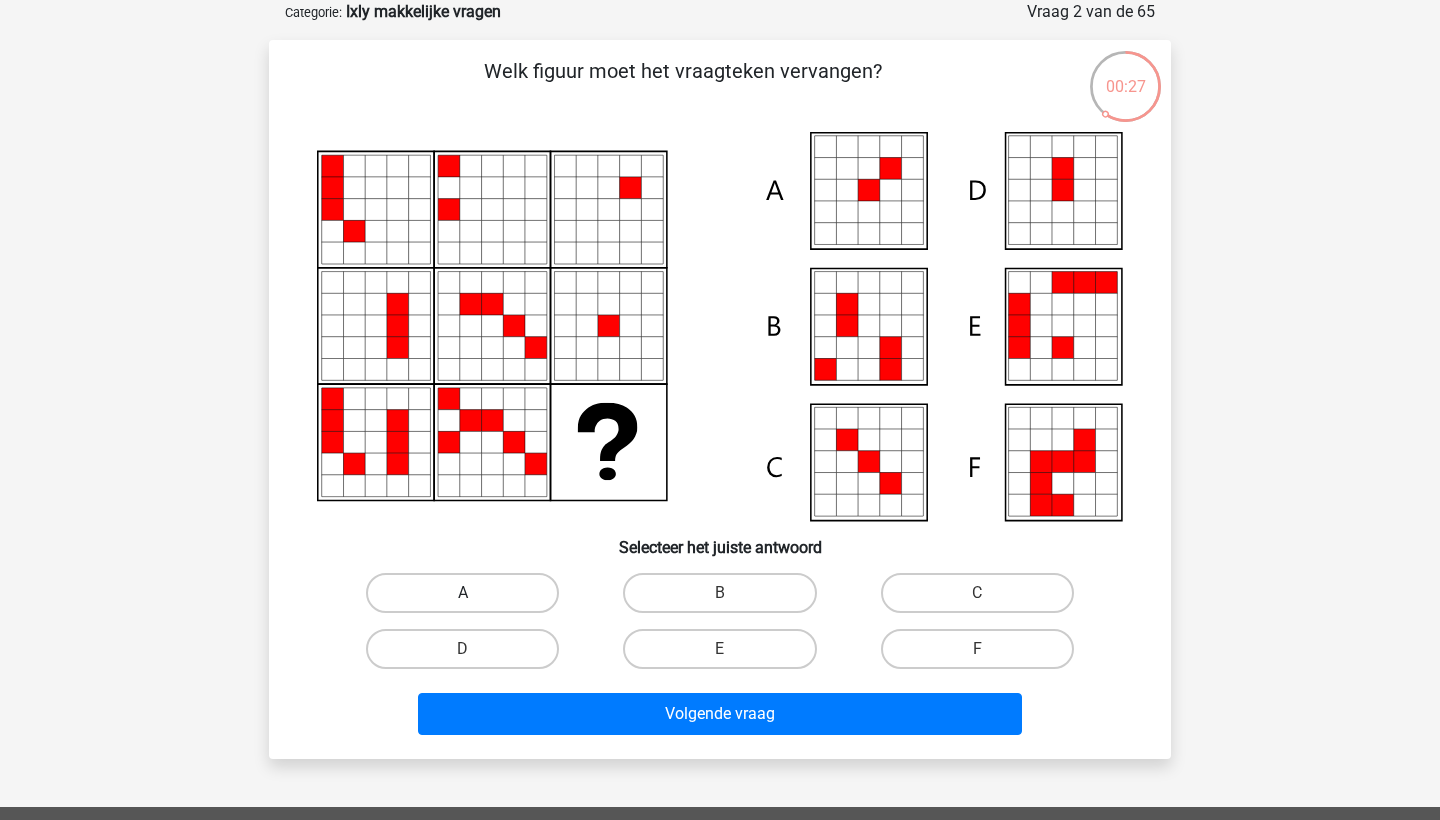 click on "A" at bounding box center (462, 593) 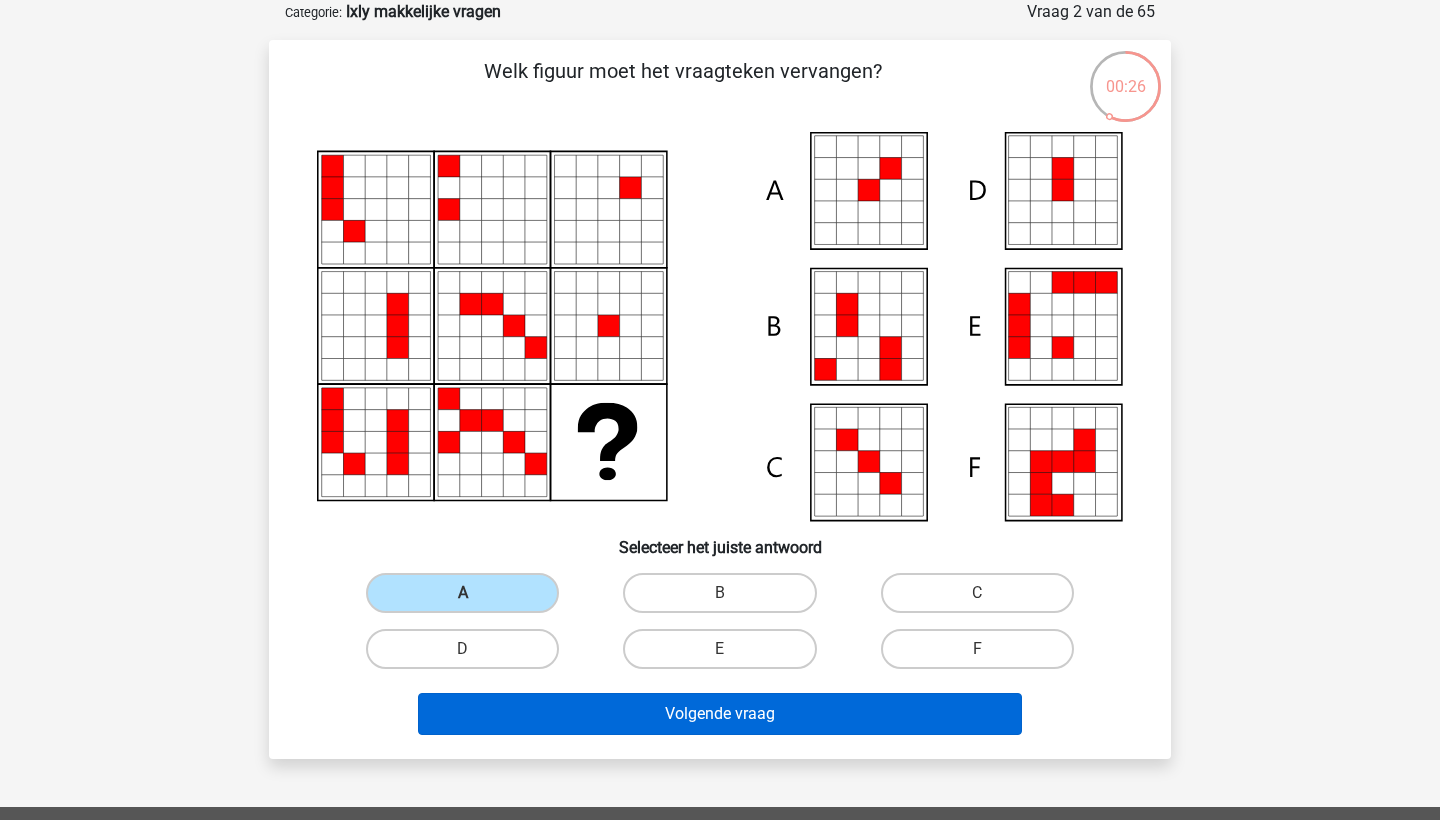 click on "Volgende vraag" at bounding box center (720, 714) 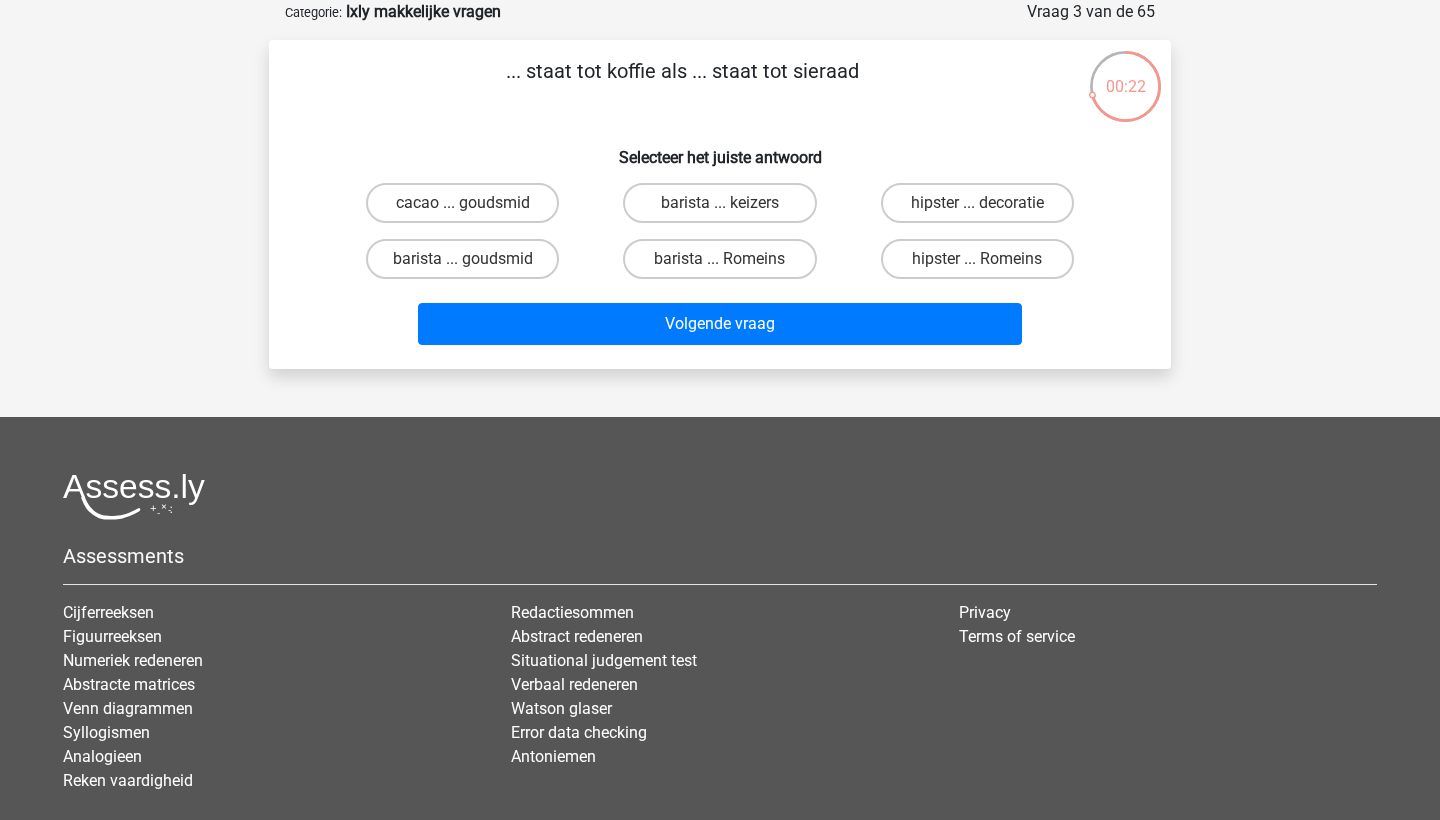 click on "barista ... goudsmid" at bounding box center [469, 265] 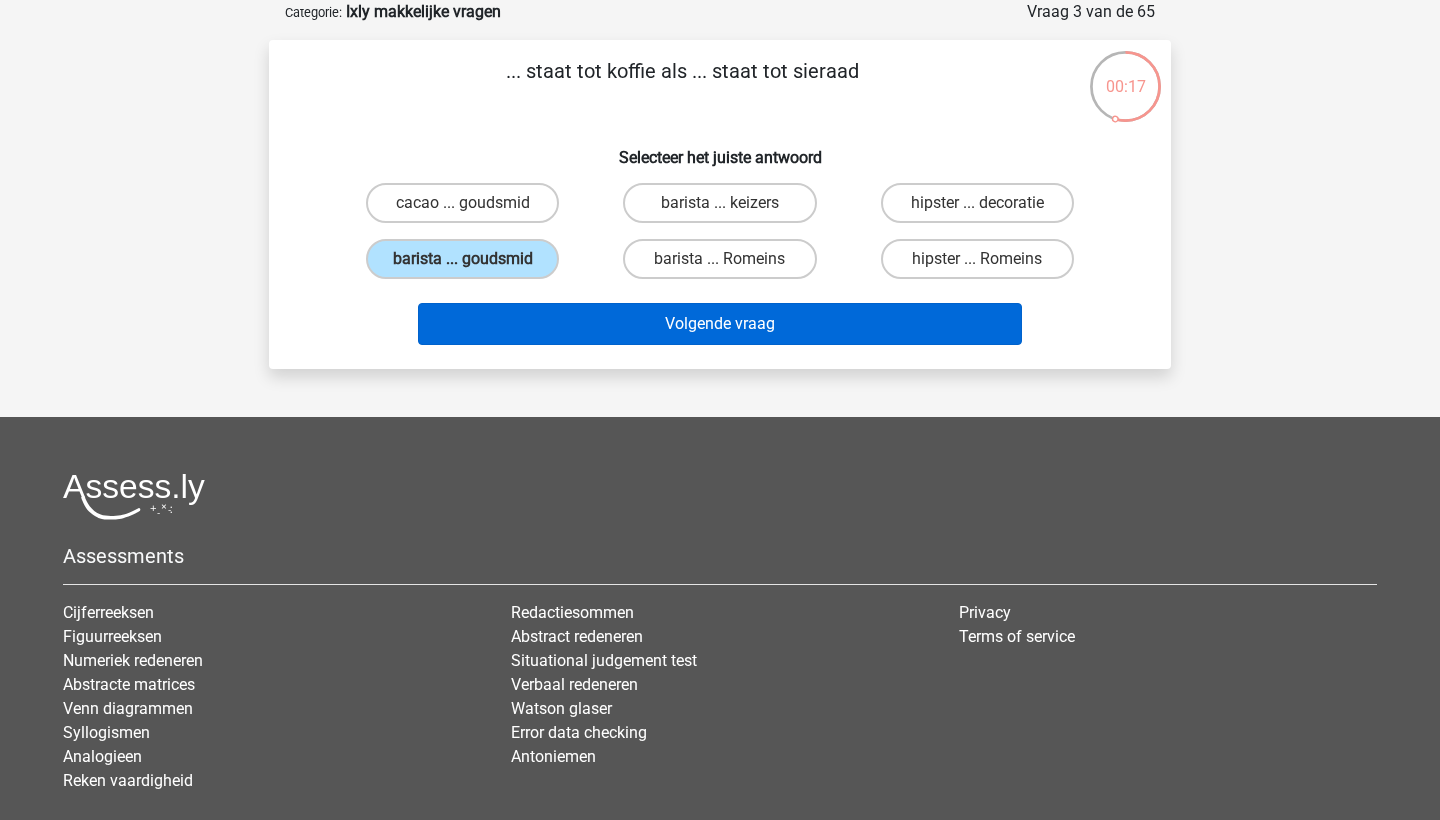 click on "Volgende vraag" at bounding box center (720, 324) 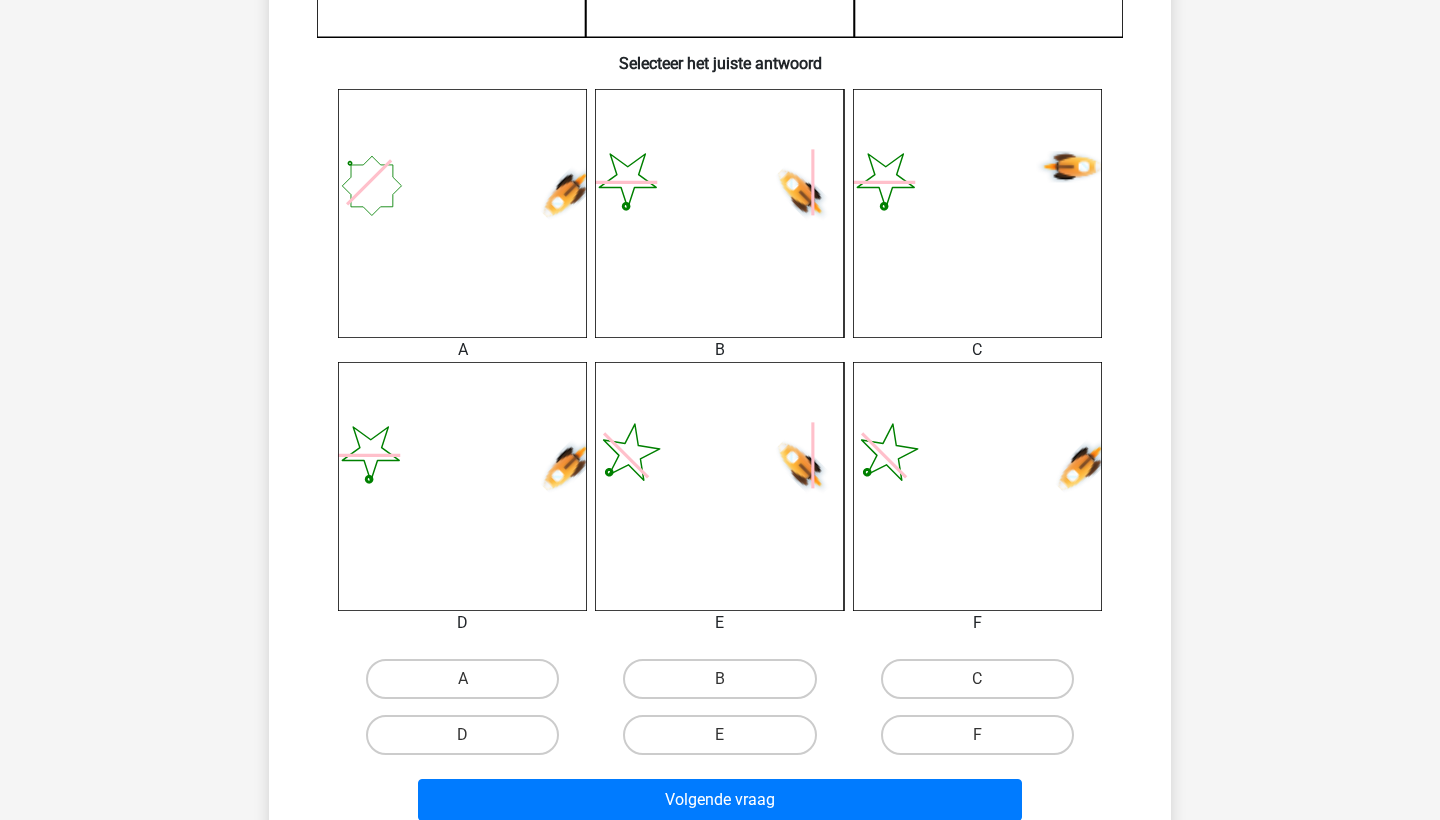 scroll, scrollTop: 735, scrollLeft: 0, axis: vertical 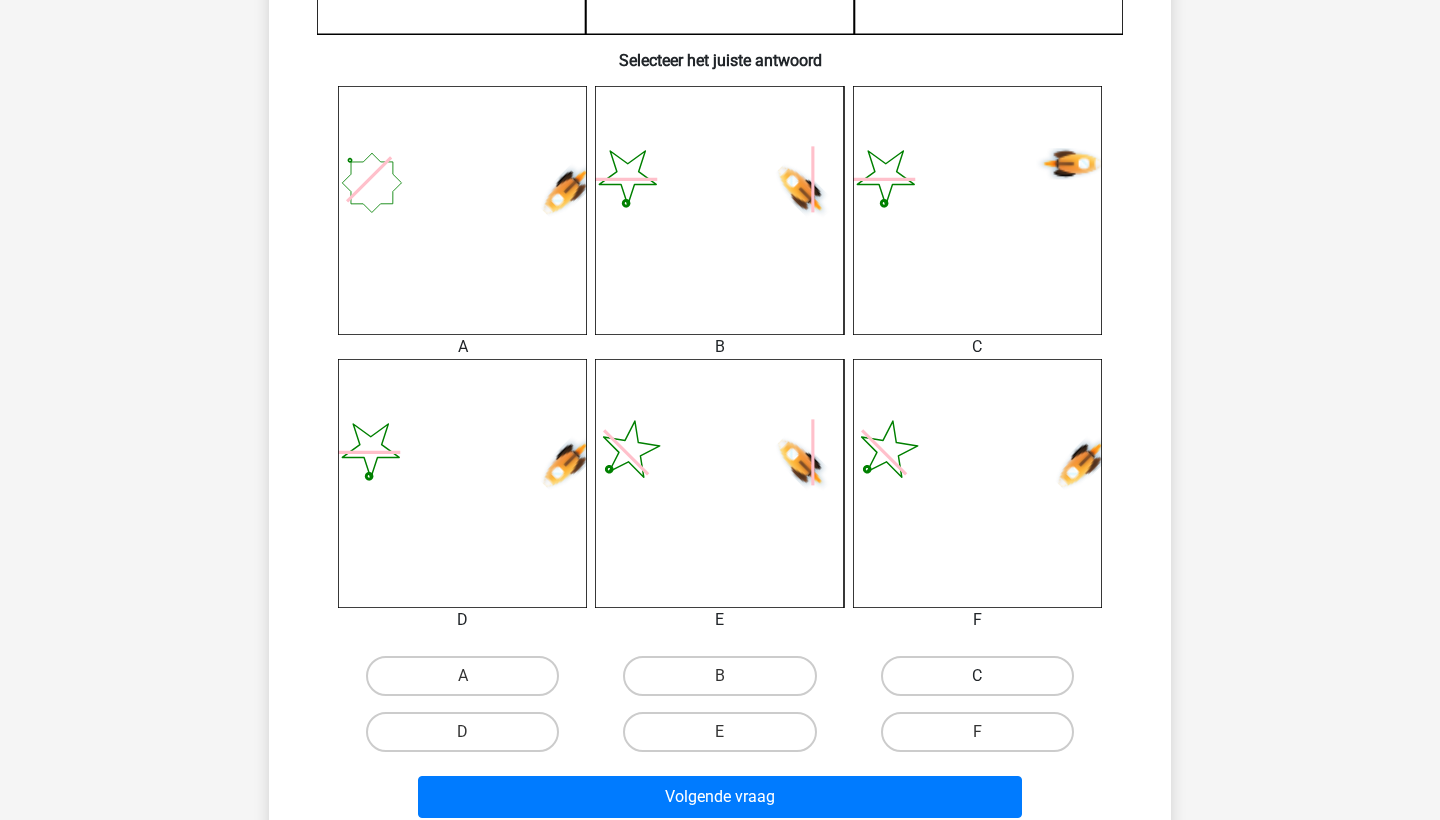 click on "C" at bounding box center (977, 676) 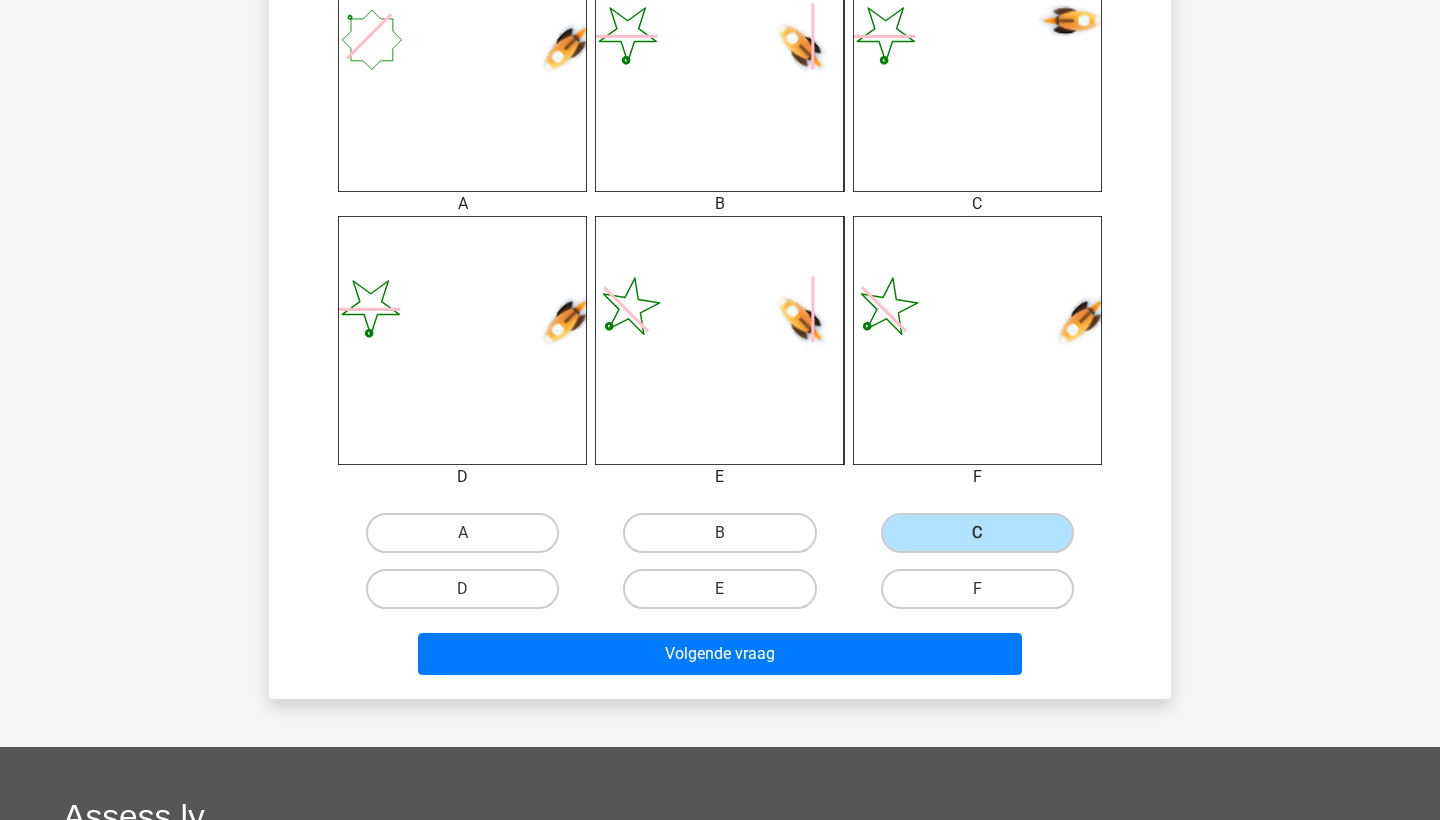 scroll, scrollTop: 878, scrollLeft: 0, axis: vertical 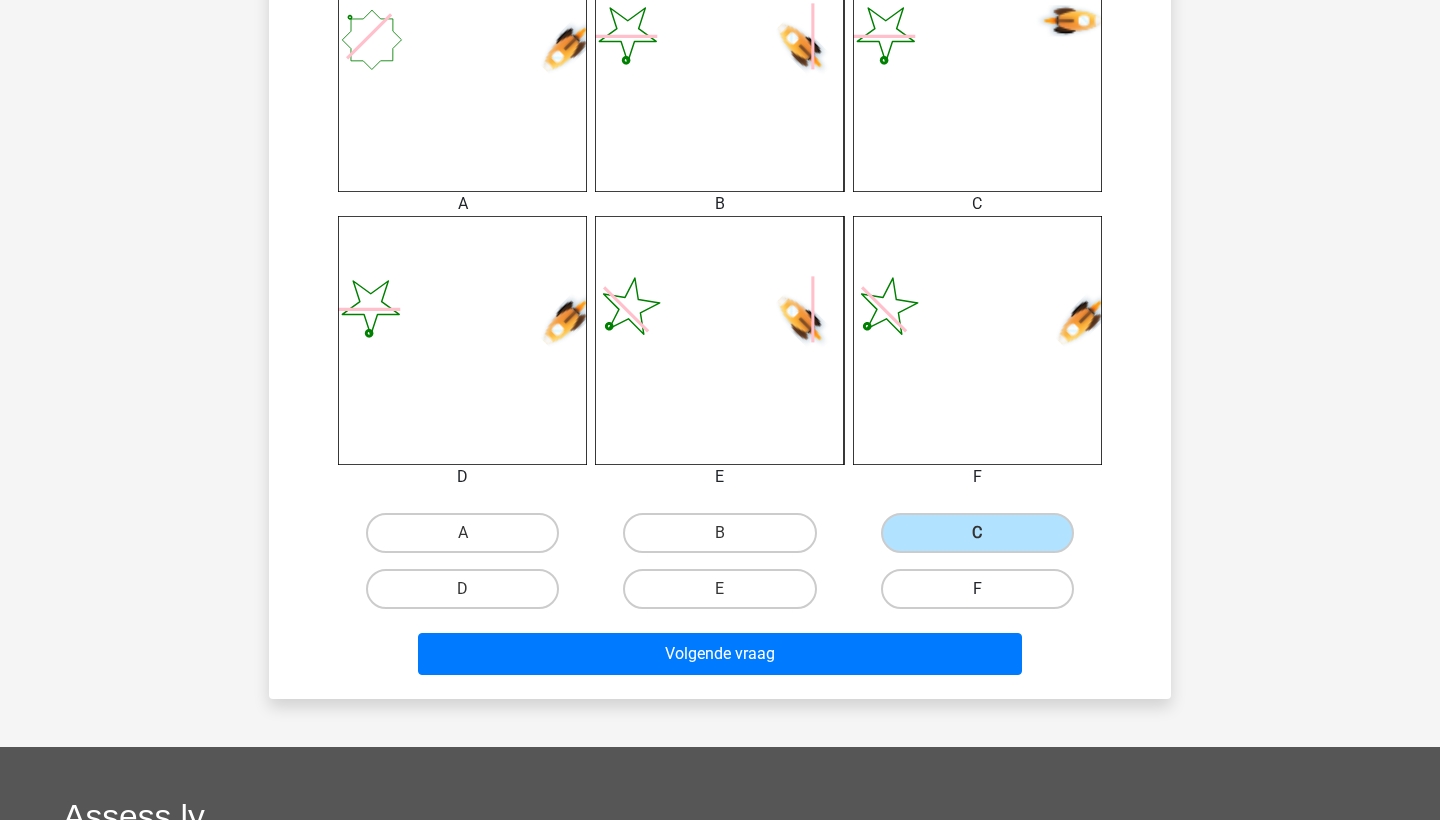 click on "F" at bounding box center [977, 589] 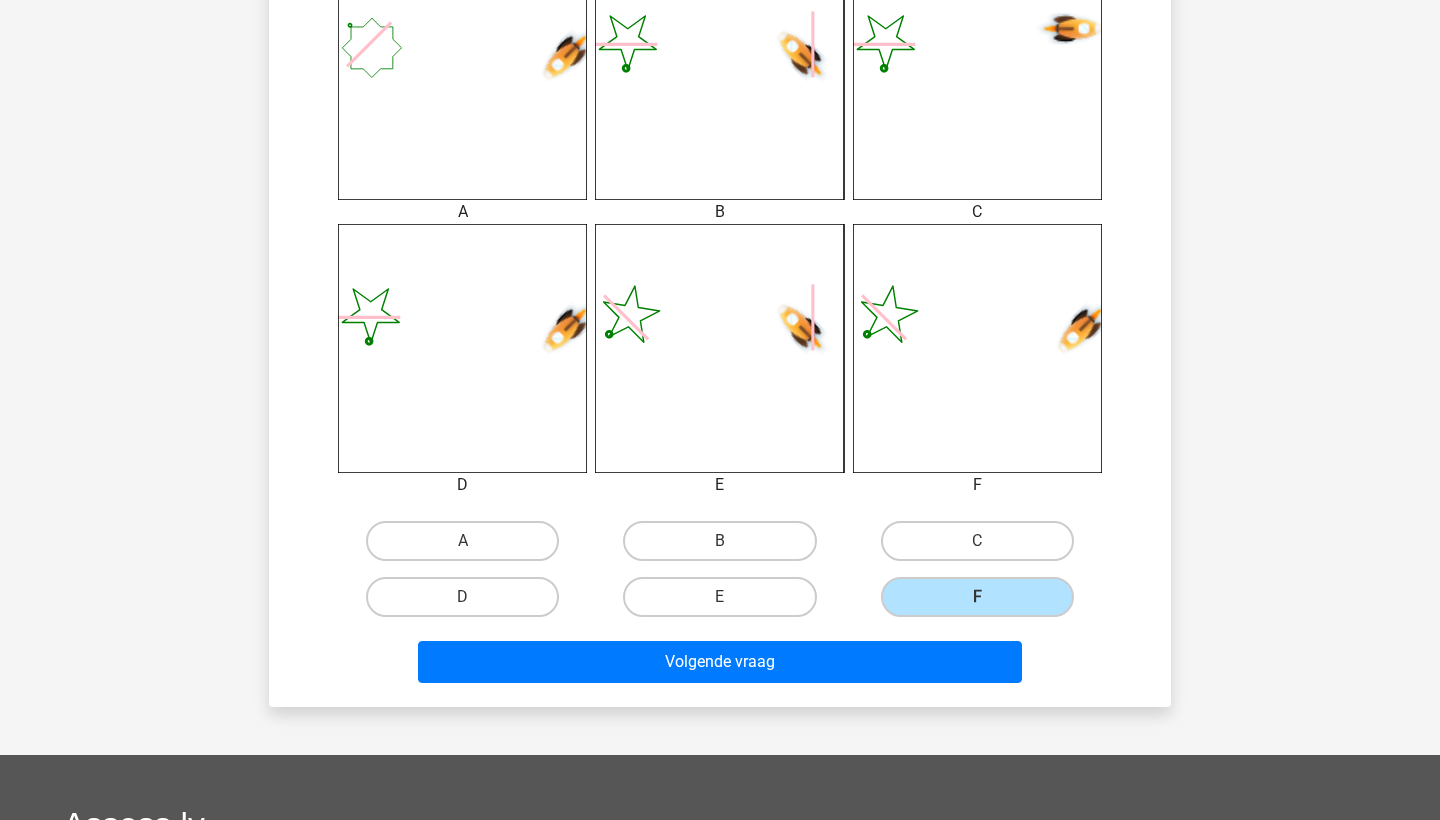 scroll, scrollTop: 804, scrollLeft: 0, axis: vertical 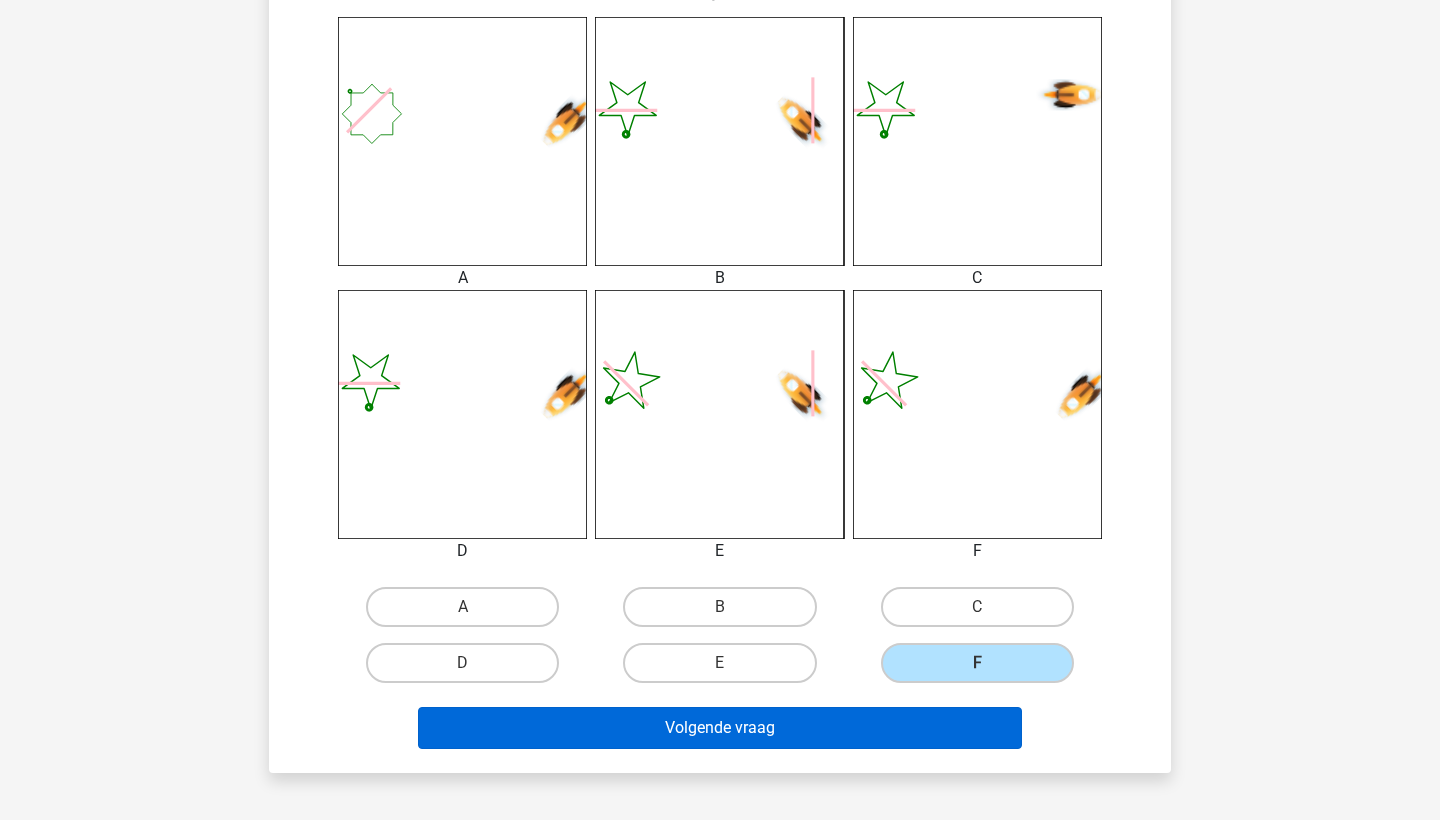click on "Volgende vraag" at bounding box center (720, 728) 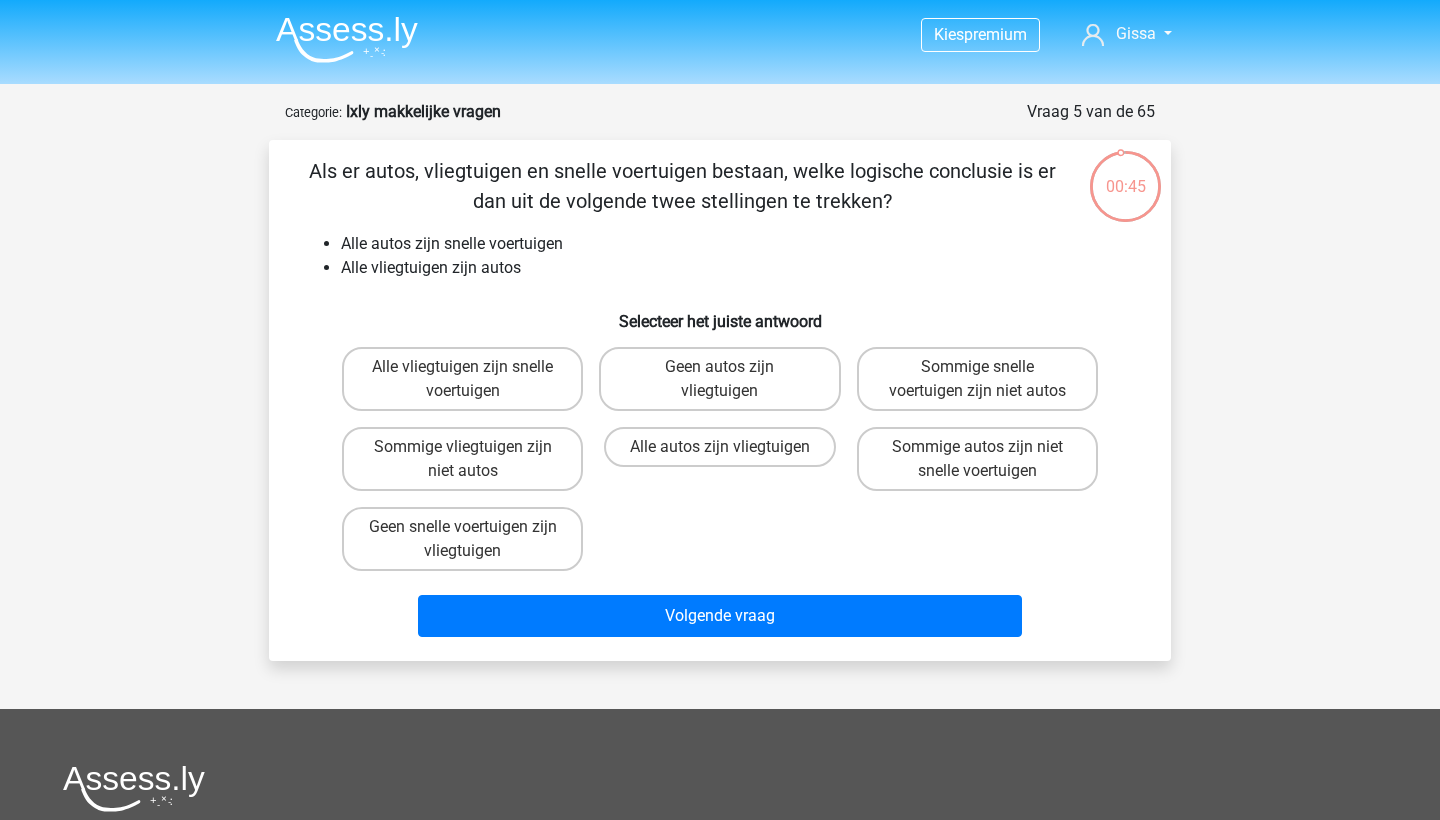 scroll, scrollTop: 0, scrollLeft: 0, axis: both 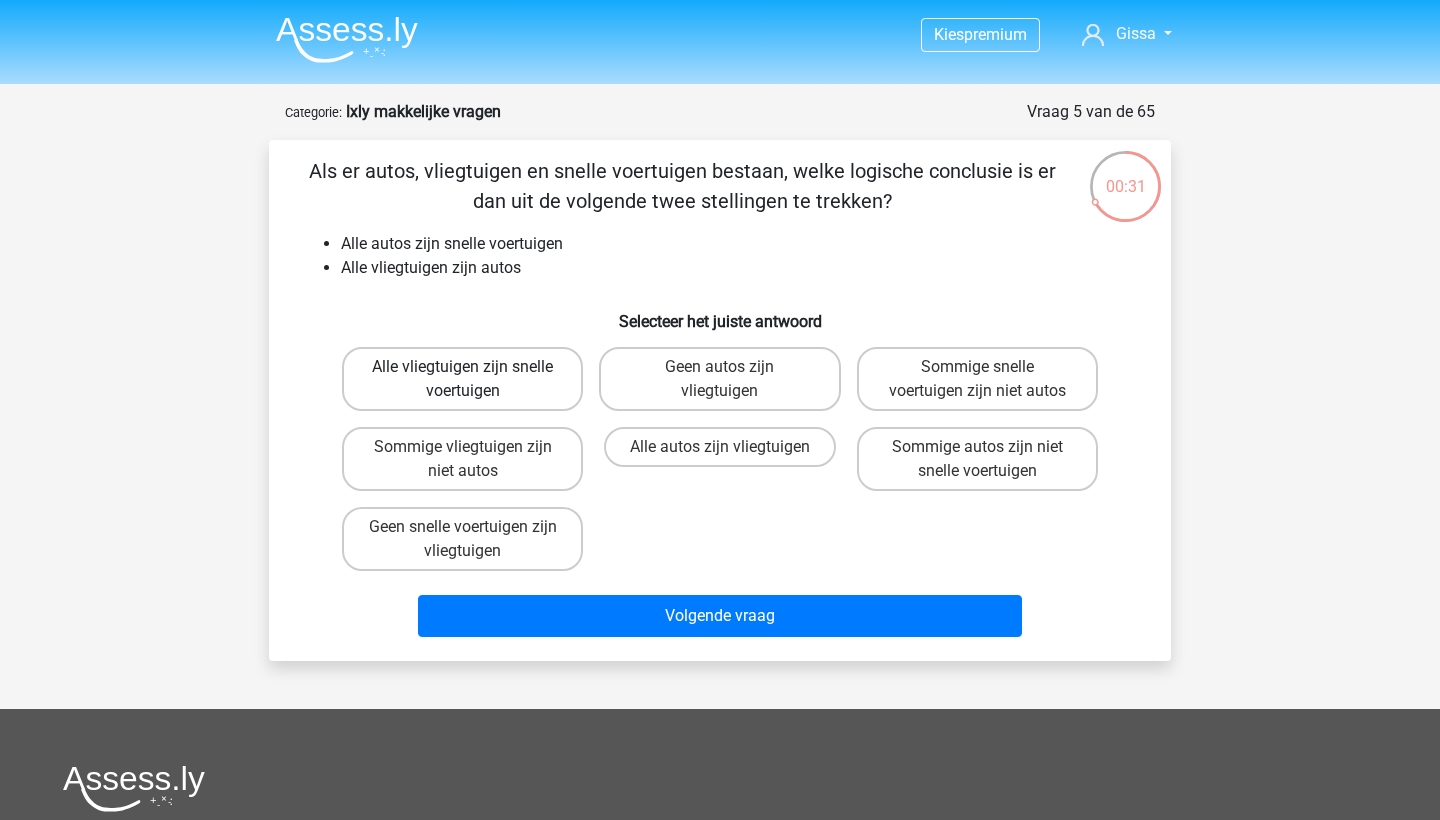 click on "Alle vliegtuigen zijn snelle voertuigen" at bounding box center (462, 379) 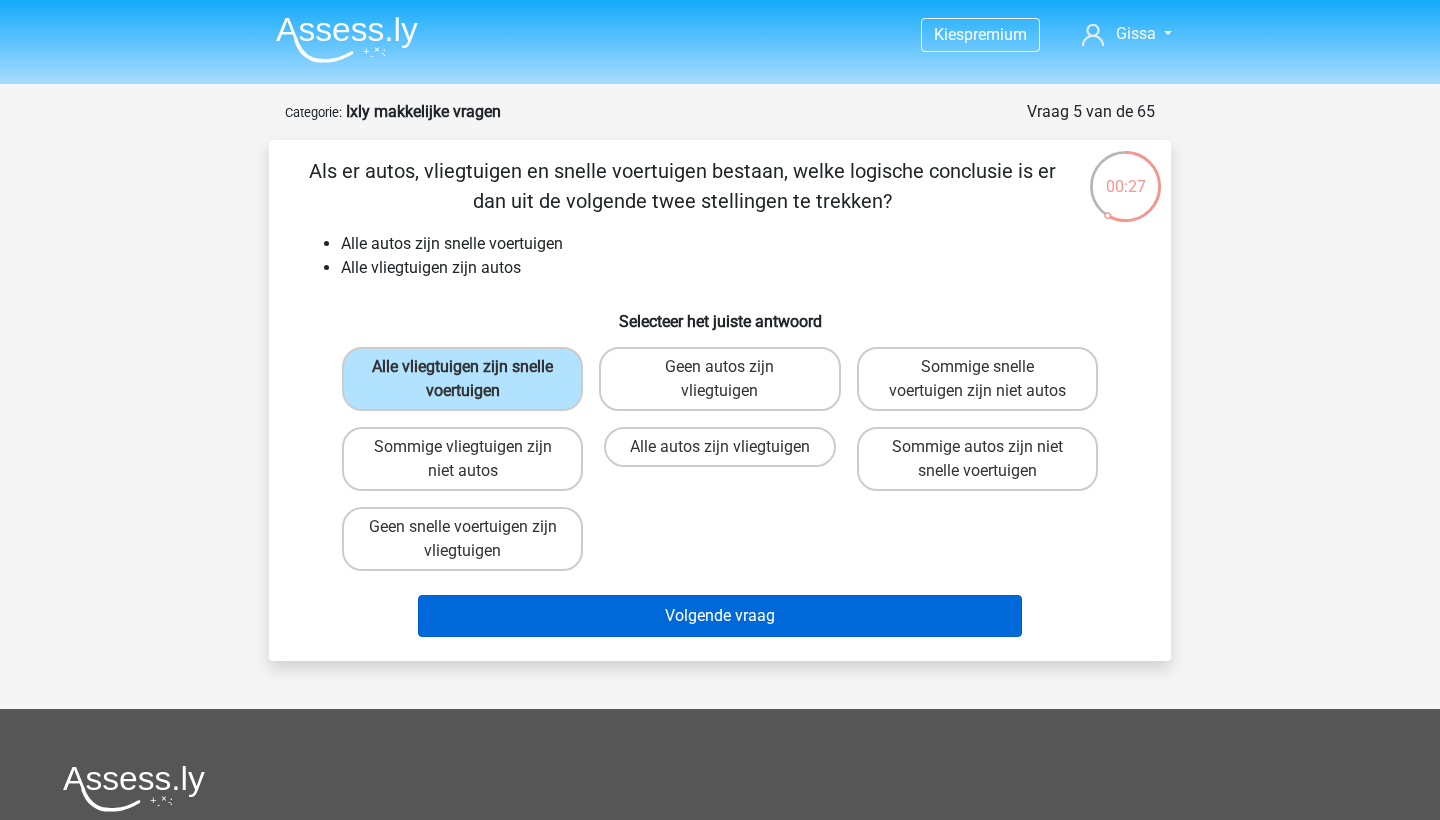 click on "Volgende vraag" at bounding box center [720, 616] 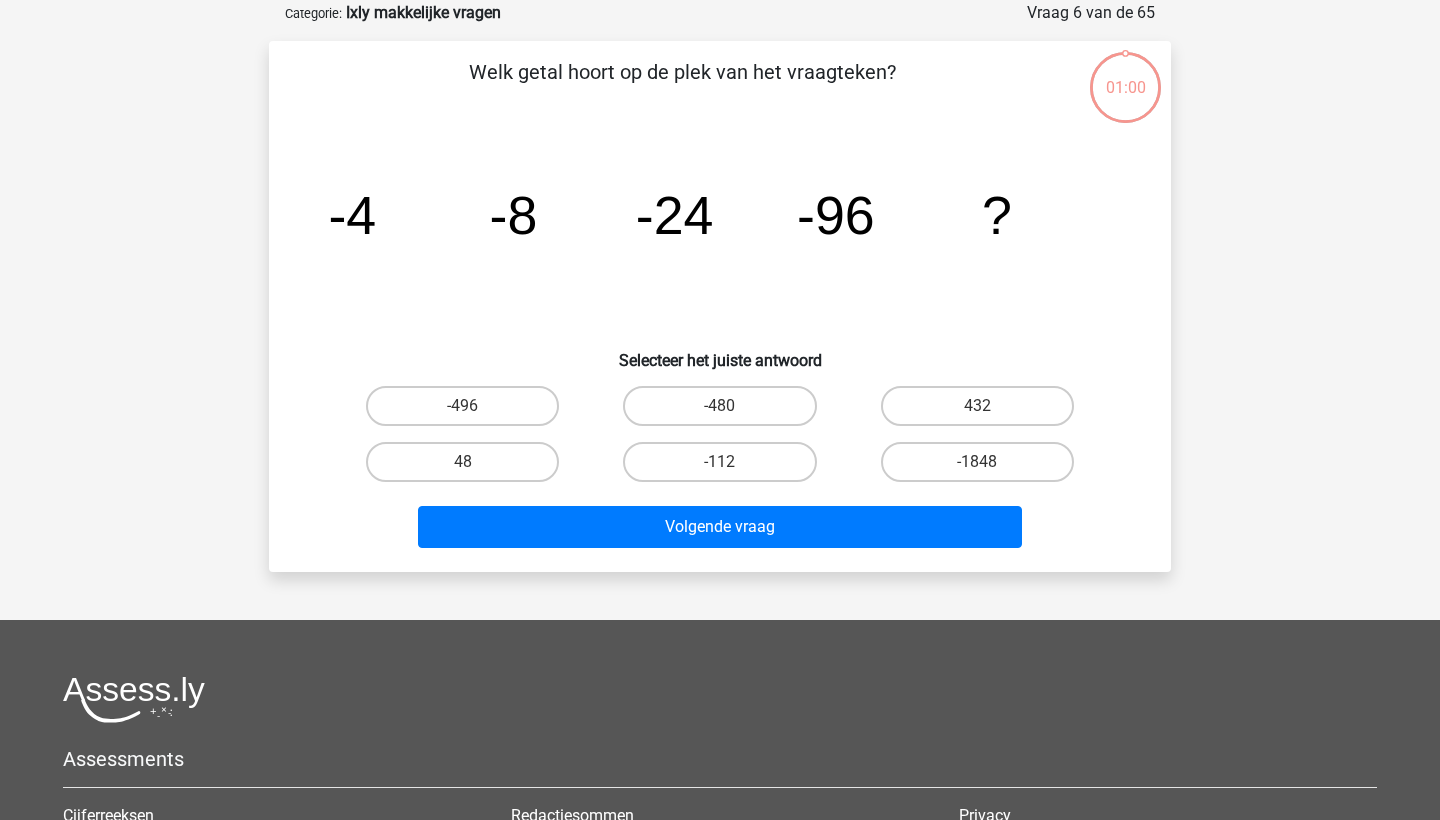 scroll, scrollTop: 100, scrollLeft: 0, axis: vertical 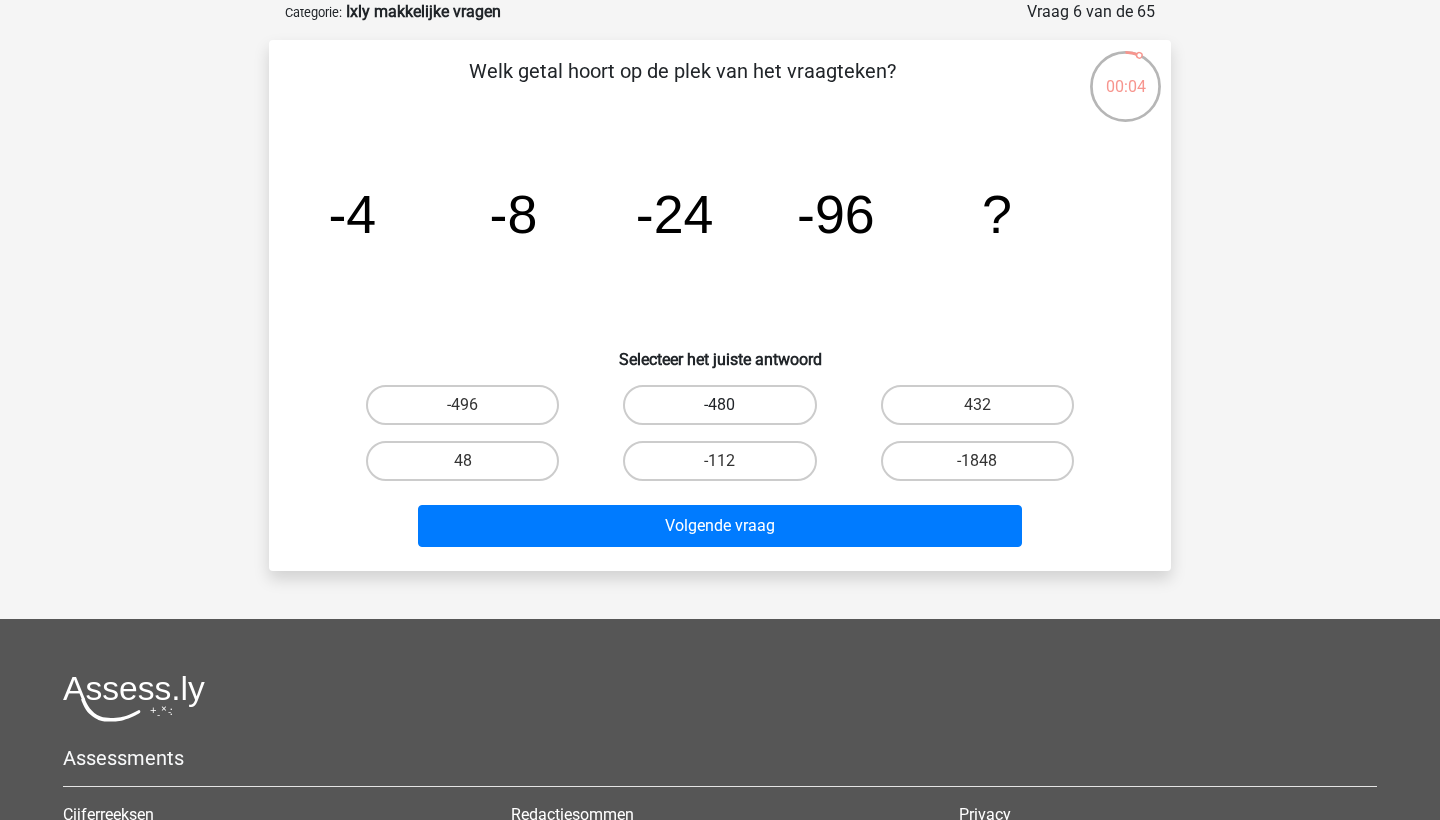 click on "-480" at bounding box center [719, 405] 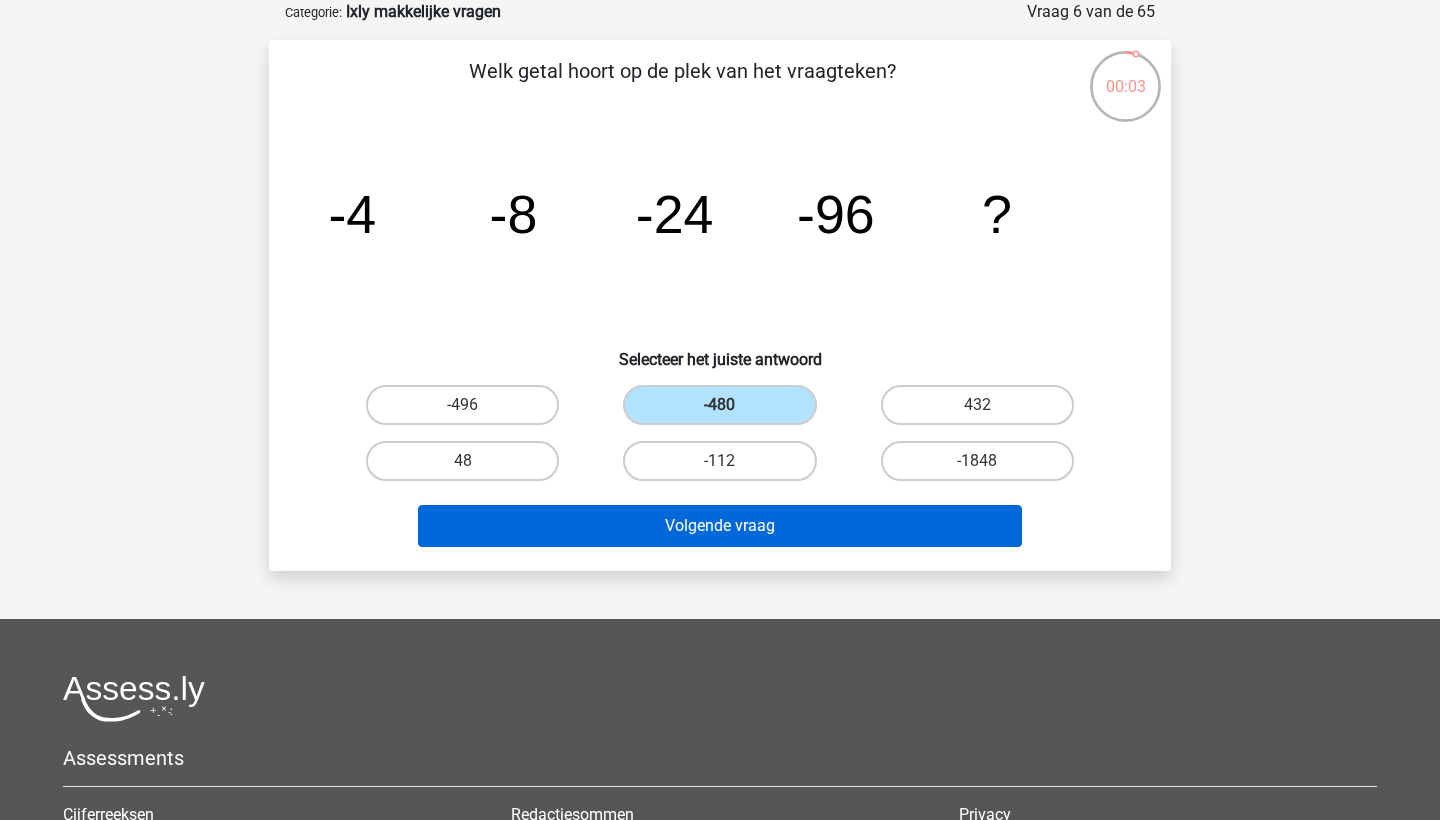 click on "Volgende vraag" at bounding box center [720, 526] 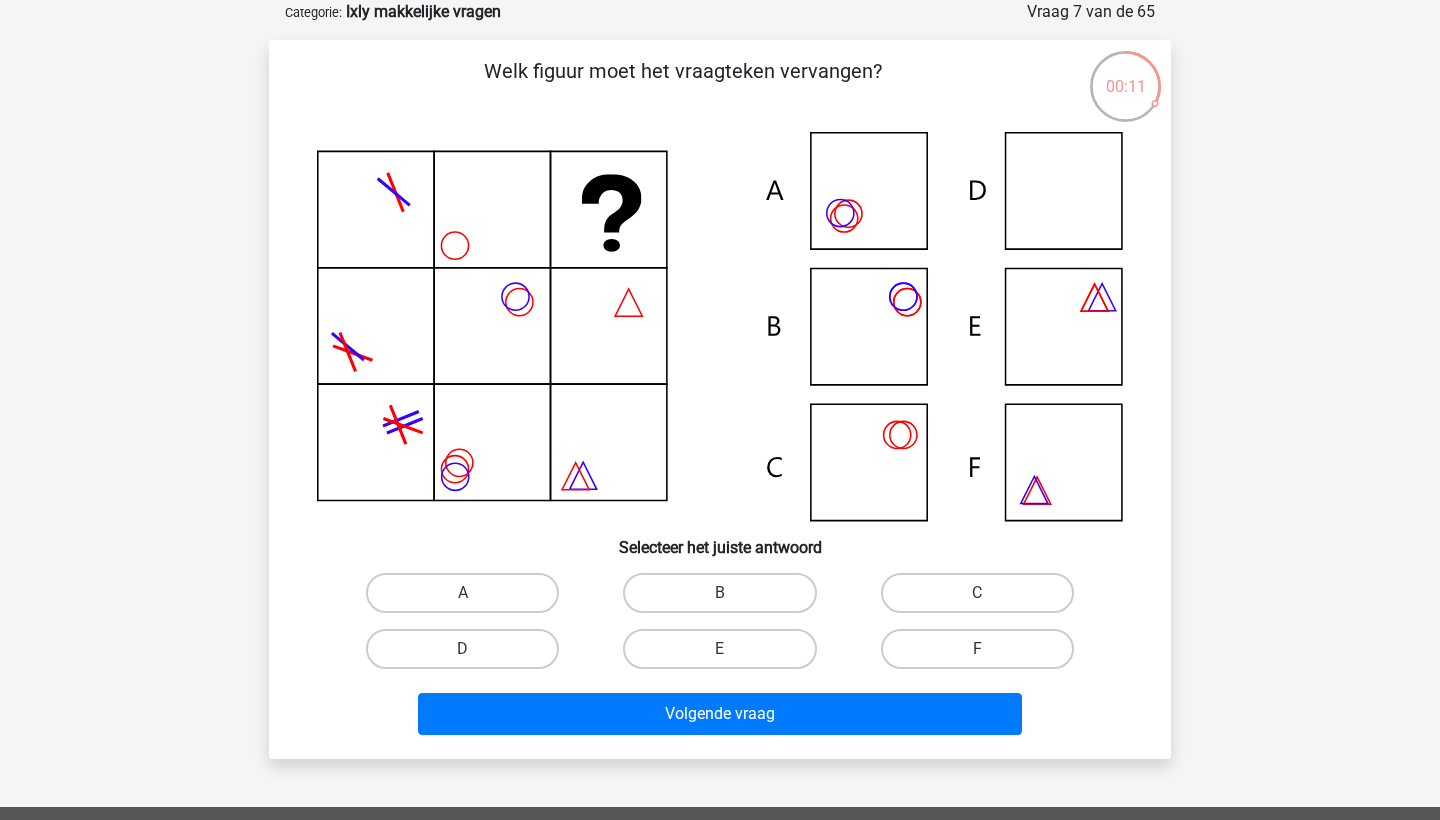 click on "D" at bounding box center (469, 655) 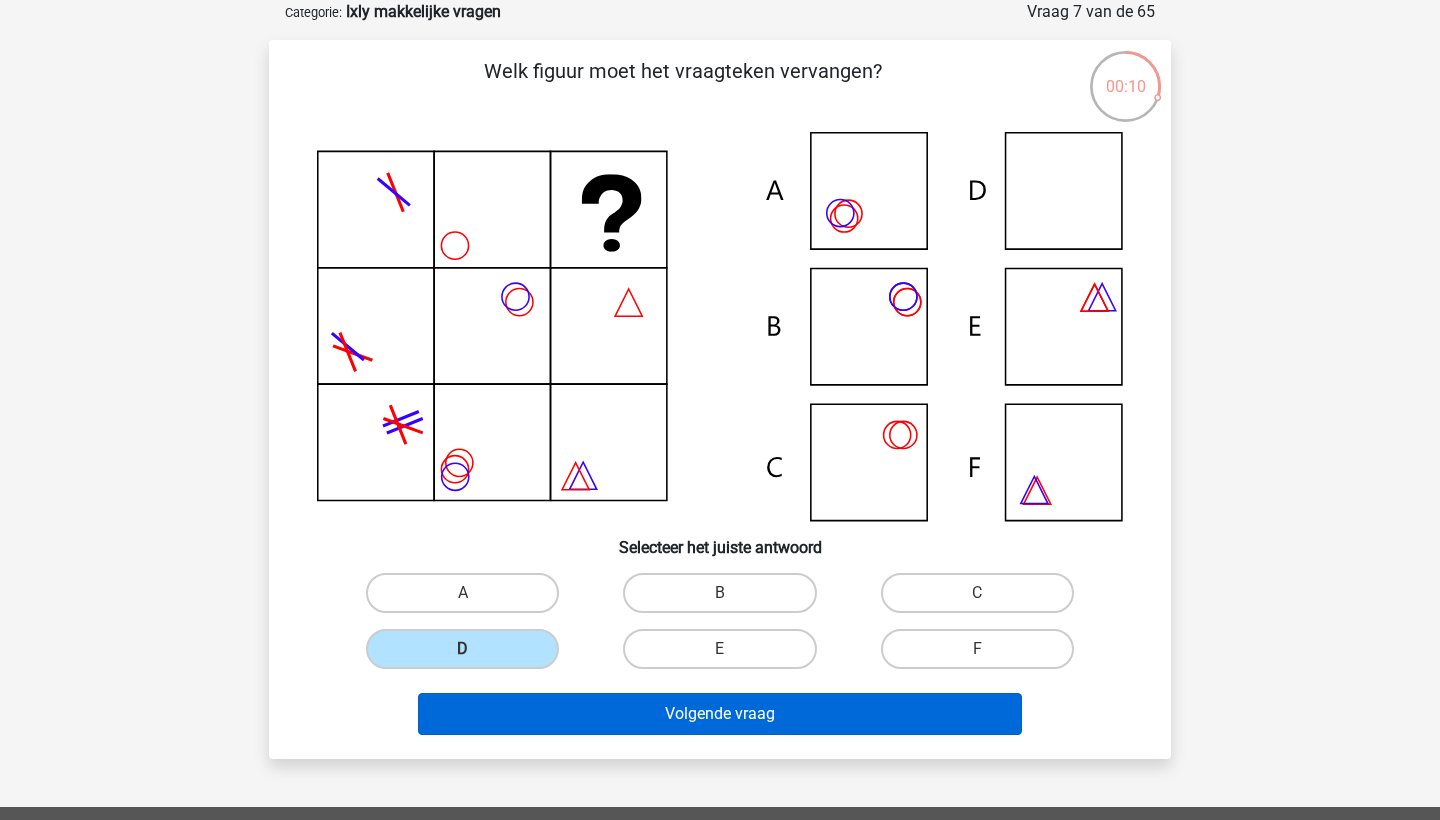click on "Volgende vraag" at bounding box center [720, 714] 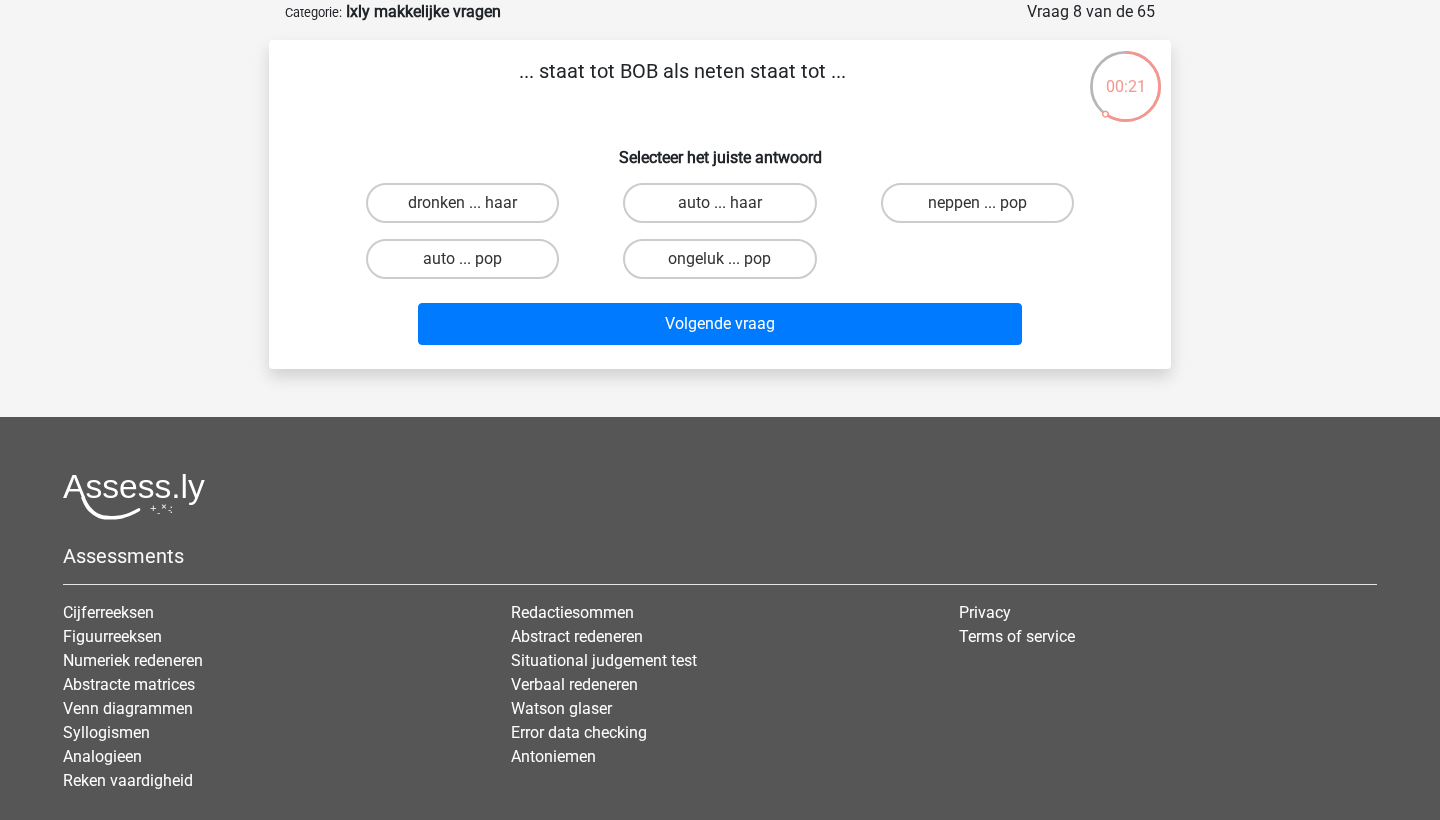 scroll, scrollTop: 96, scrollLeft: 0, axis: vertical 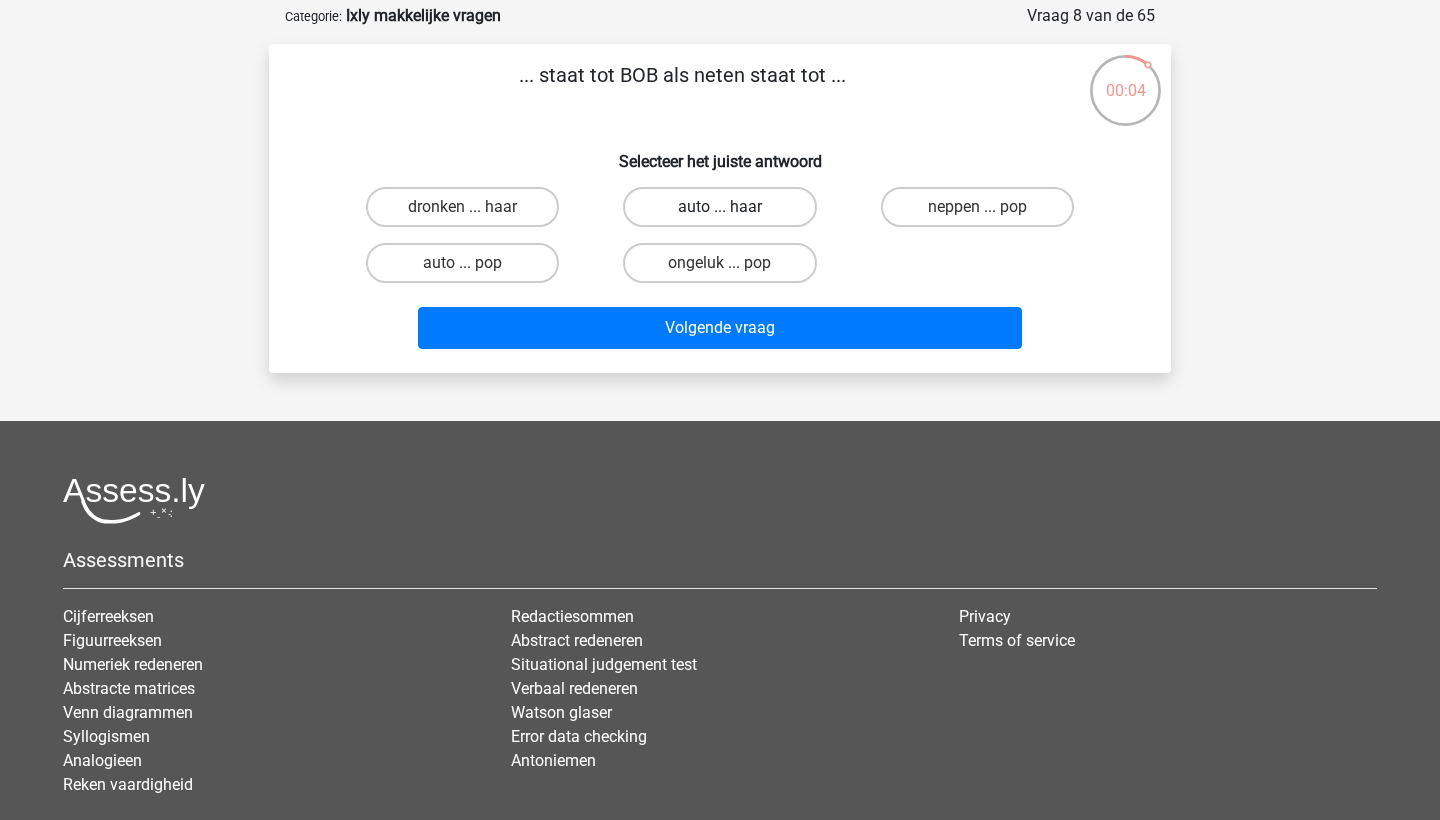click on "auto ... haar" at bounding box center (719, 207) 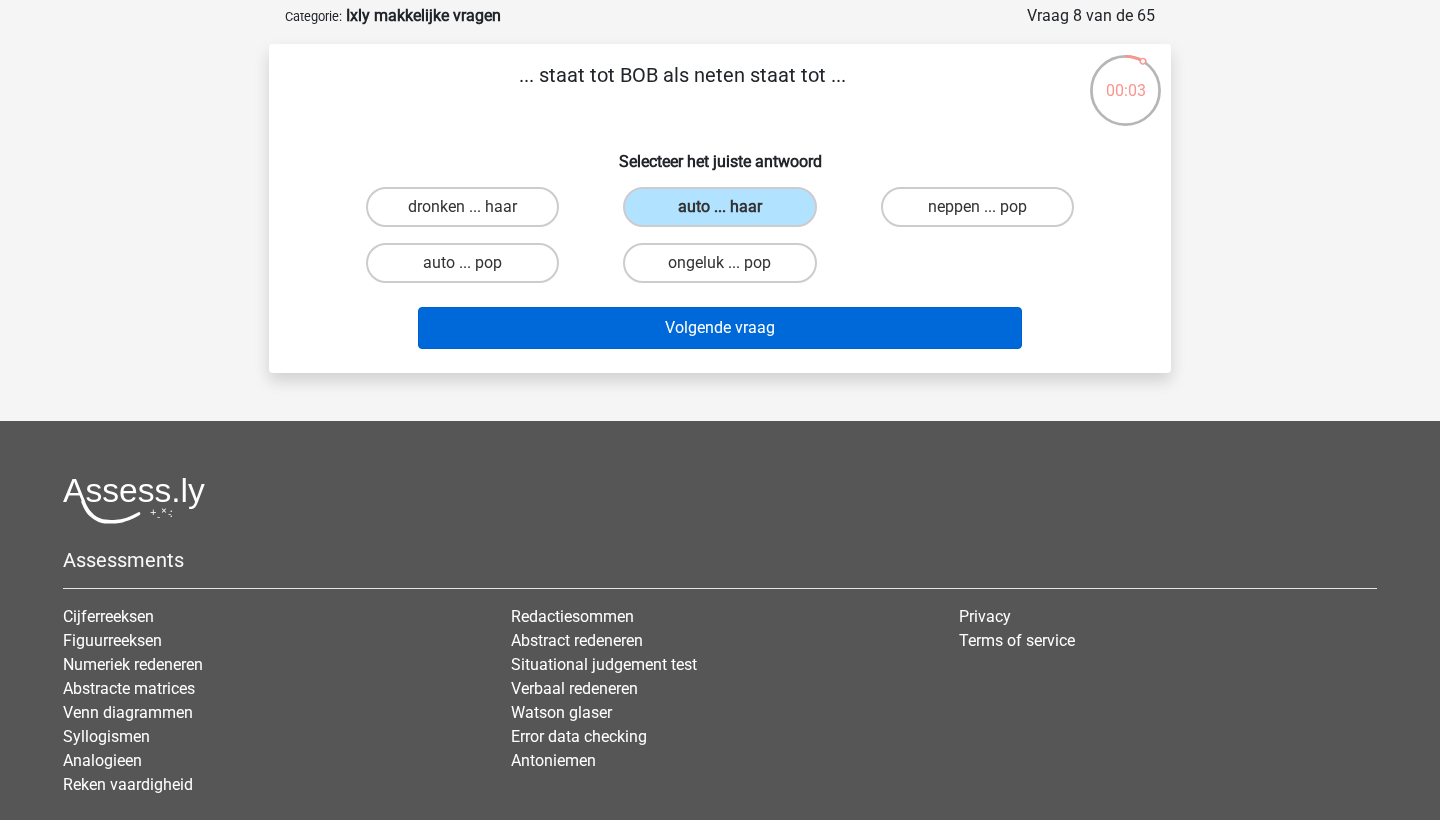 click on "Volgende vraag" at bounding box center (720, 328) 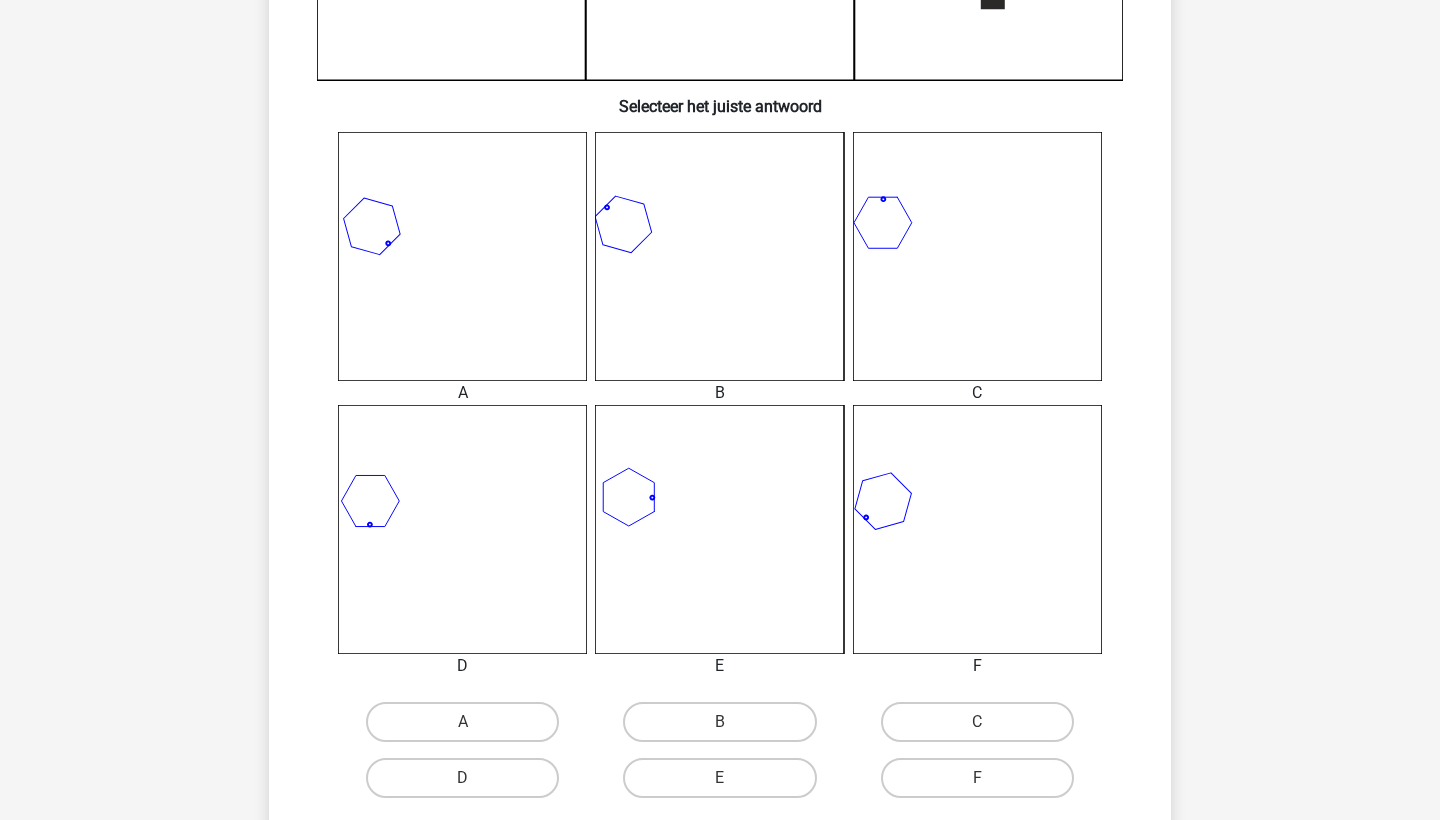 scroll, scrollTop: 694, scrollLeft: 0, axis: vertical 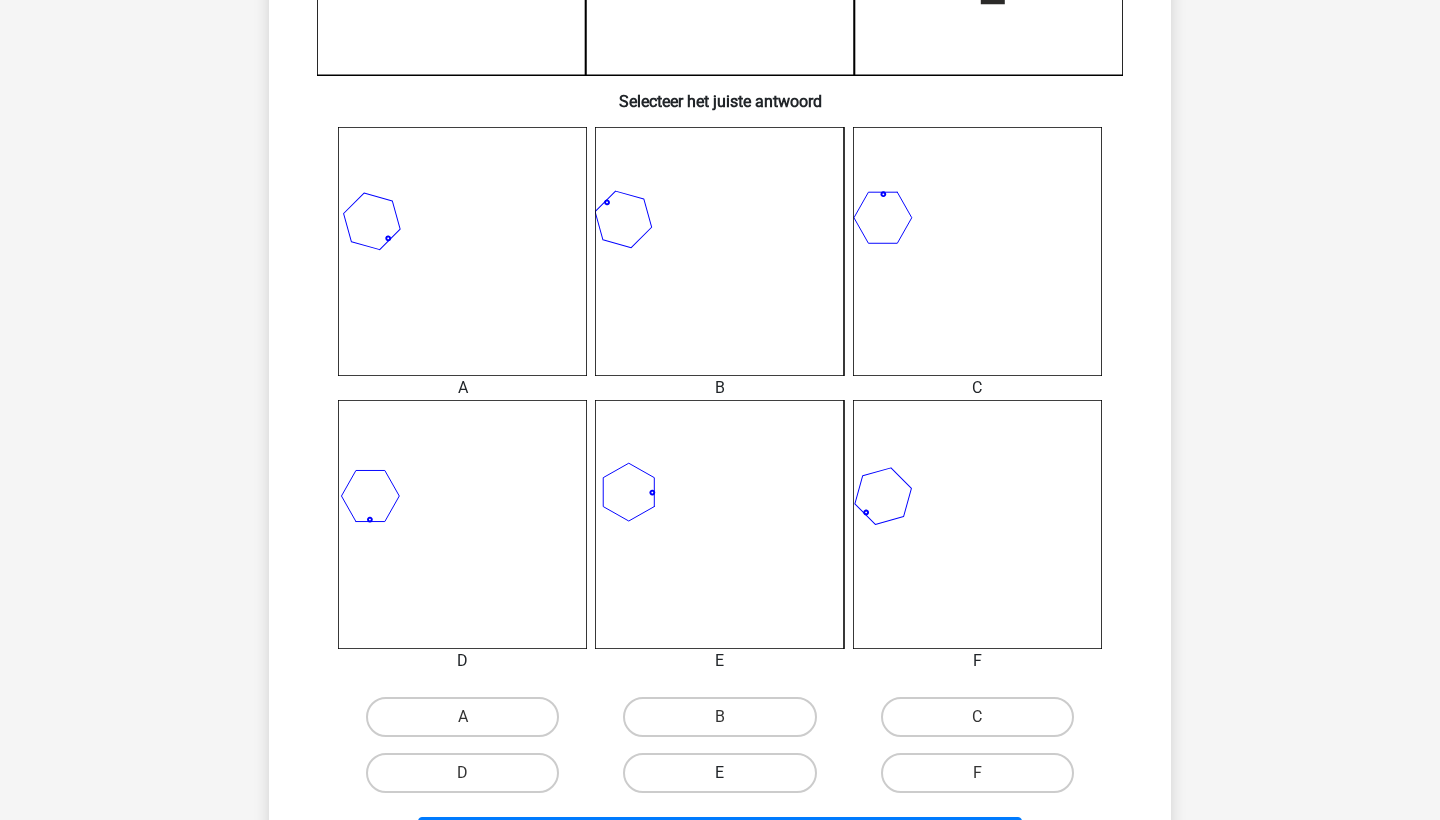 click on "E" at bounding box center (719, 773) 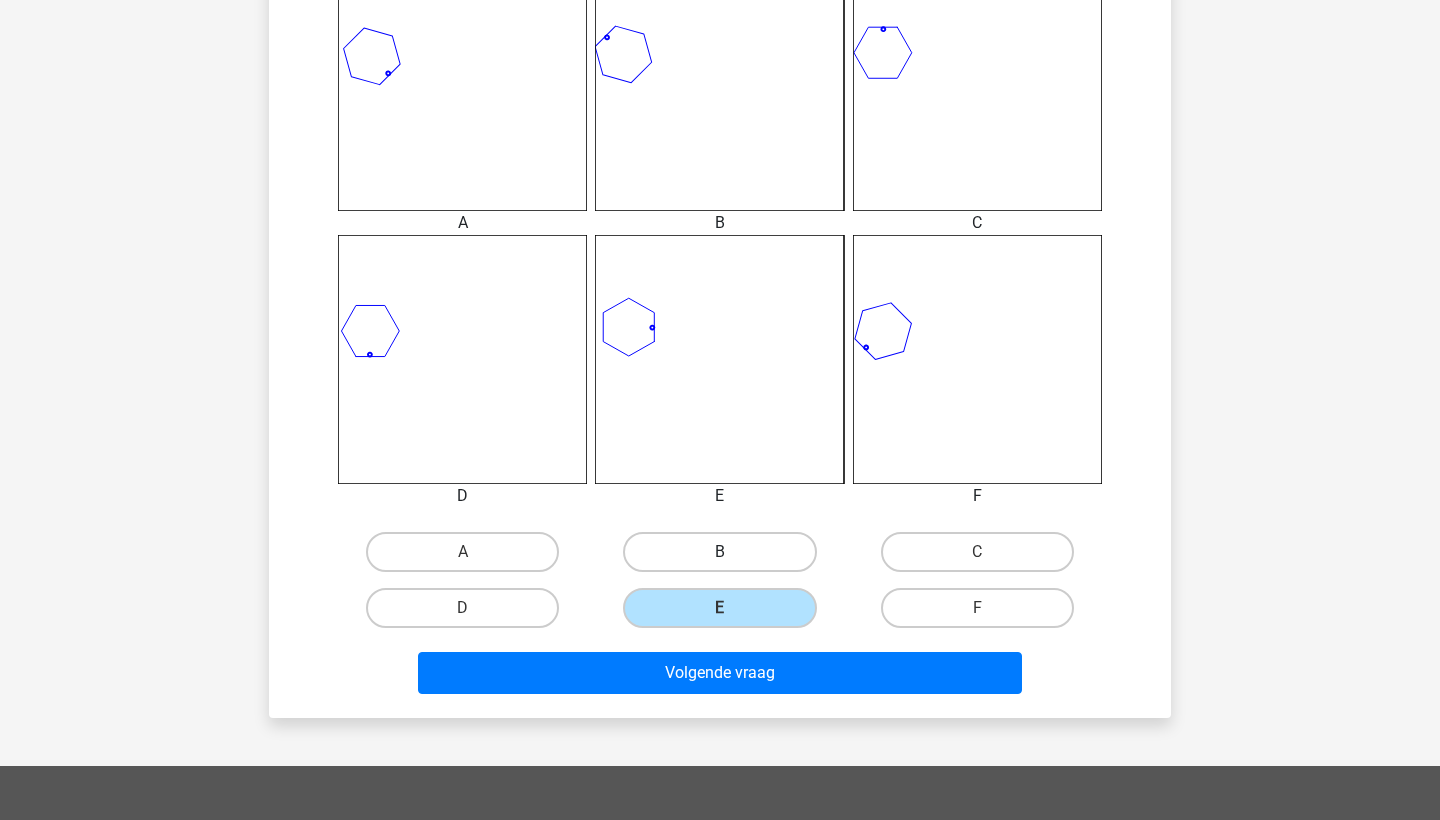 scroll, scrollTop: 878, scrollLeft: 0, axis: vertical 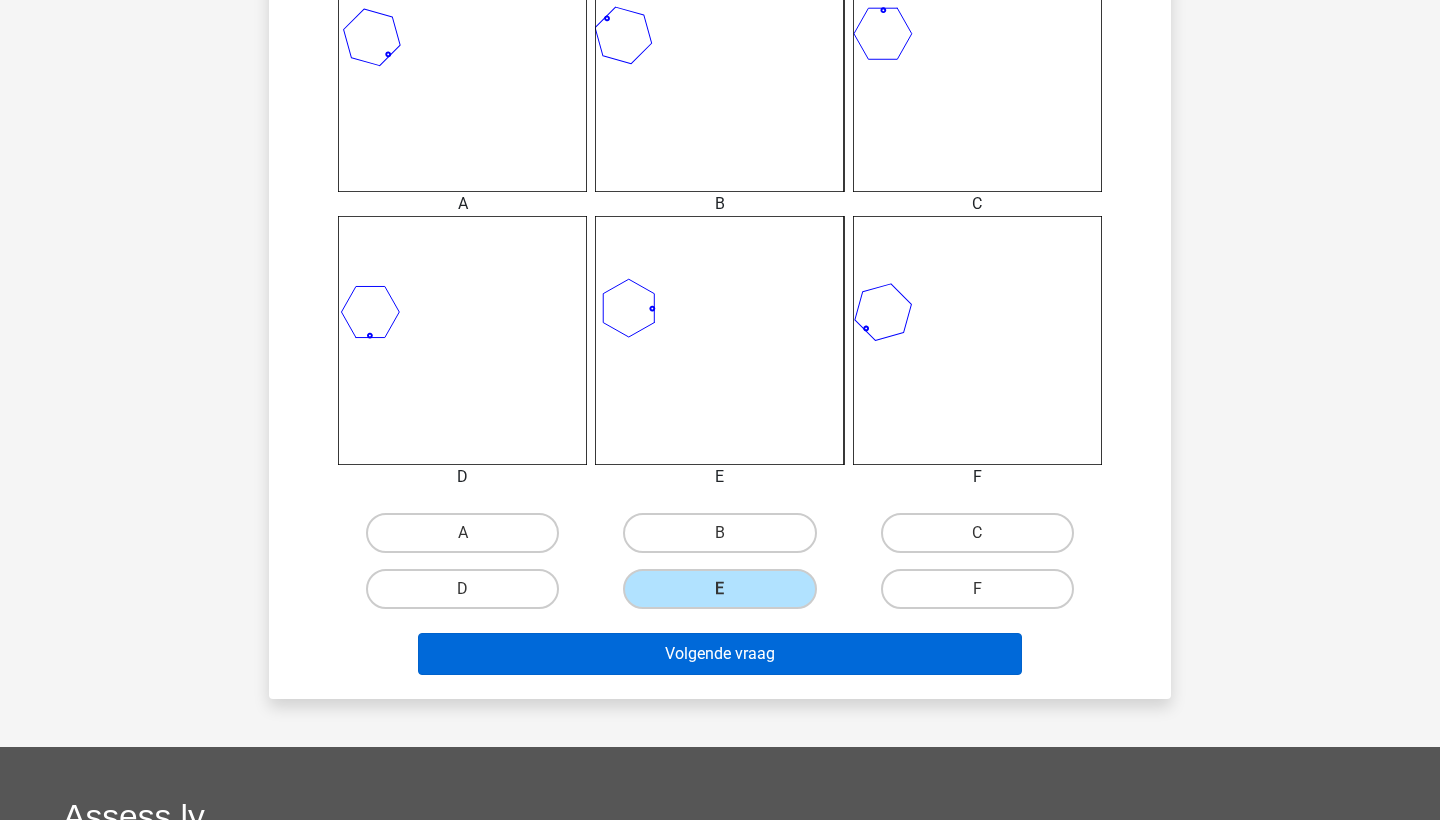 click on "Volgende vraag" at bounding box center (720, 654) 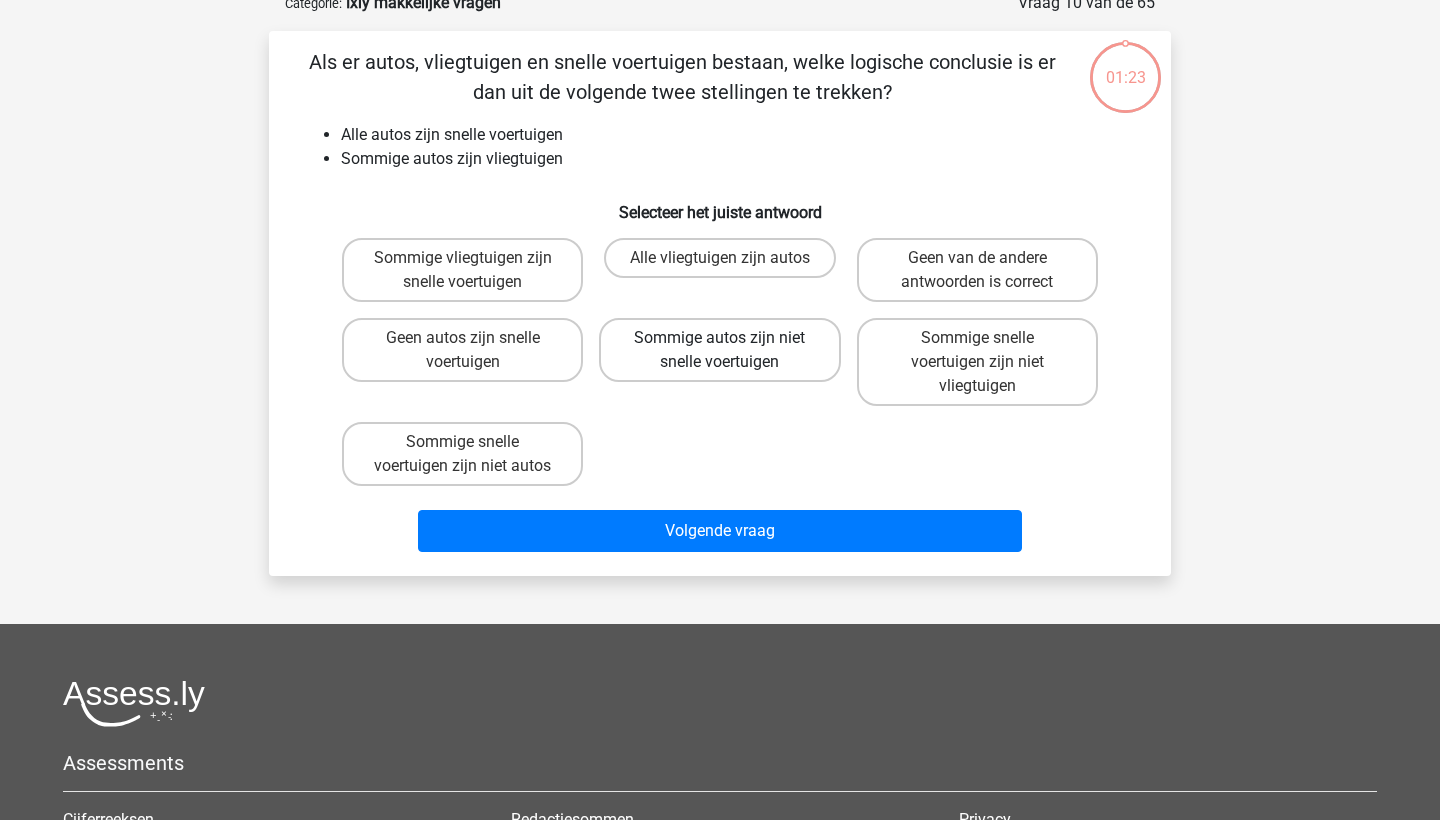 scroll, scrollTop: 100, scrollLeft: 0, axis: vertical 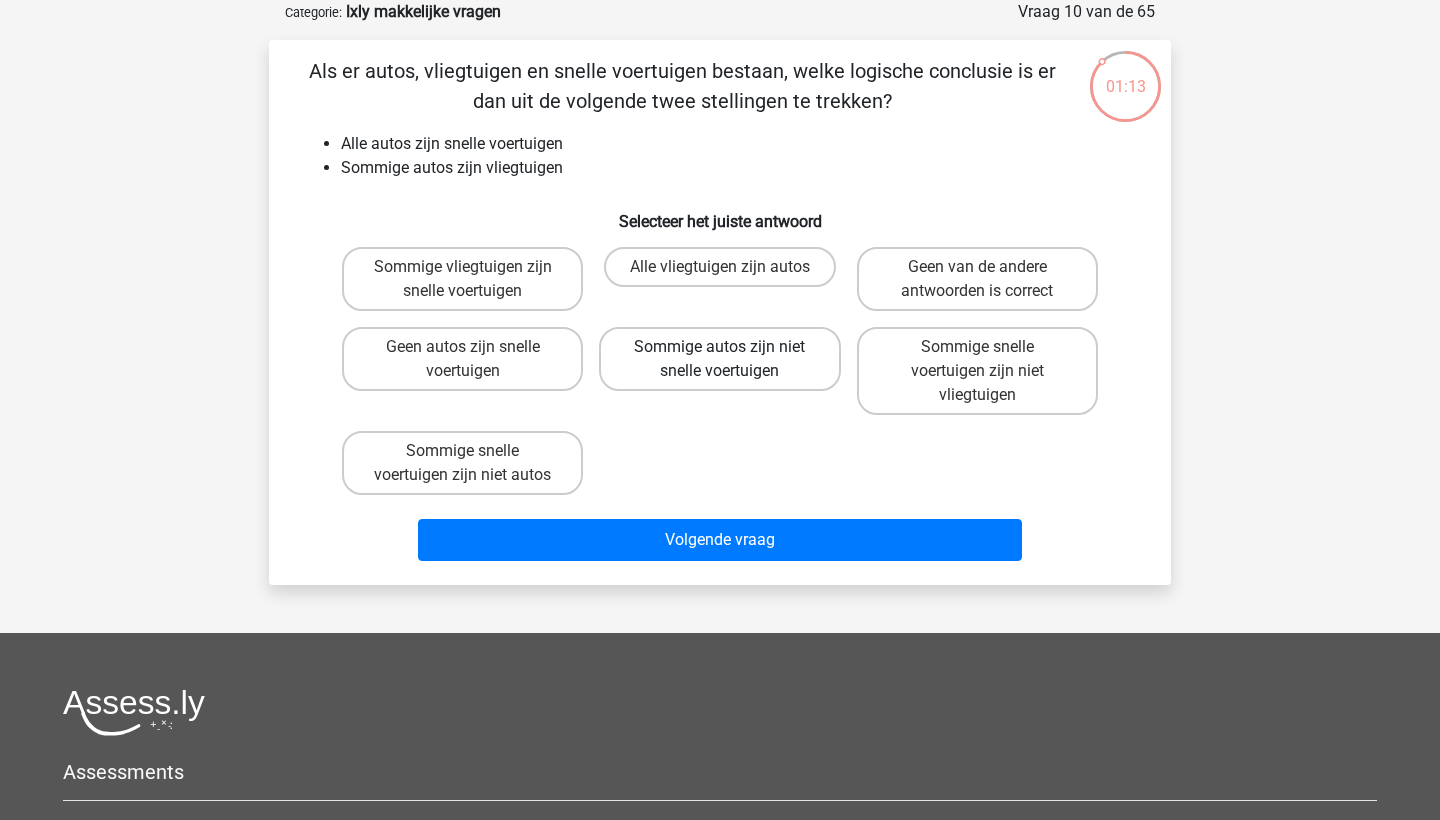 click on "Sommige autos zijn niet snelle voertuigen" at bounding box center [719, 359] 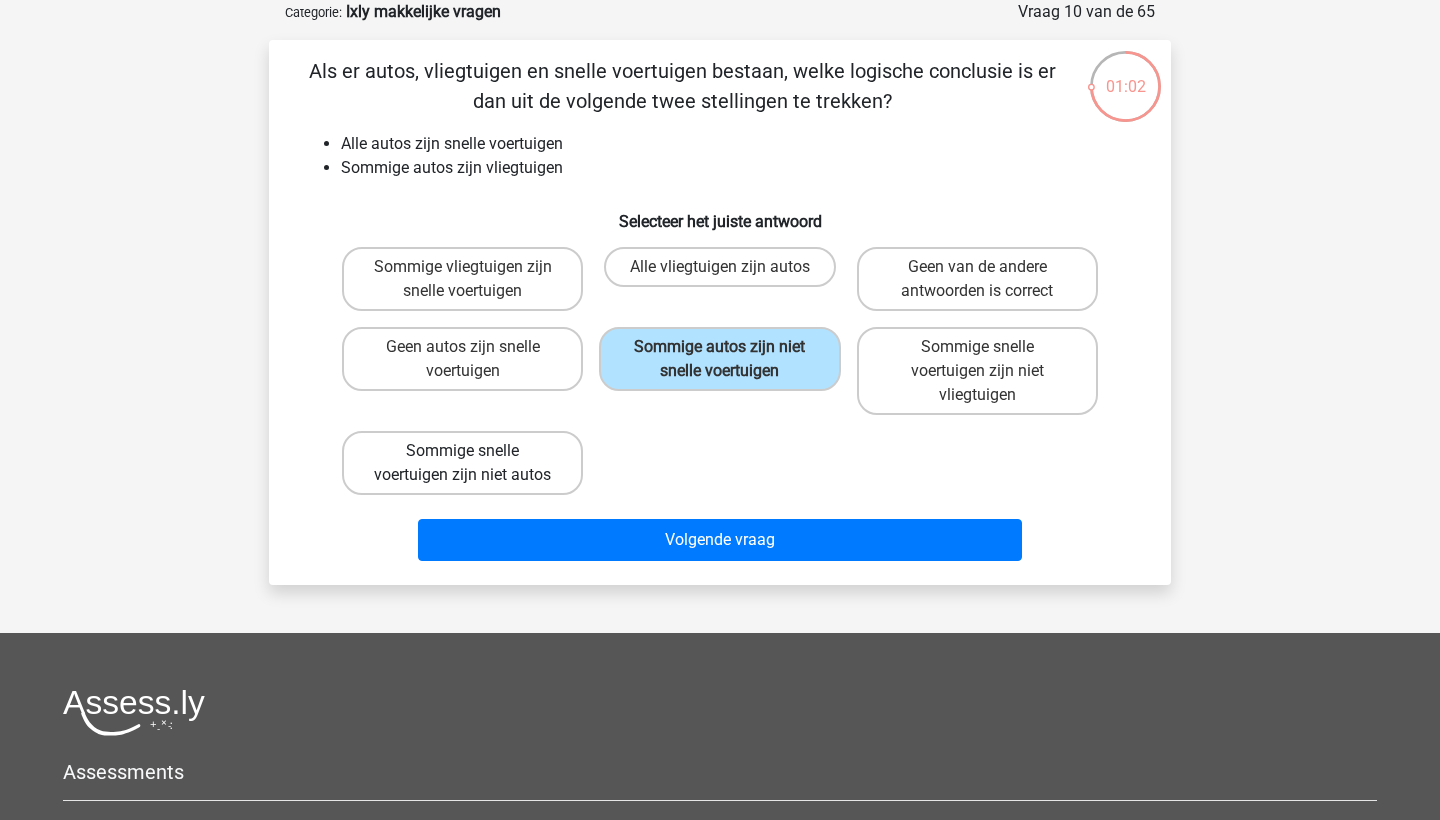 click on "Sommige snelle voertuigen zijn niet autos" at bounding box center [462, 463] 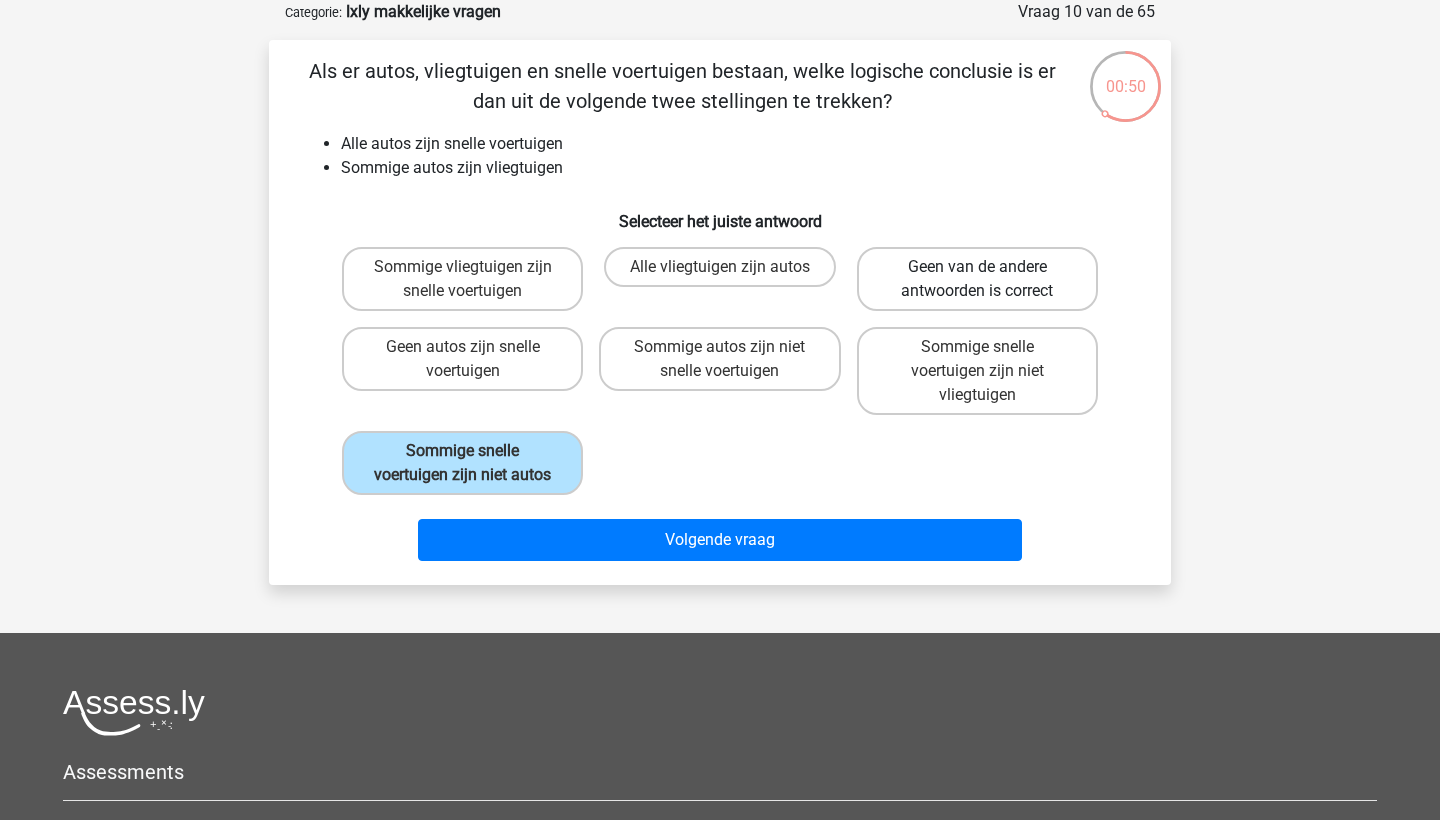 click on "Geen van de andere antwoorden is correct" at bounding box center (977, 279) 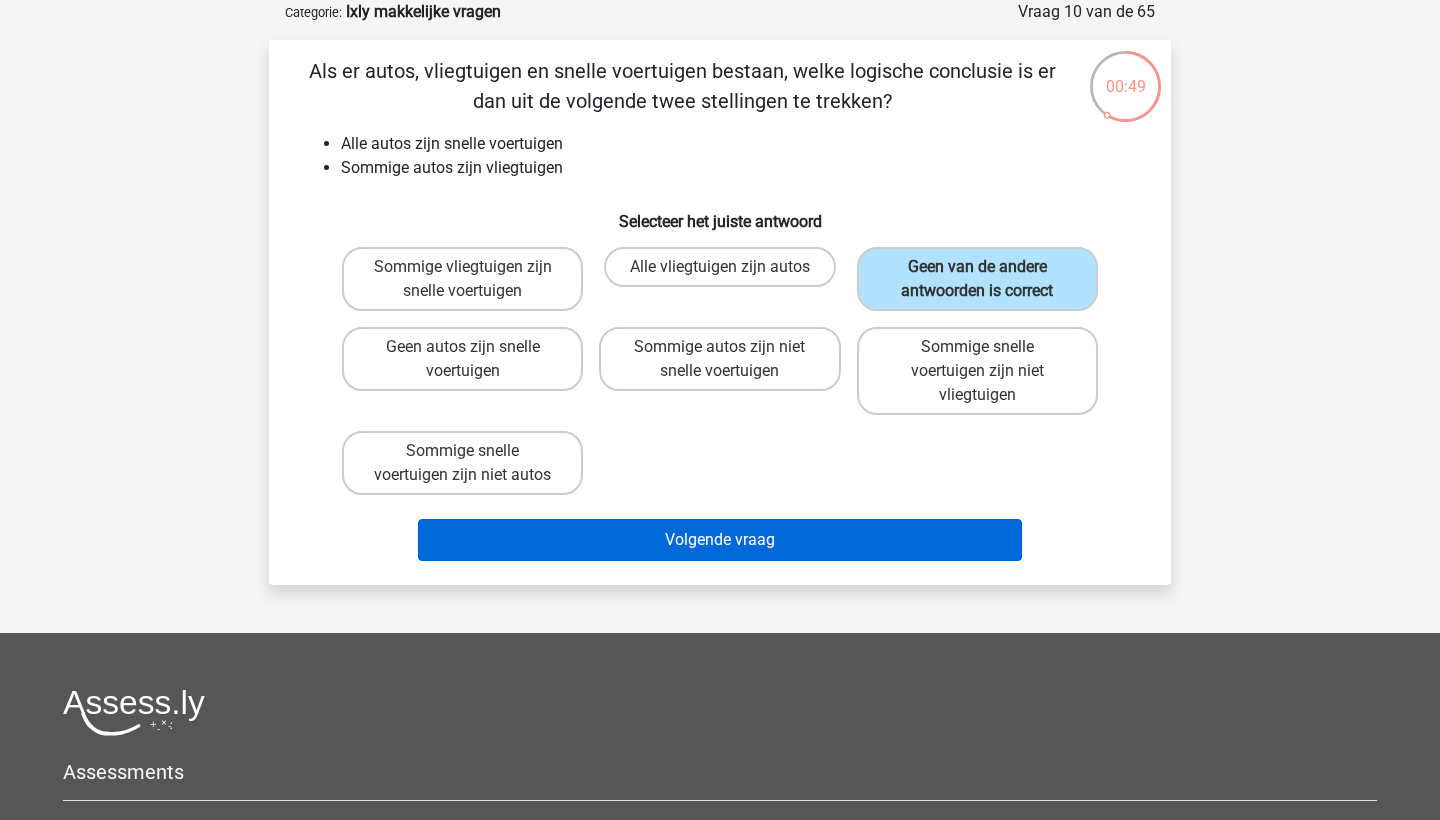 click on "Volgende vraag" at bounding box center (720, 540) 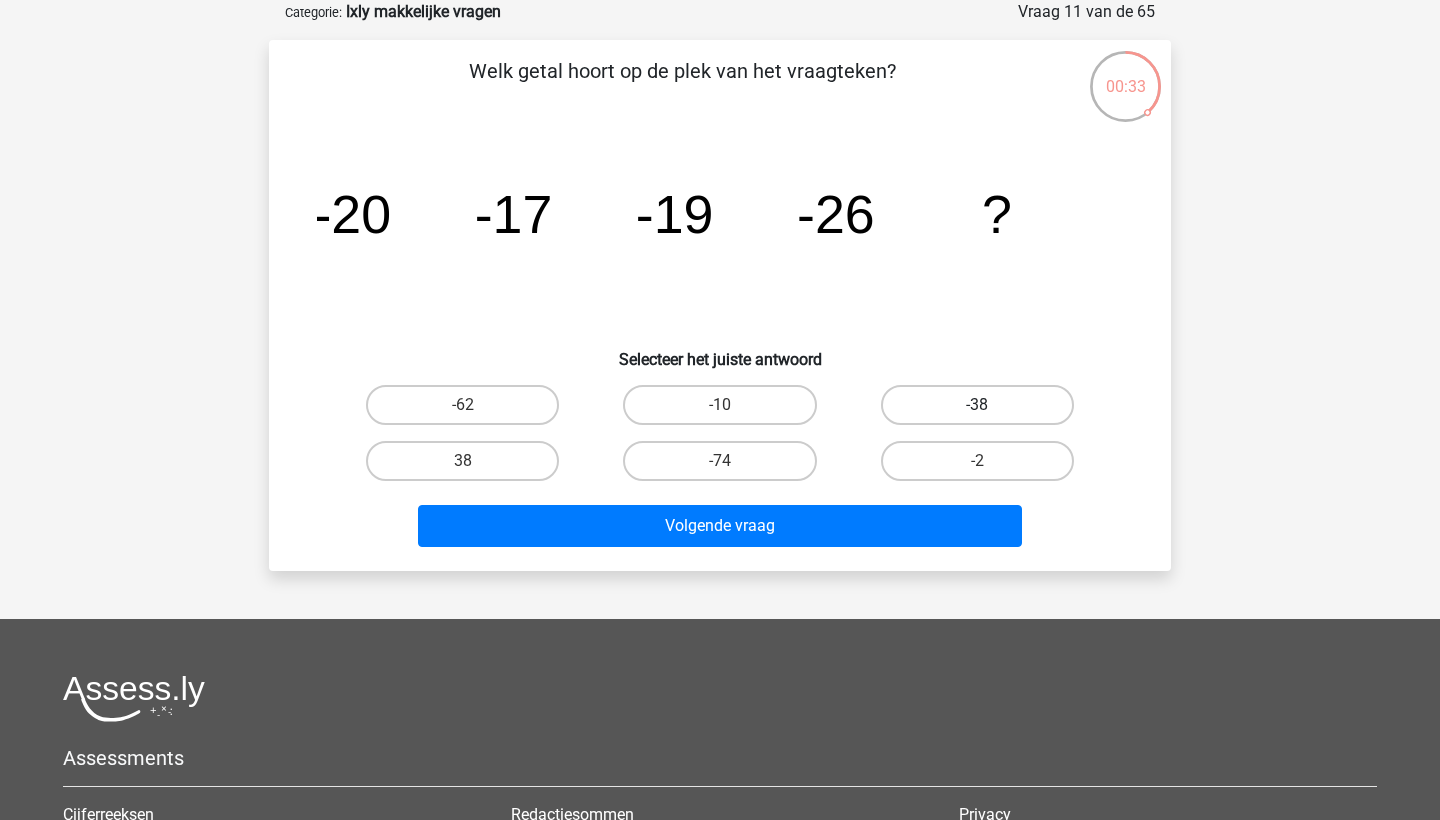click on "-38" at bounding box center [977, 405] 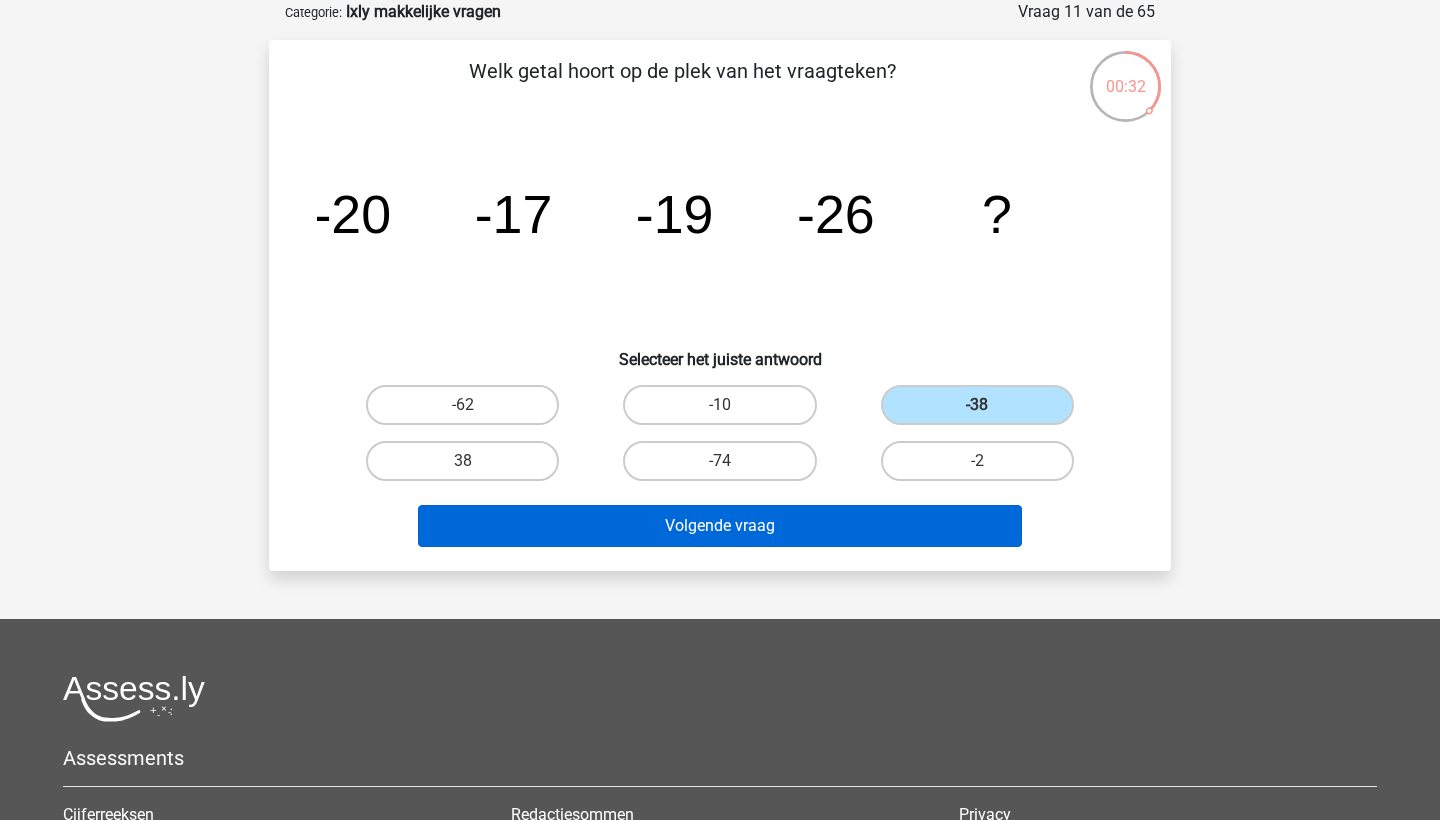 click on "Volgende vraag" at bounding box center (720, 526) 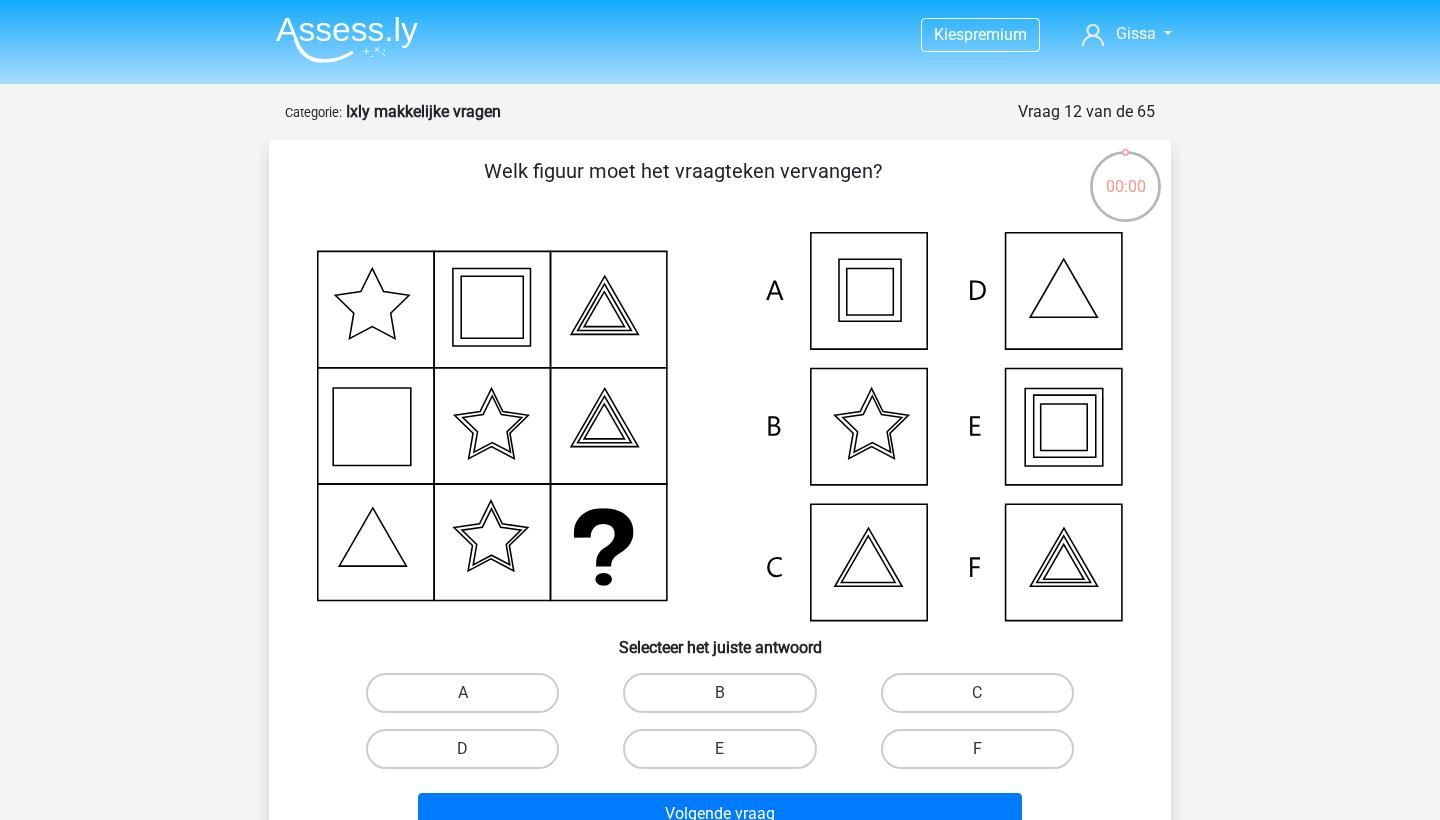 scroll, scrollTop: 100, scrollLeft: 0, axis: vertical 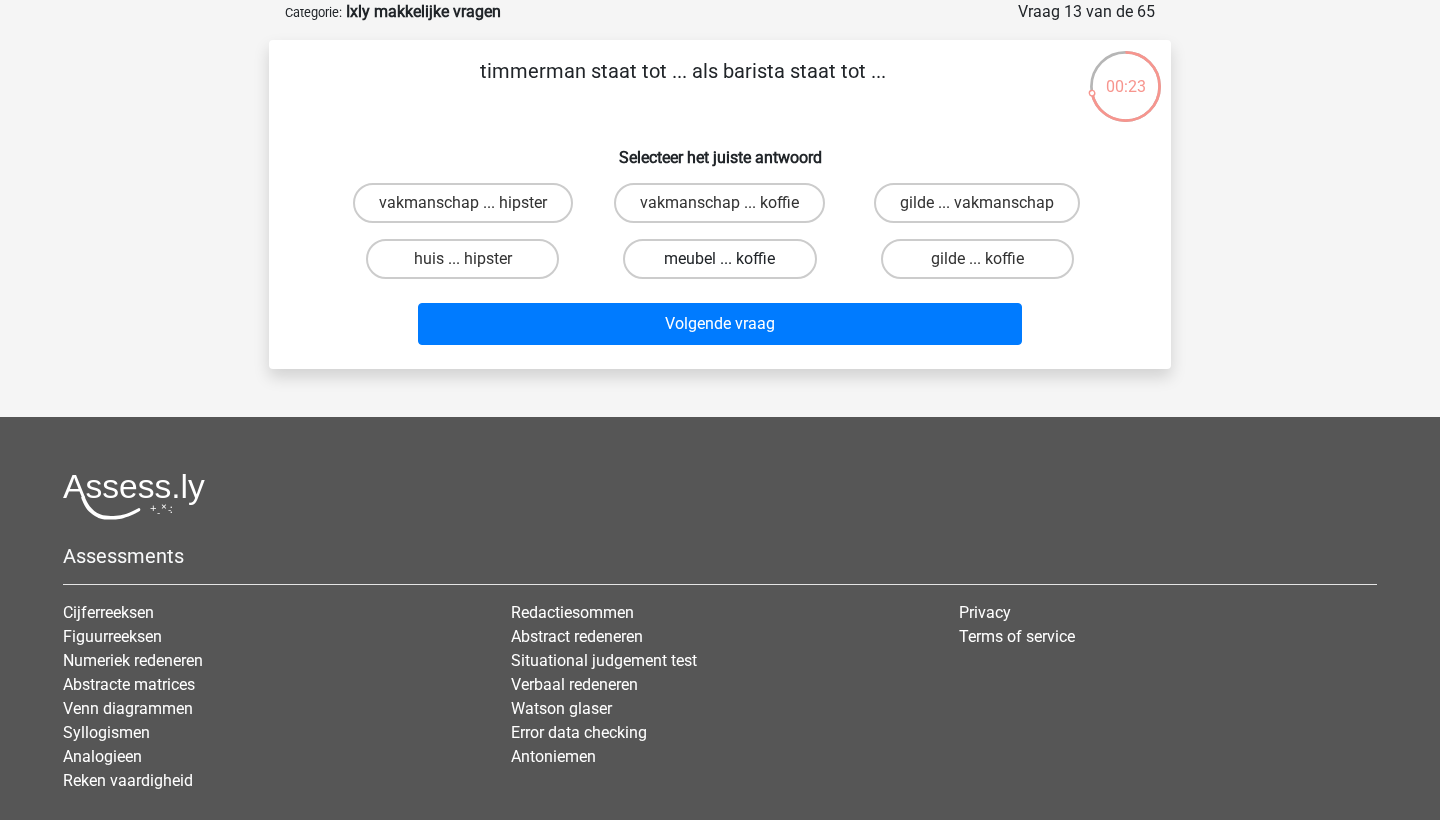 click on "meubel ... koffie" at bounding box center (719, 259) 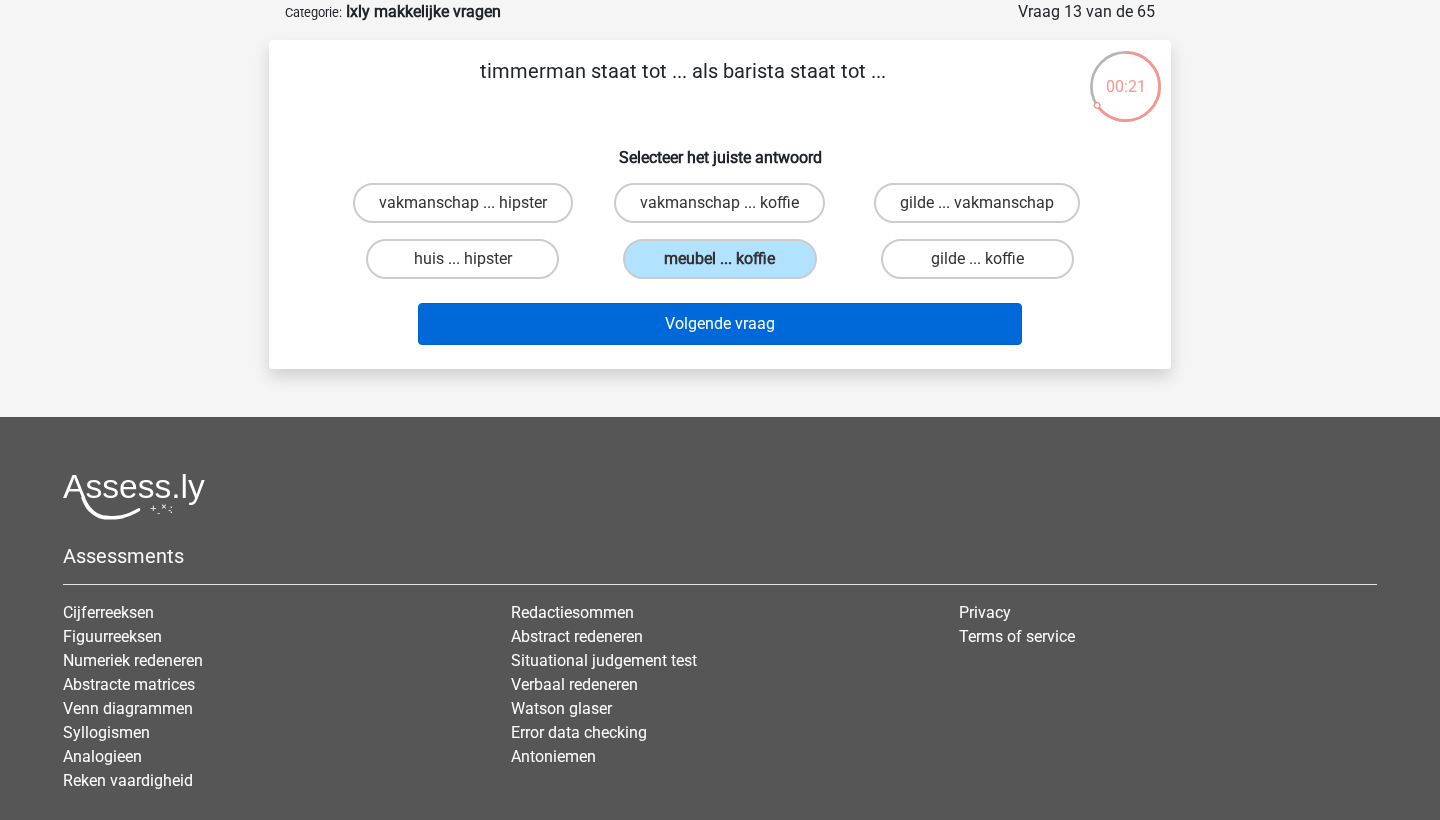 click on "Volgende vraag" at bounding box center (720, 324) 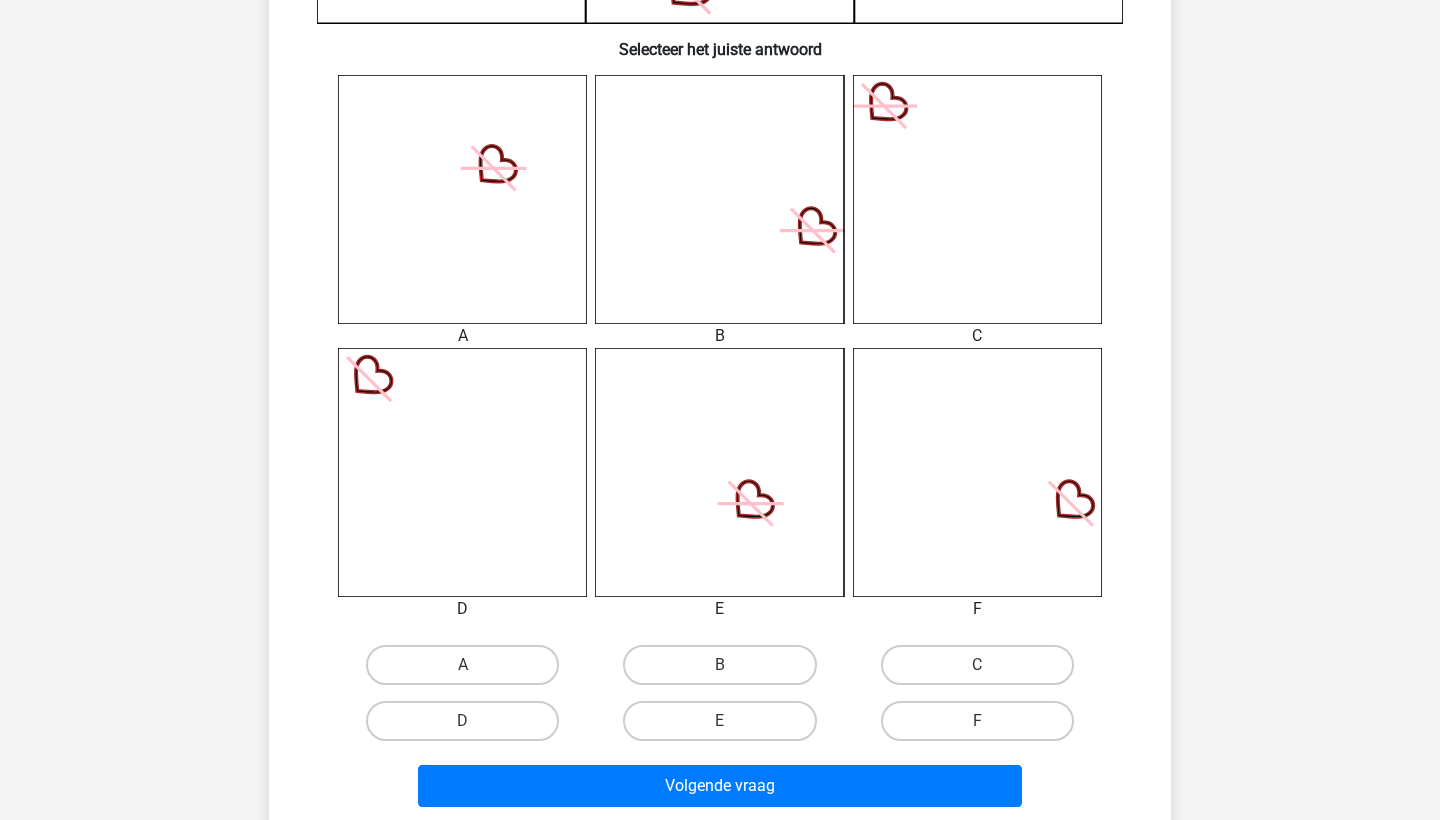 scroll, scrollTop: 750, scrollLeft: 0, axis: vertical 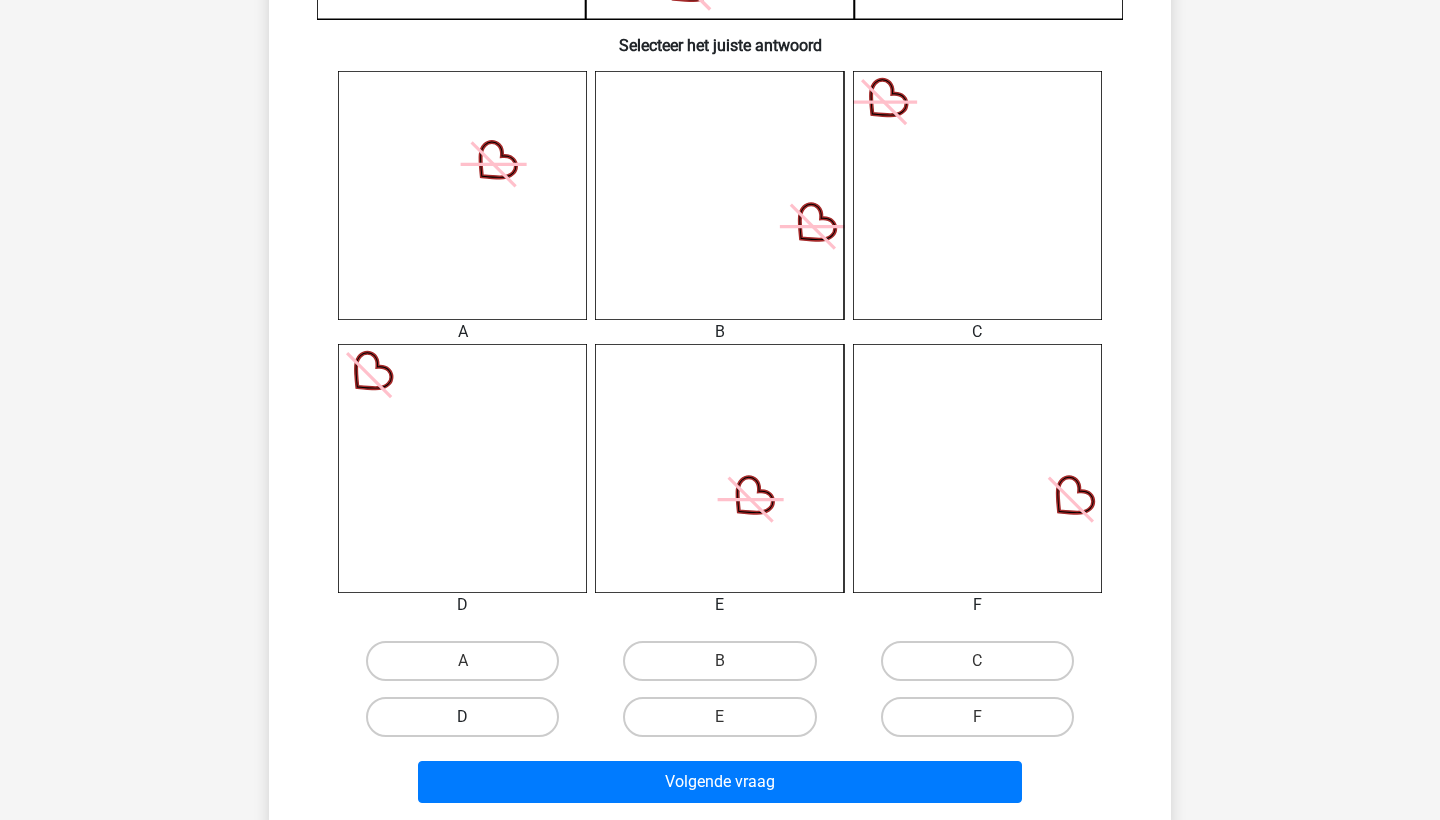 click on "D" at bounding box center [462, 717] 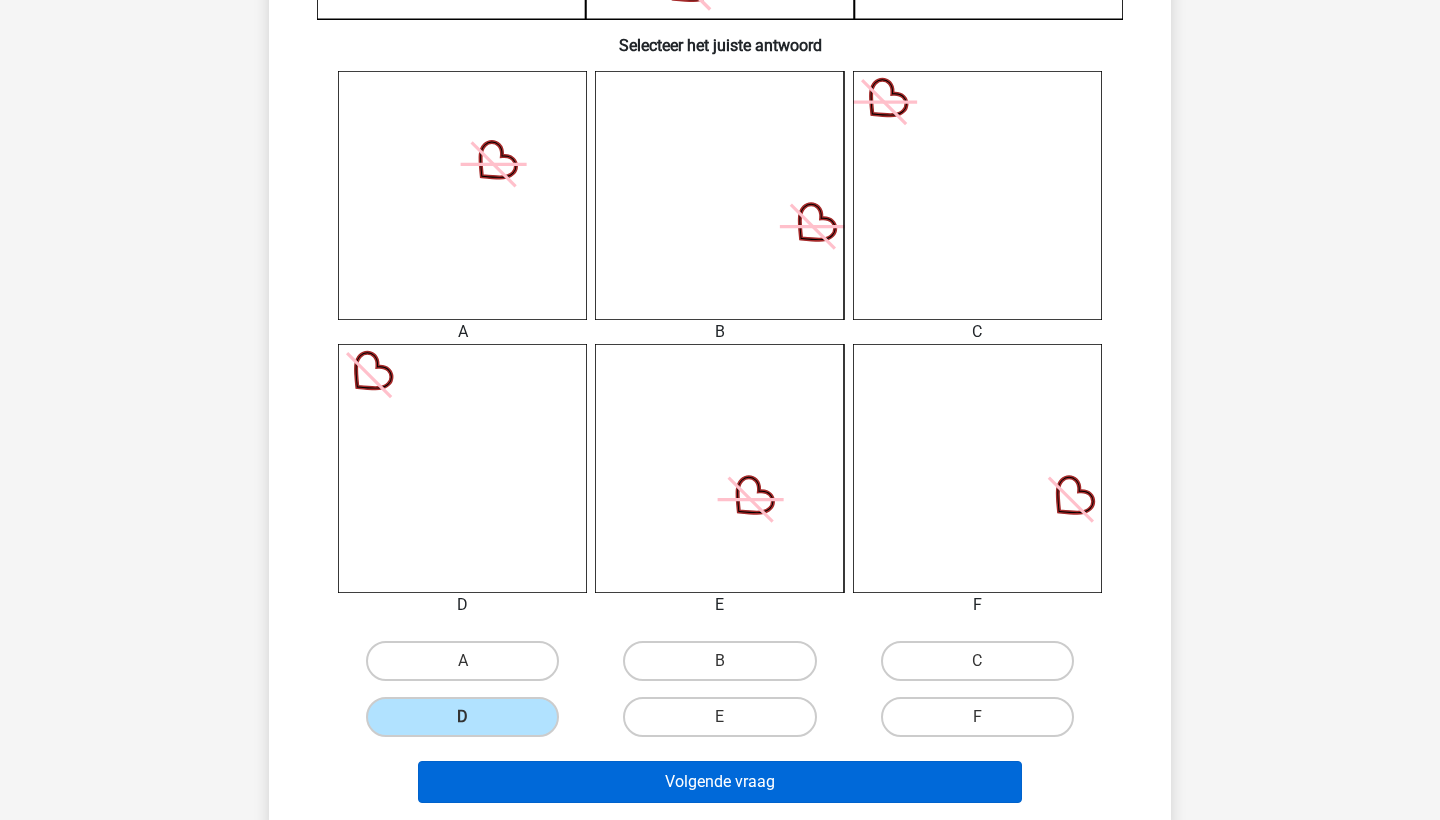 click on "Volgende vraag" at bounding box center (720, 782) 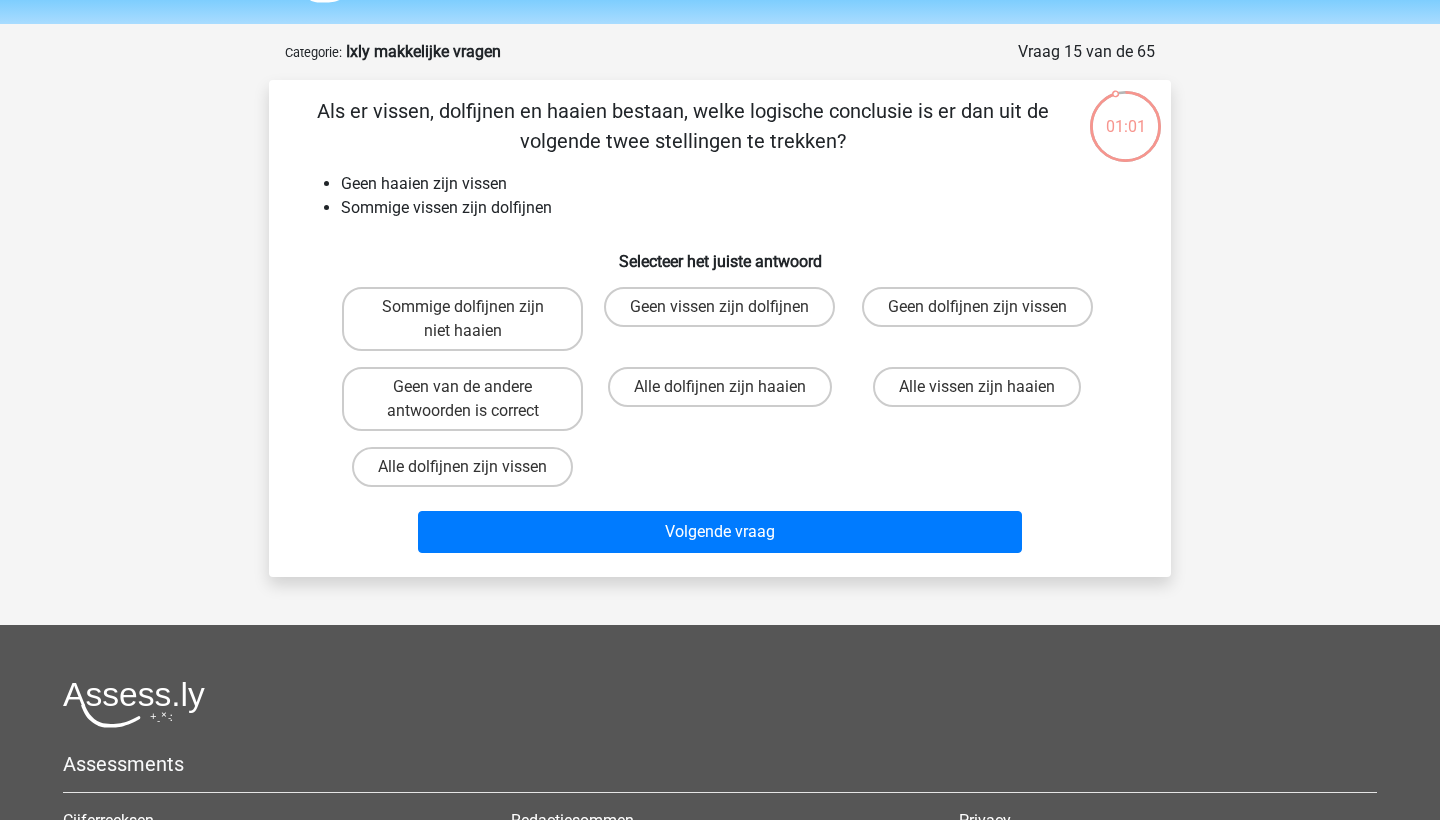 scroll, scrollTop: 61, scrollLeft: 0, axis: vertical 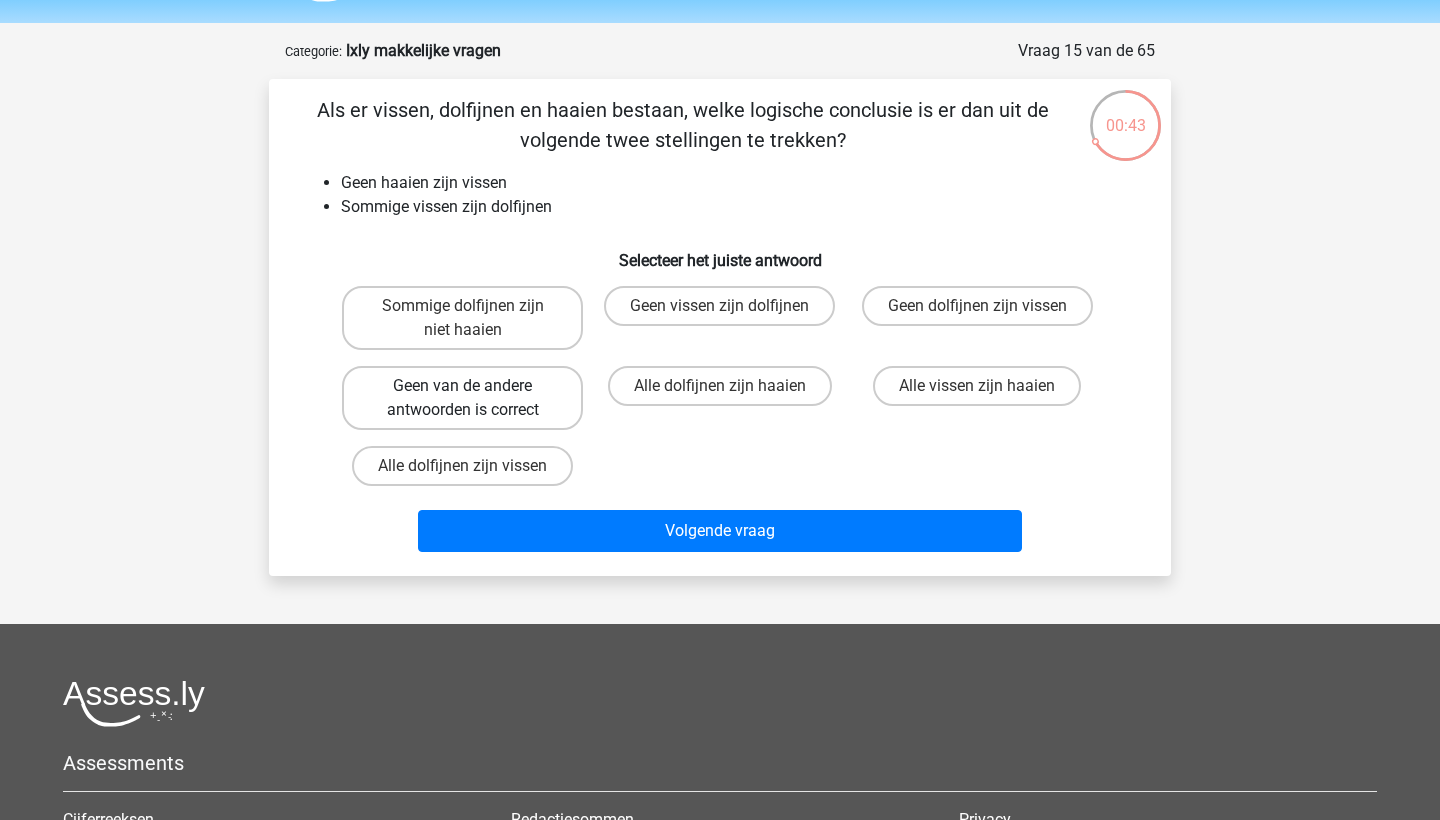 click on "Geen van de andere antwoorden is correct" at bounding box center [462, 398] 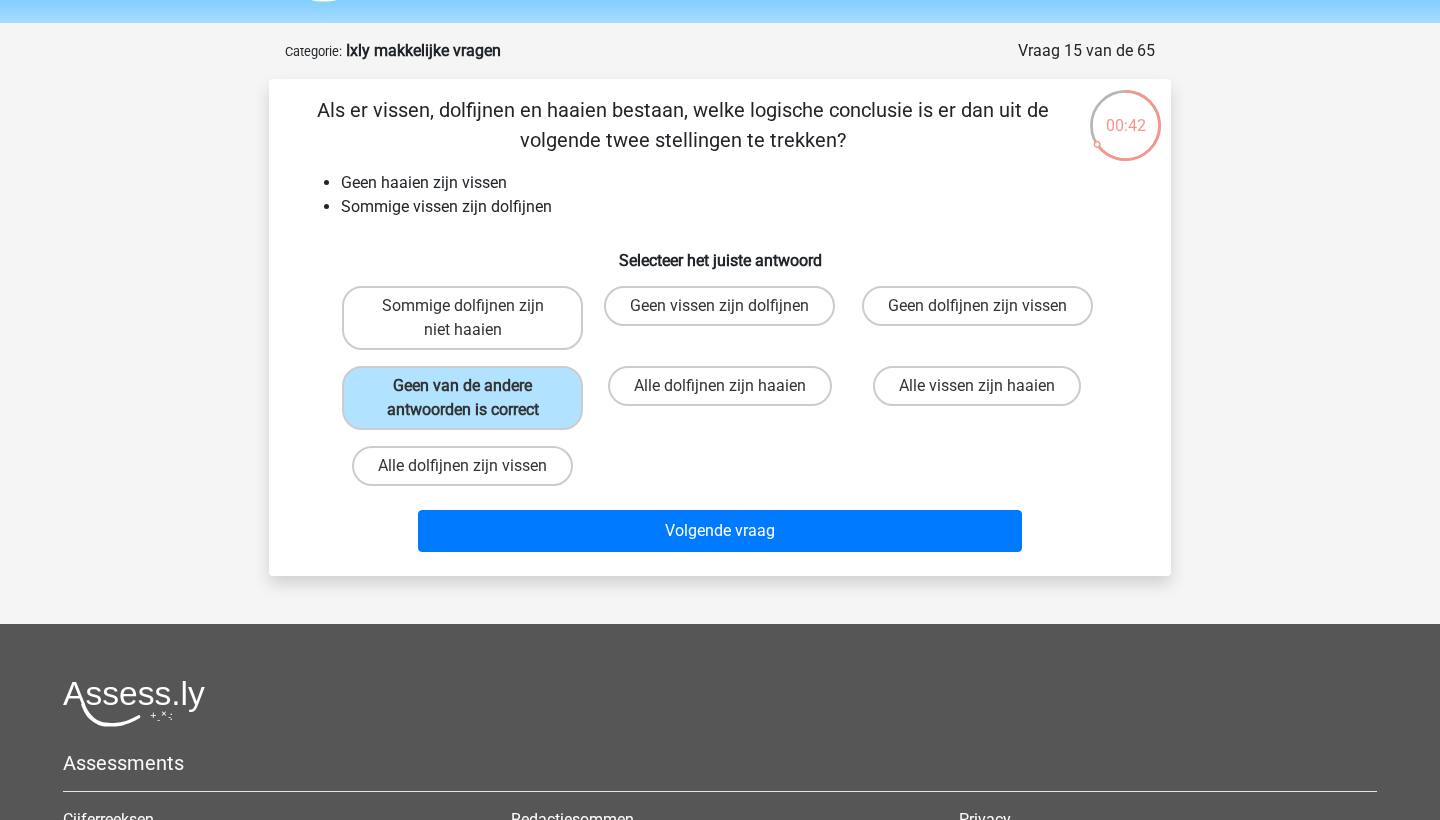 click on "Volgende vraag" at bounding box center [720, 527] 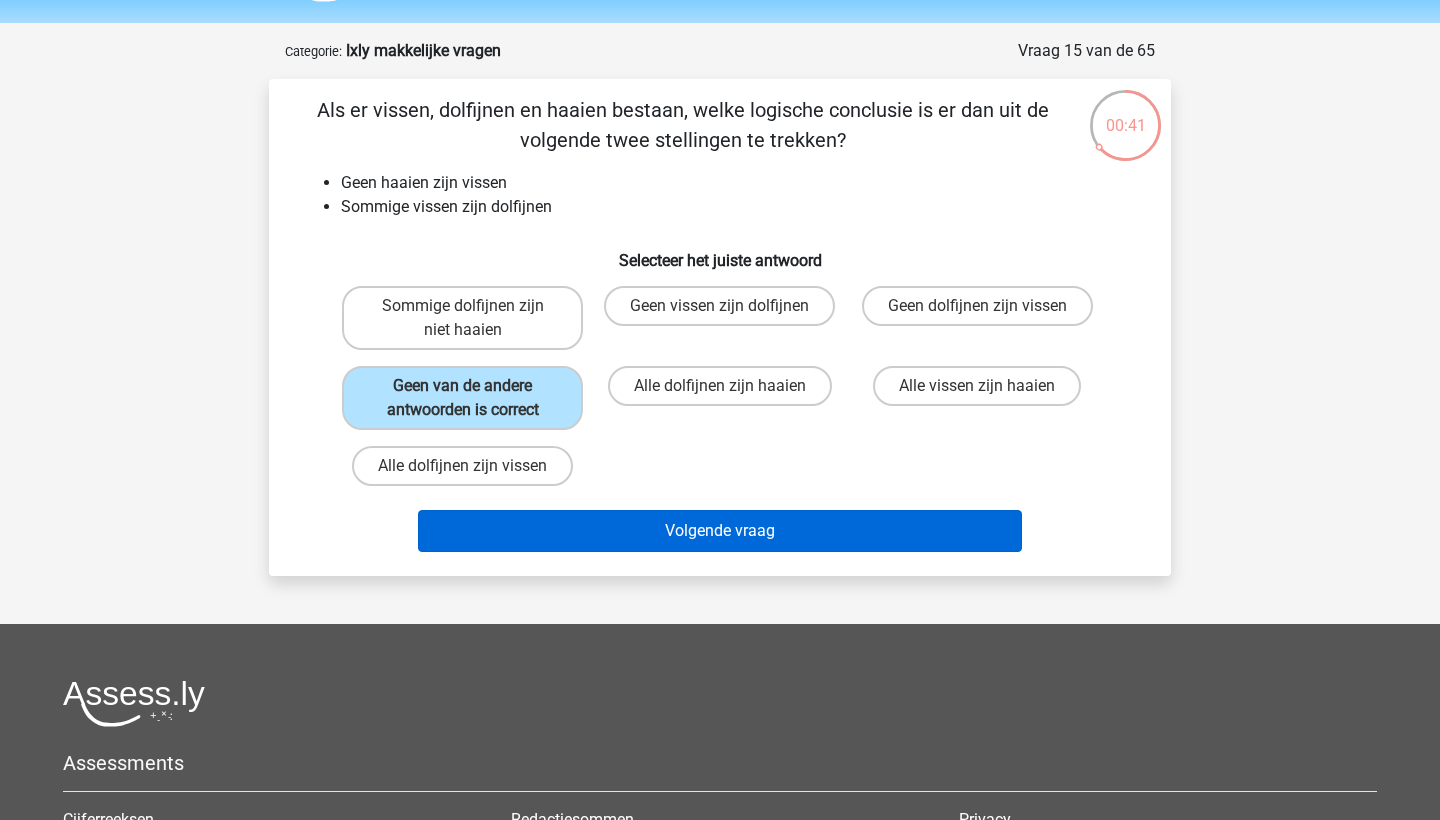 click on "Volgende vraag" at bounding box center (720, 531) 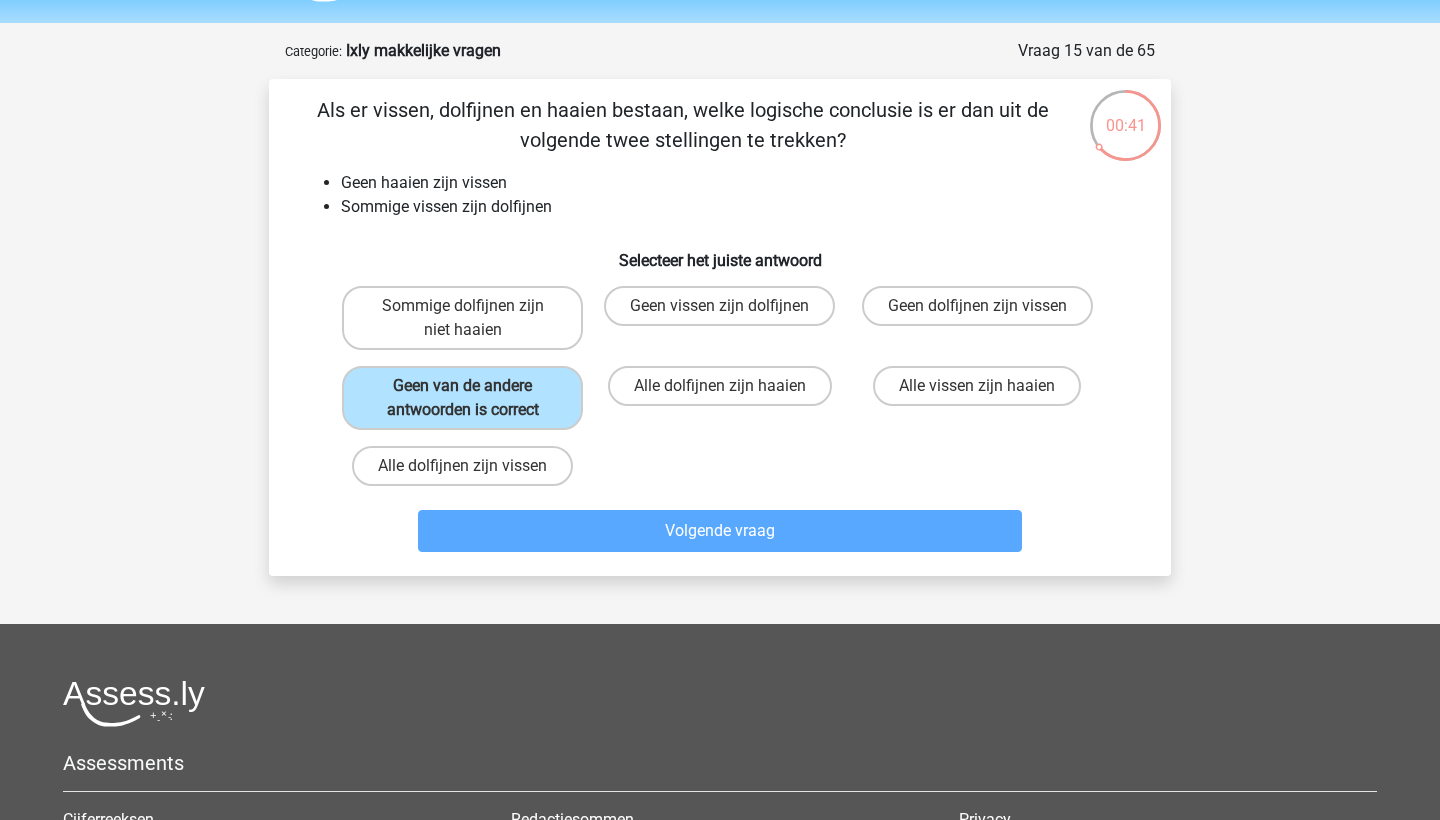 scroll, scrollTop: 100, scrollLeft: 0, axis: vertical 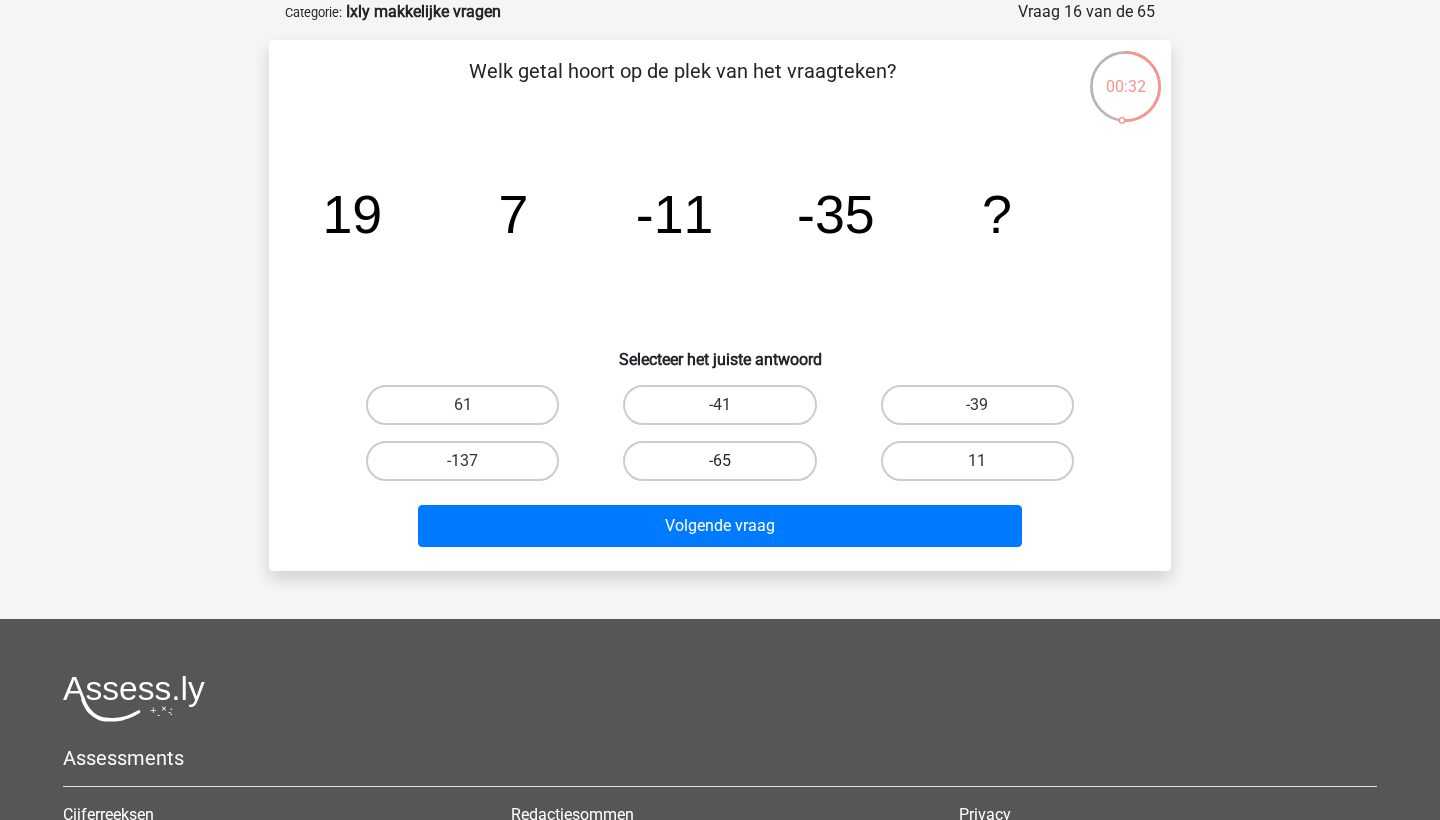 click on "-65" at bounding box center (719, 461) 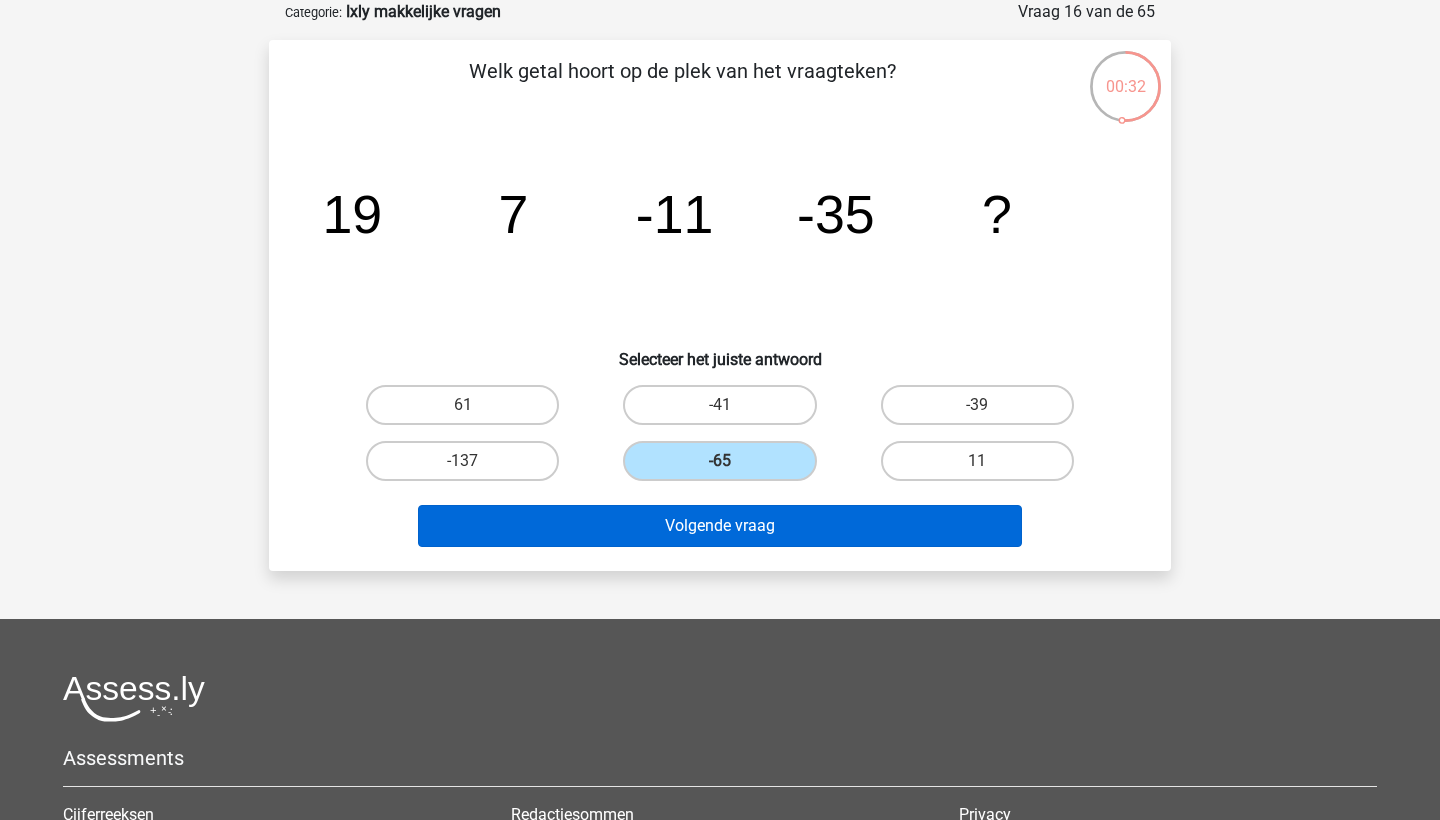 click on "Volgende vraag" at bounding box center [720, 526] 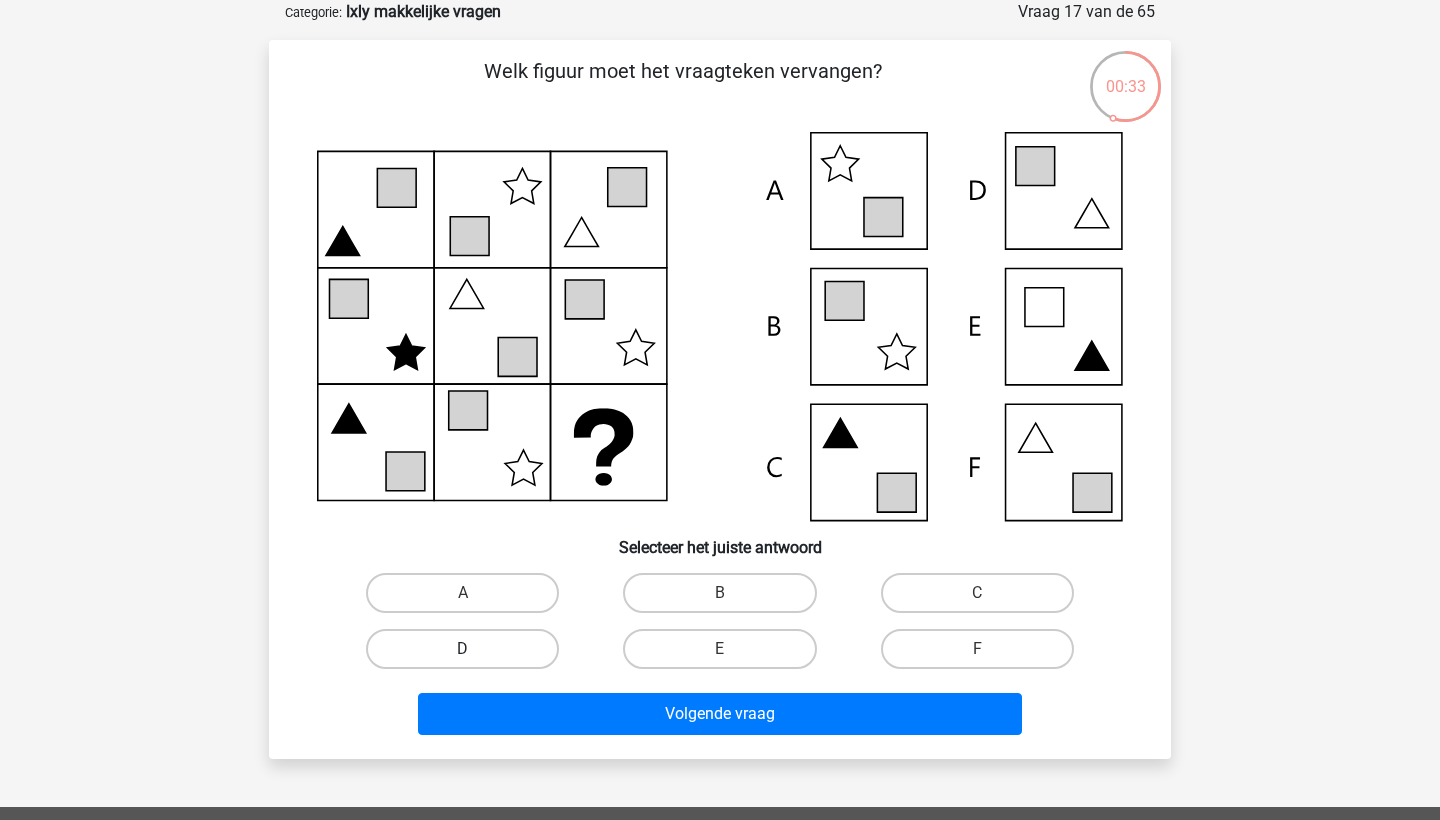 click on "D" at bounding box center (462, 649) 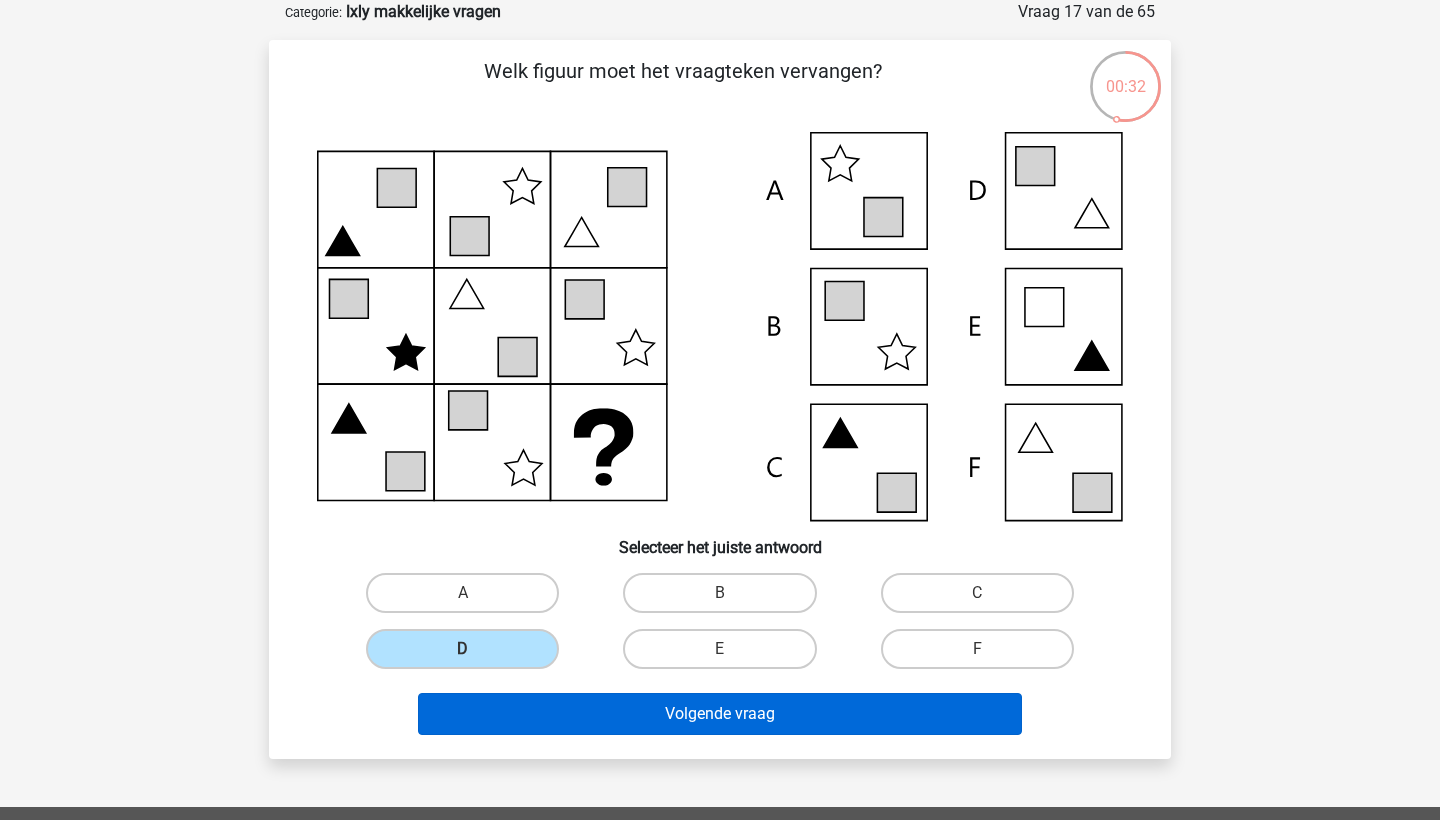 click on "Volgende vraag" at bounding box center (720, 714) 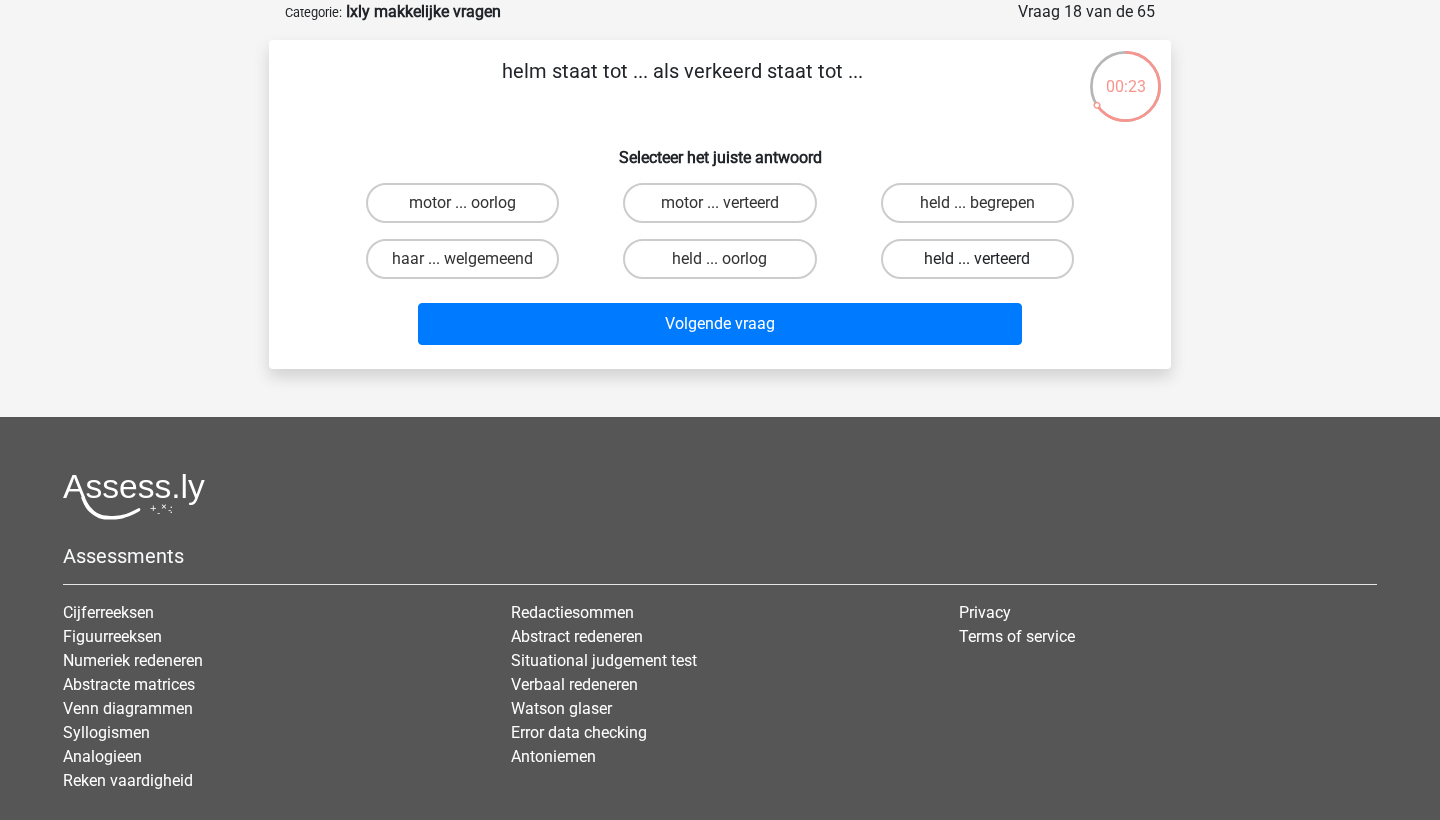 click on "held ... verteerd" at bounding box center [977, 259] 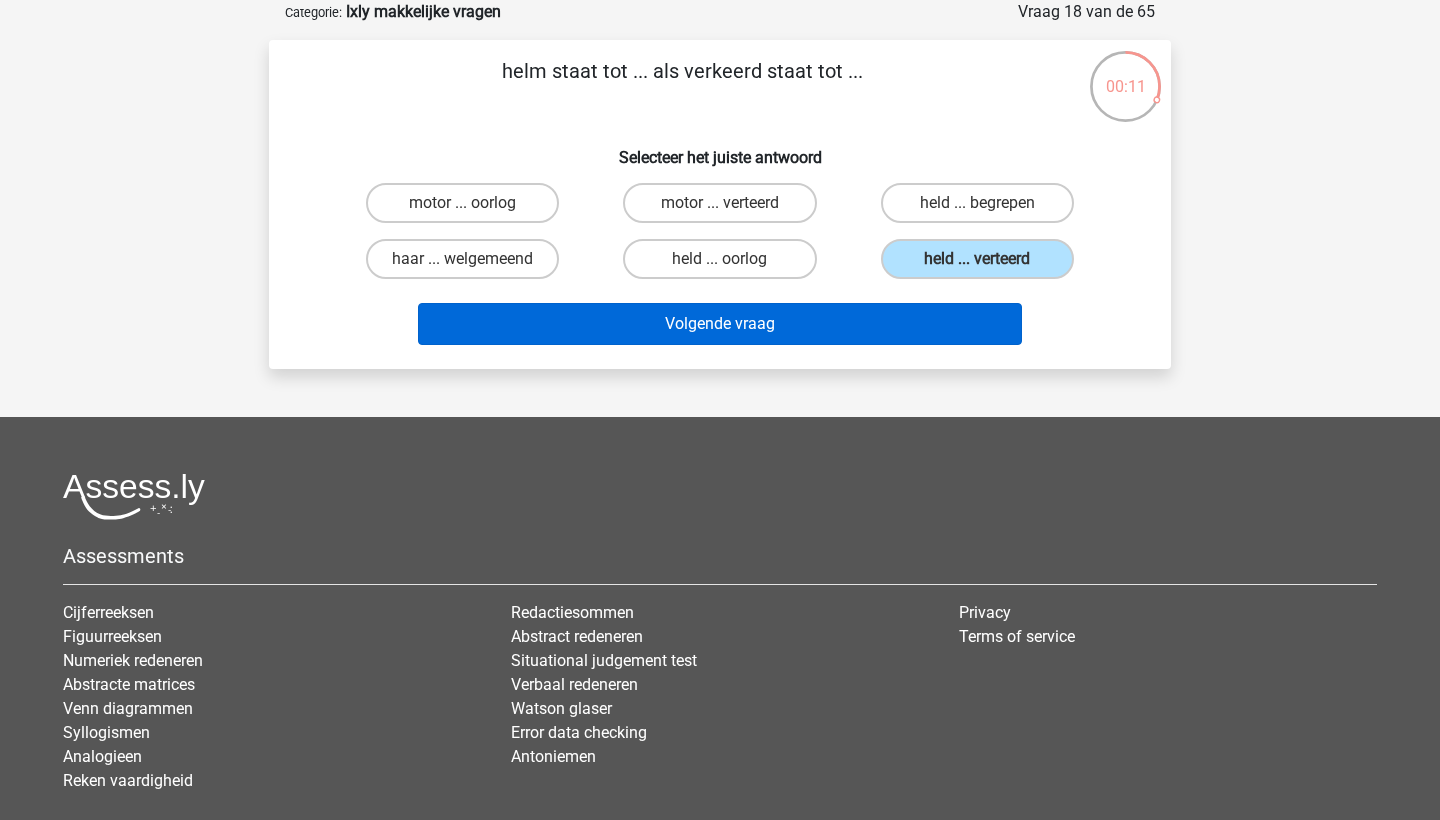 click on "Volgende vraag" at bounding box center [720, 324] 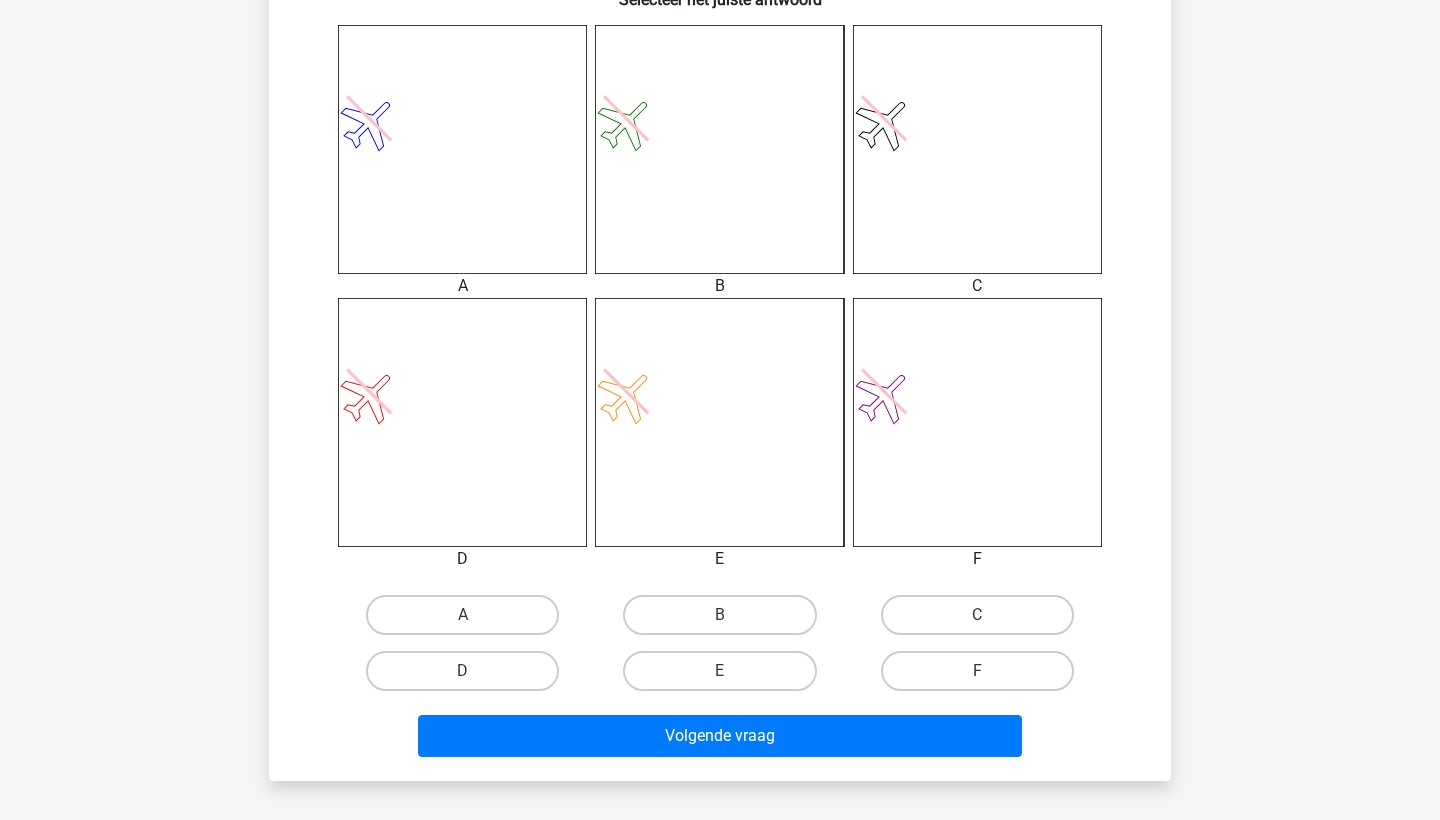 scroll, scrollTop: 798, scrollLeft: 0, axis: vertical 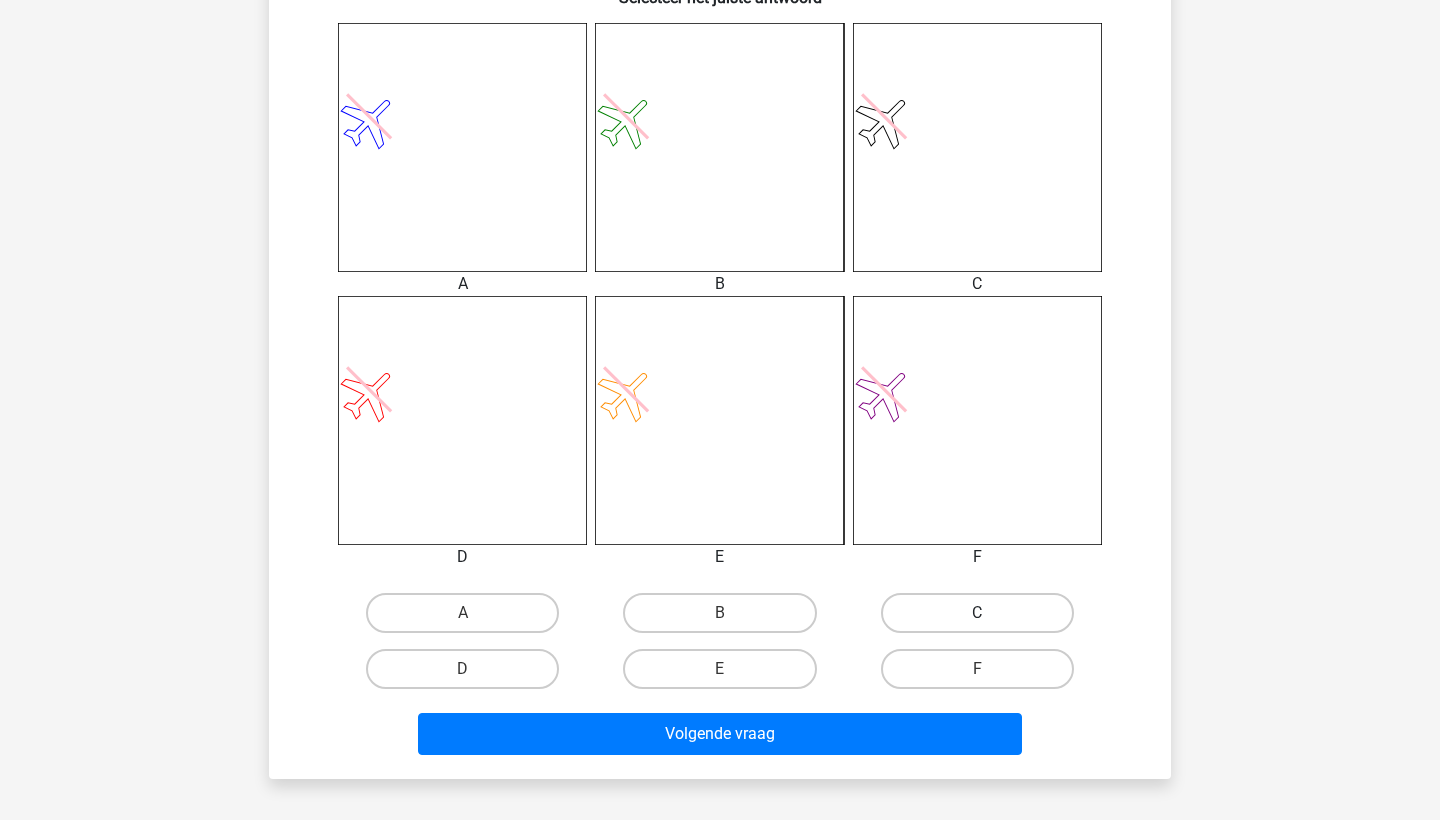 click on "C" at bounding box center [977, 613] 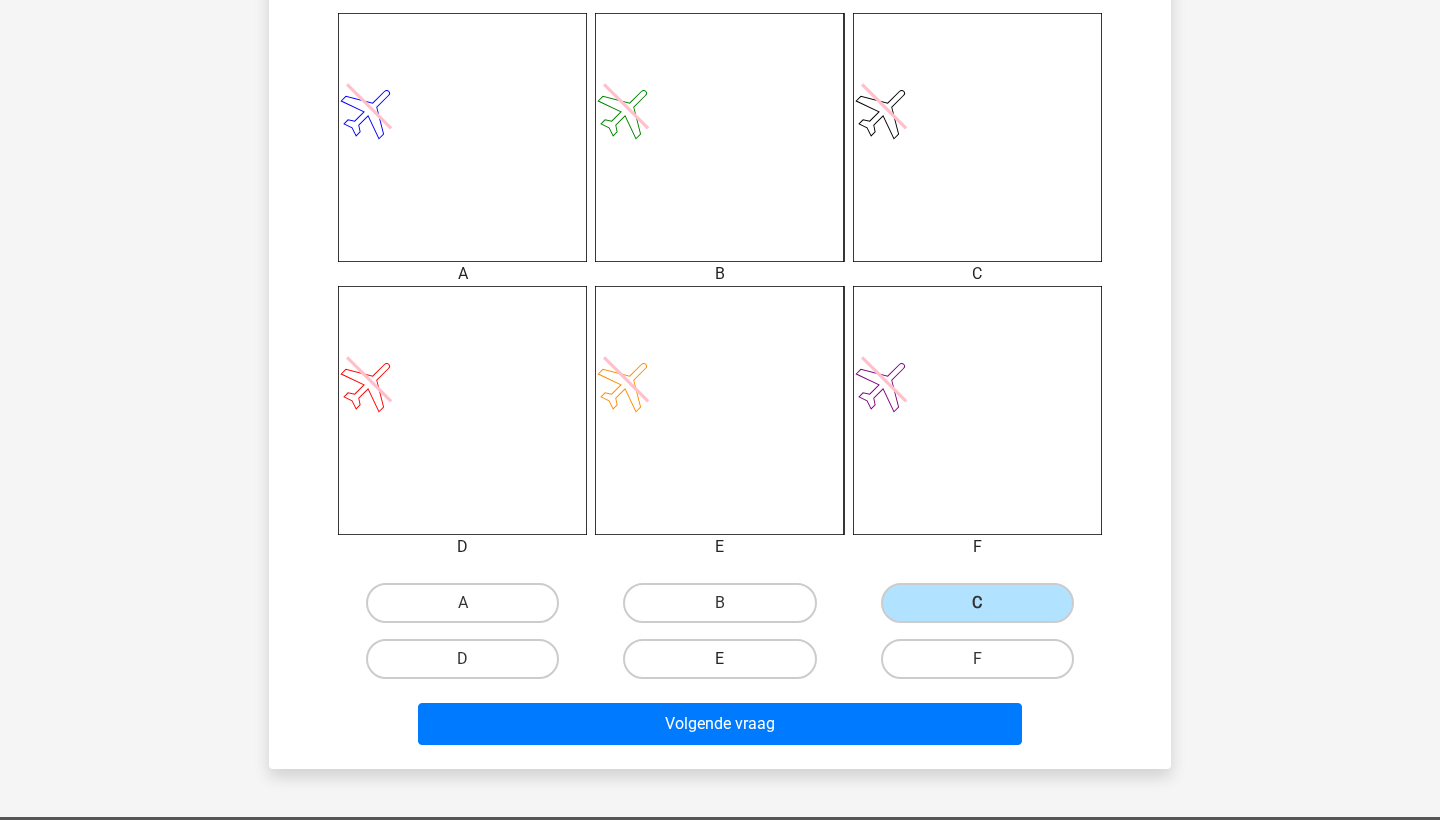 scroll, scrollTop: 808, scrollLeft: 0, axis: vertical 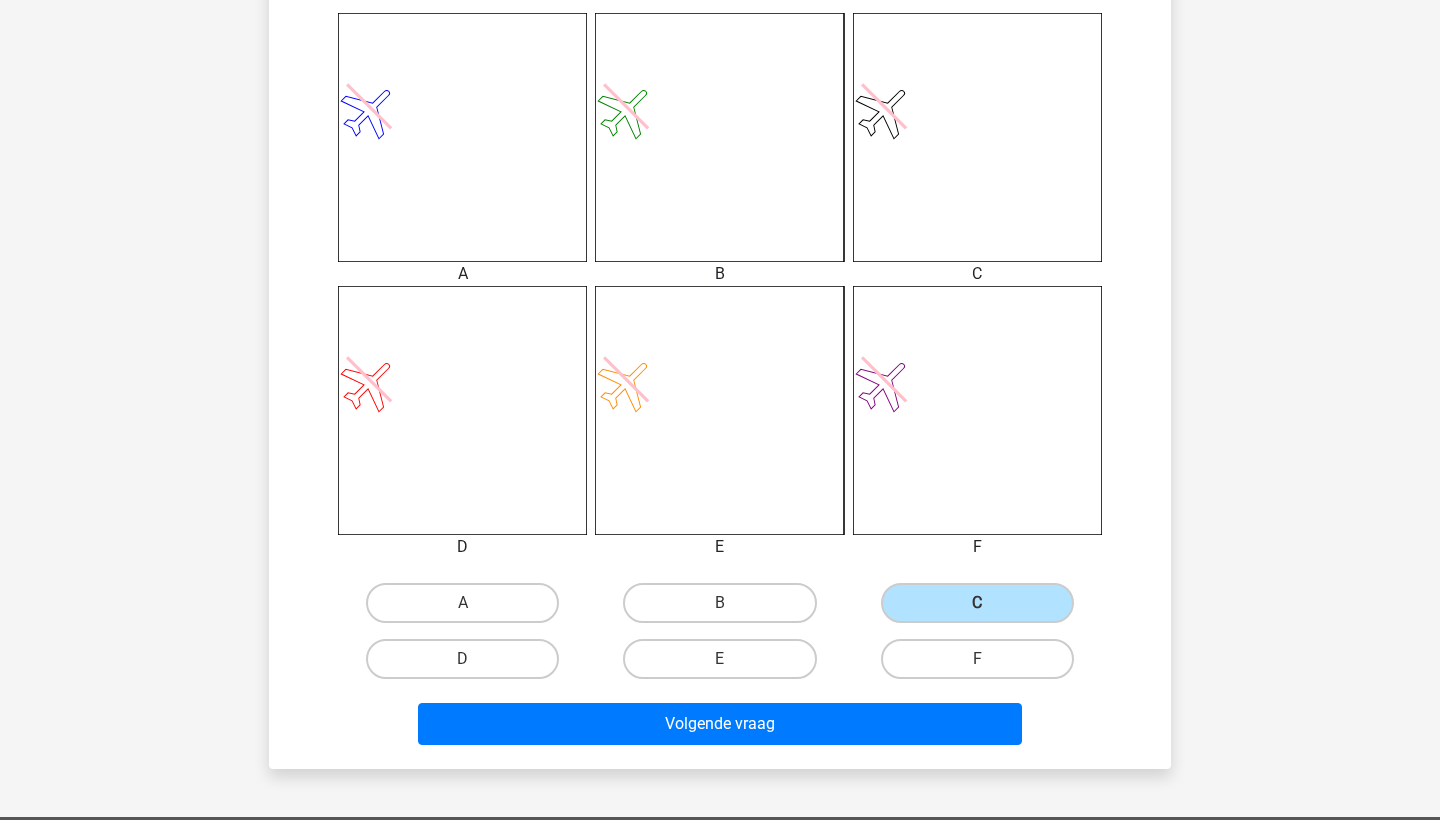 click on "Volgende vraag" at bounding box center [720, 728] 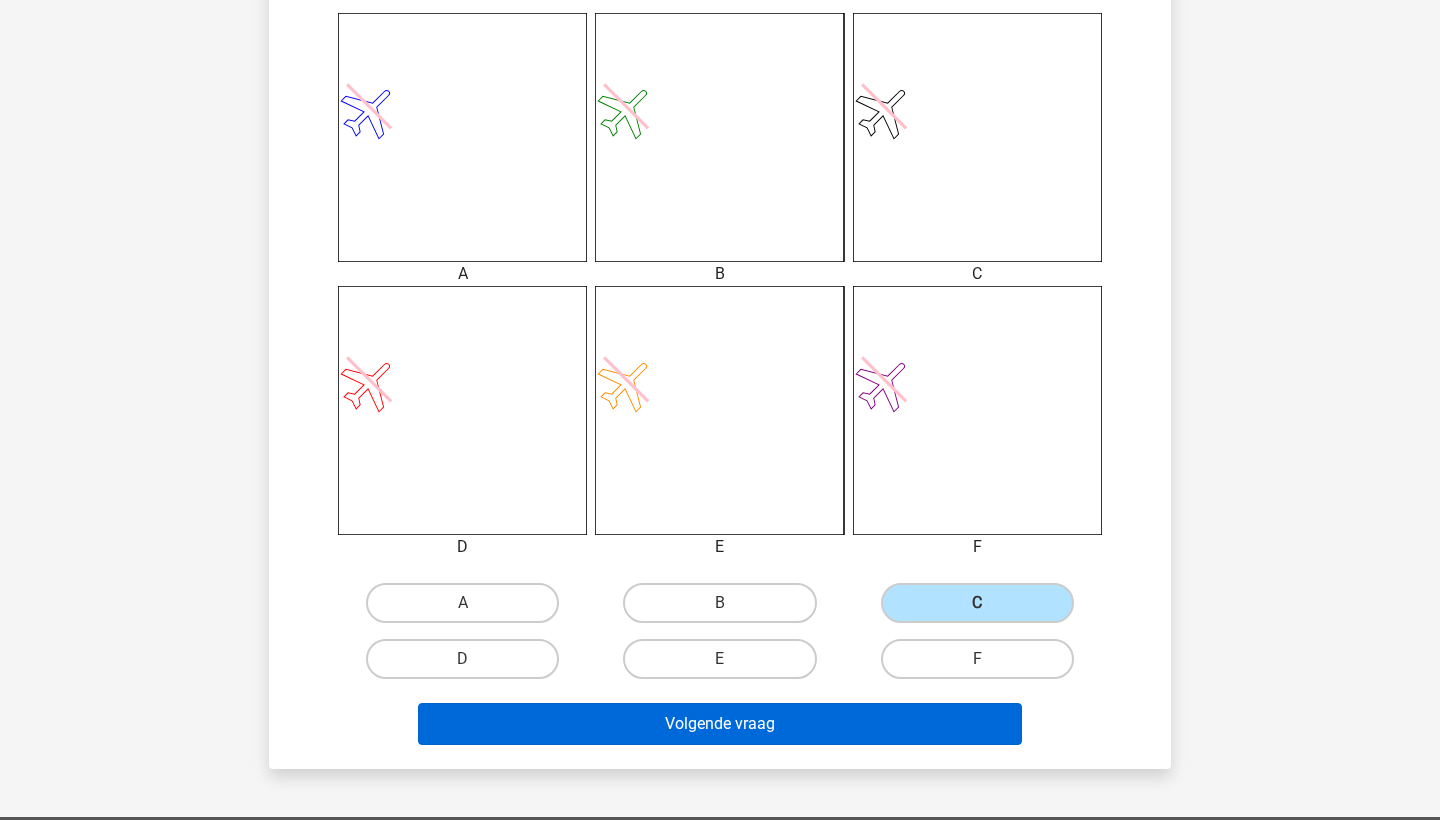 click on "Volgende vraag" at bounding box center [720, 724] 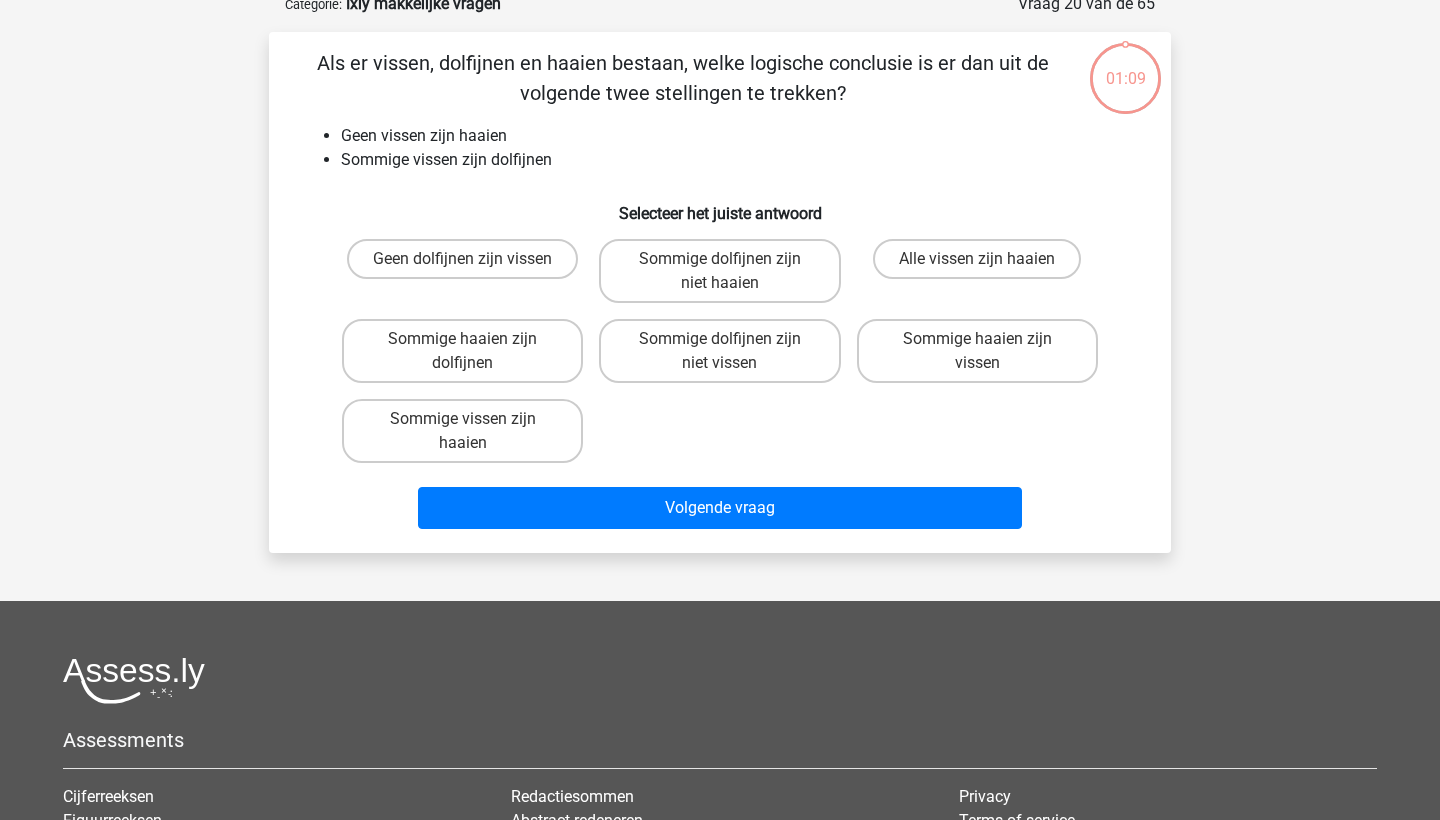 scroll, scrollTop: 100, scrollLeft: 0, axis: vertical 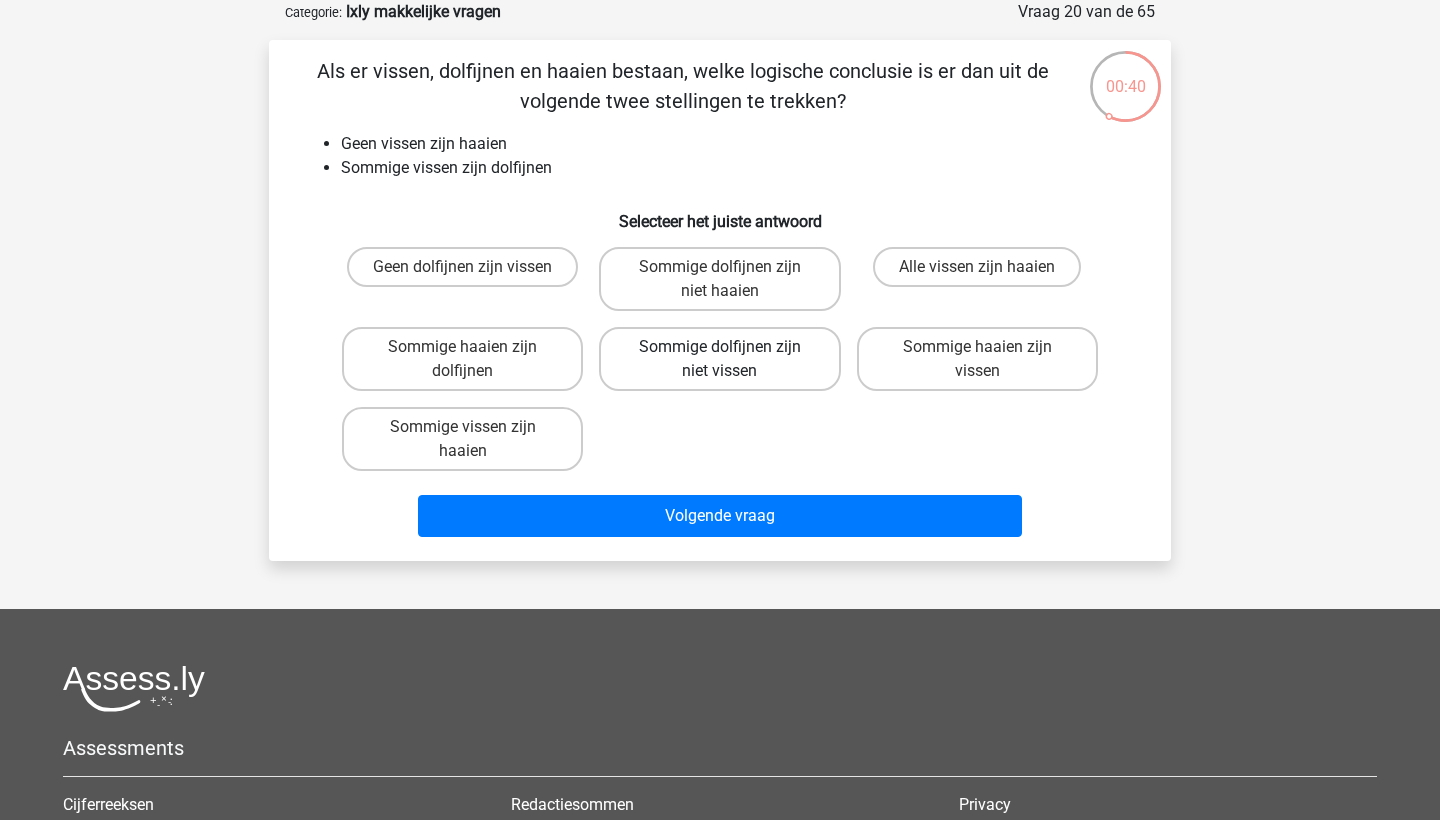 click on "Sommige dolfijnen zijn niet vissen" at bounding box center (719, 359) 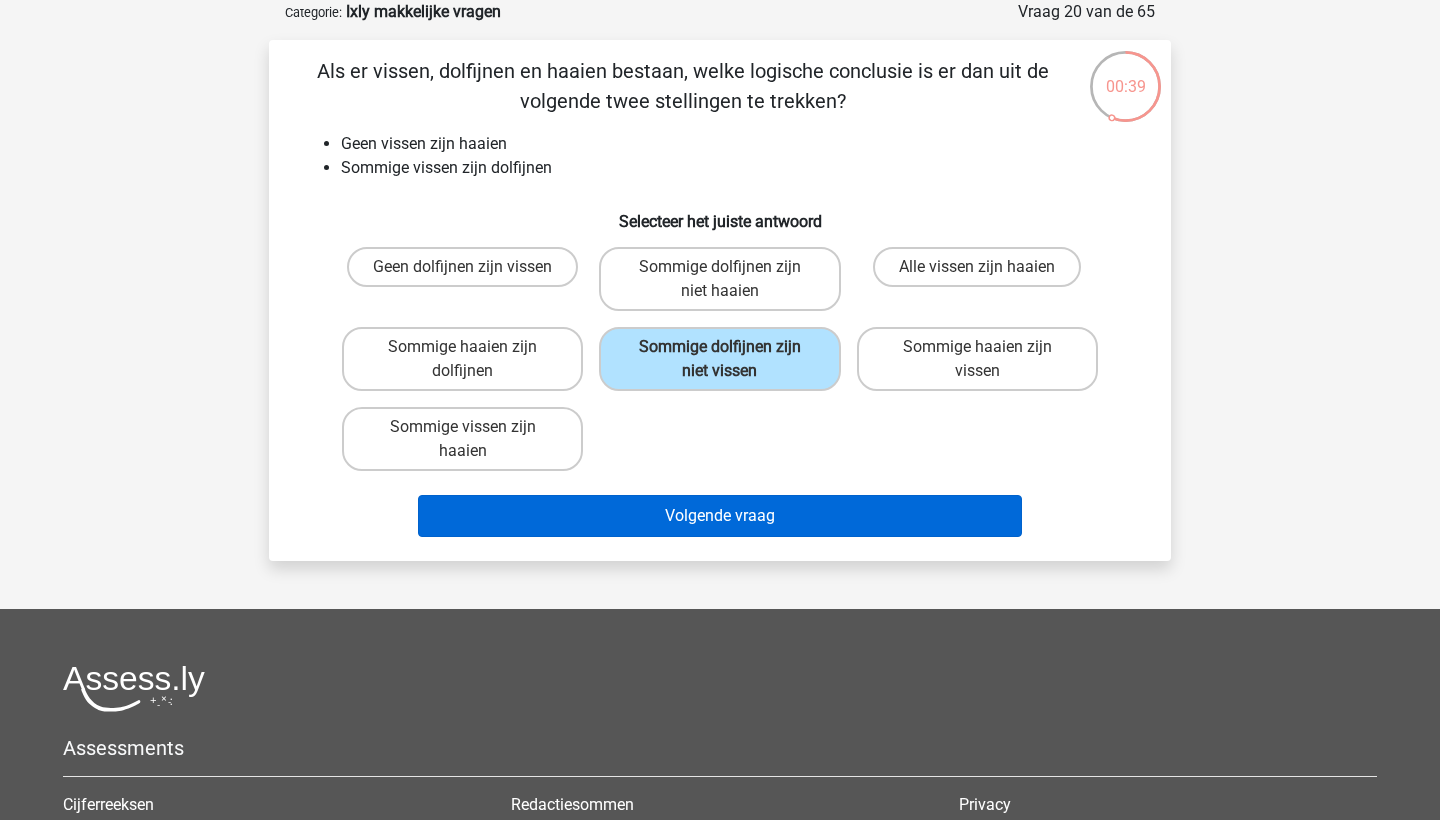 click on "Volgende vraag" at bounding box center (720, 516) 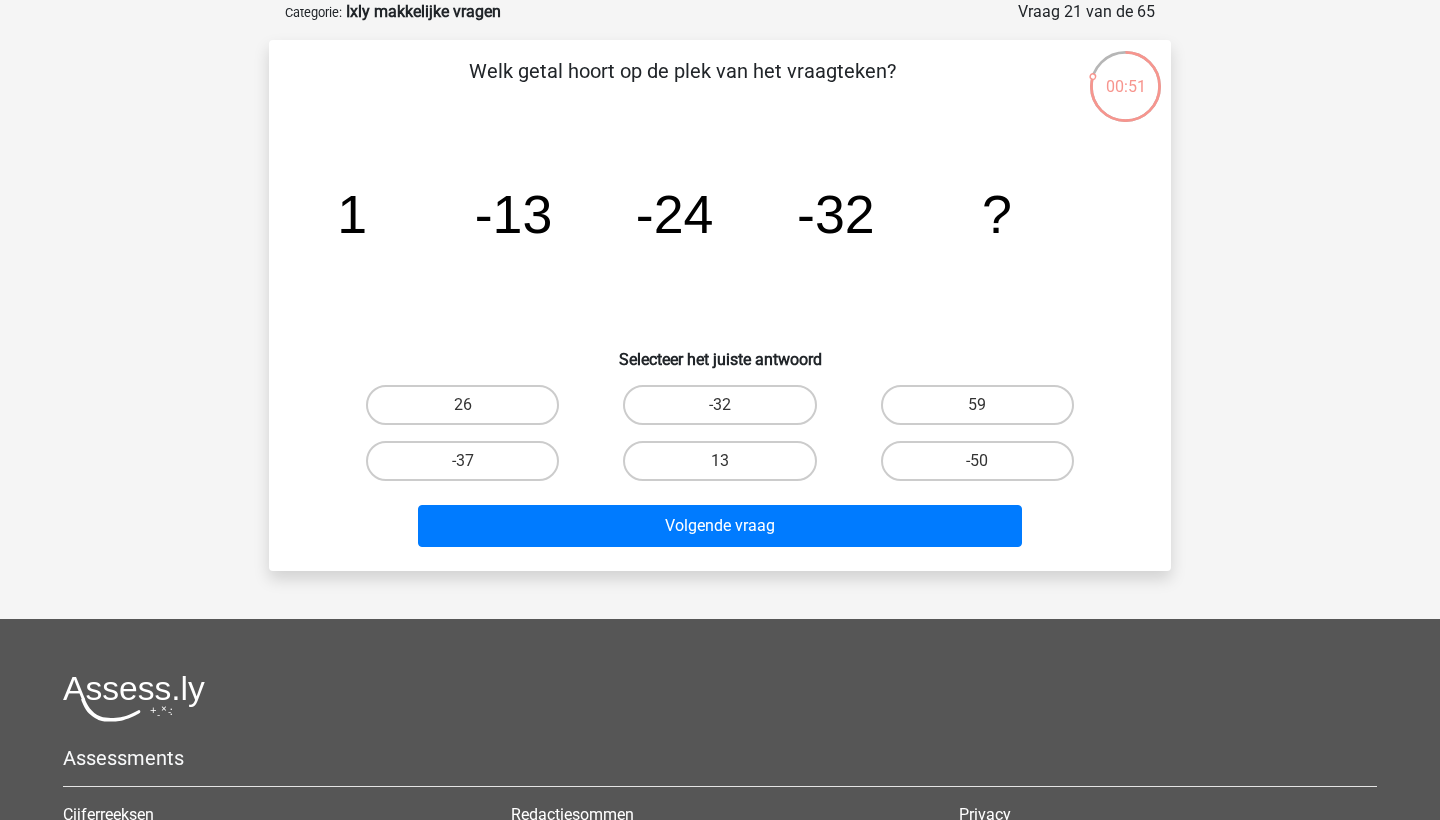 click on "-37" at bounding box center (469, 467) 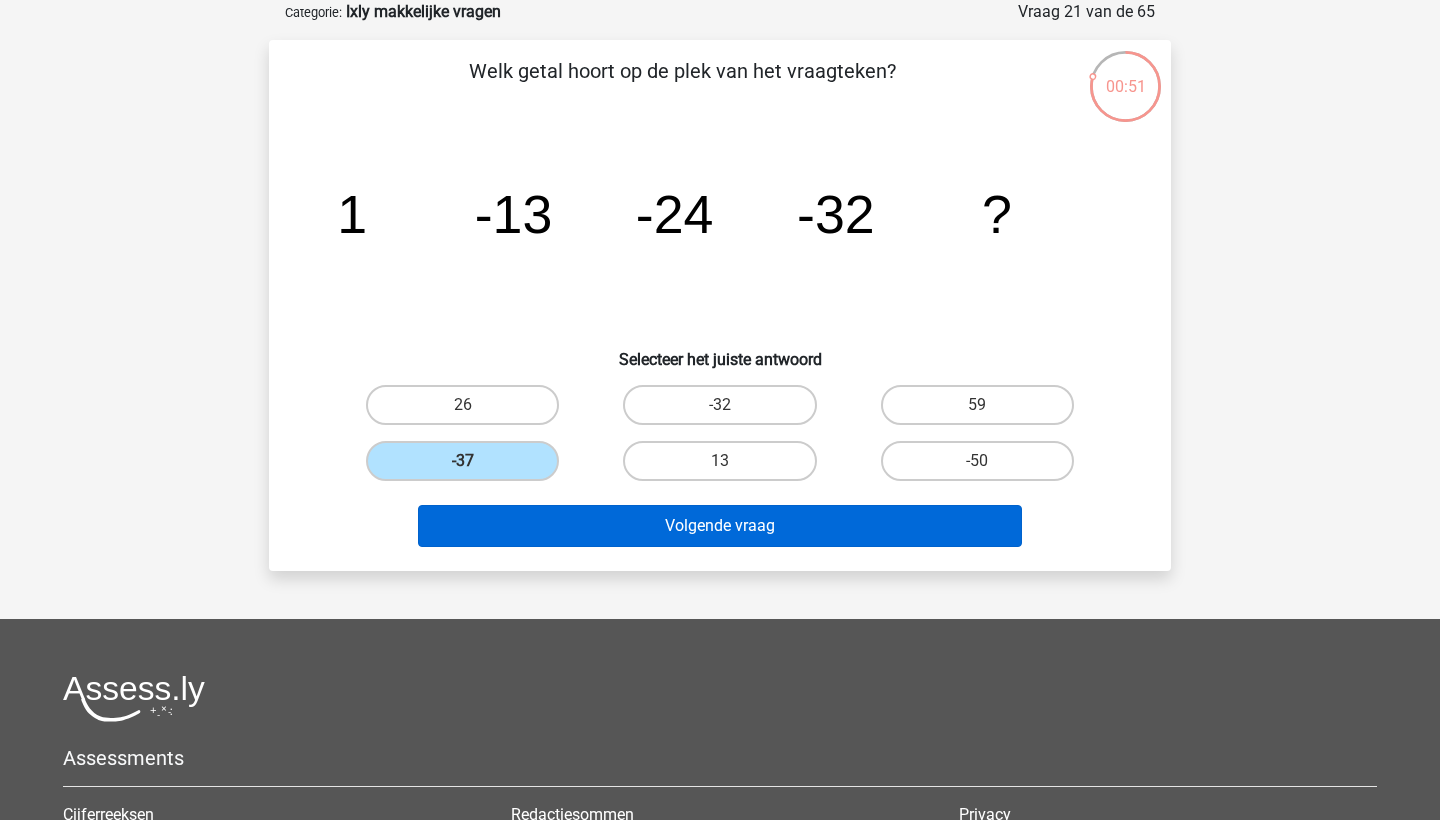 click on "Volgende vraag" at bounding box center [720, 526] 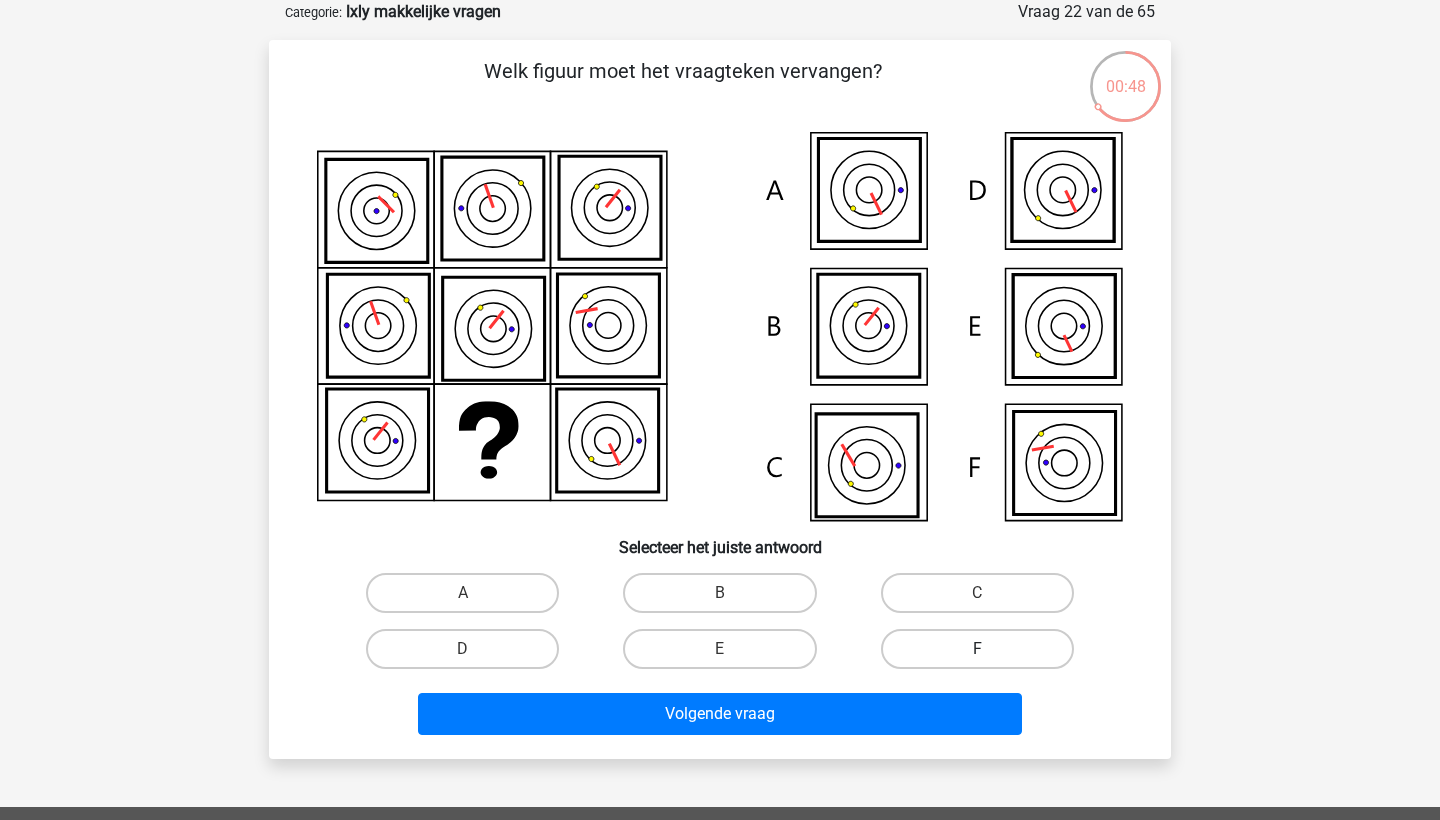 click on "F" at bounding box center [977, 649] 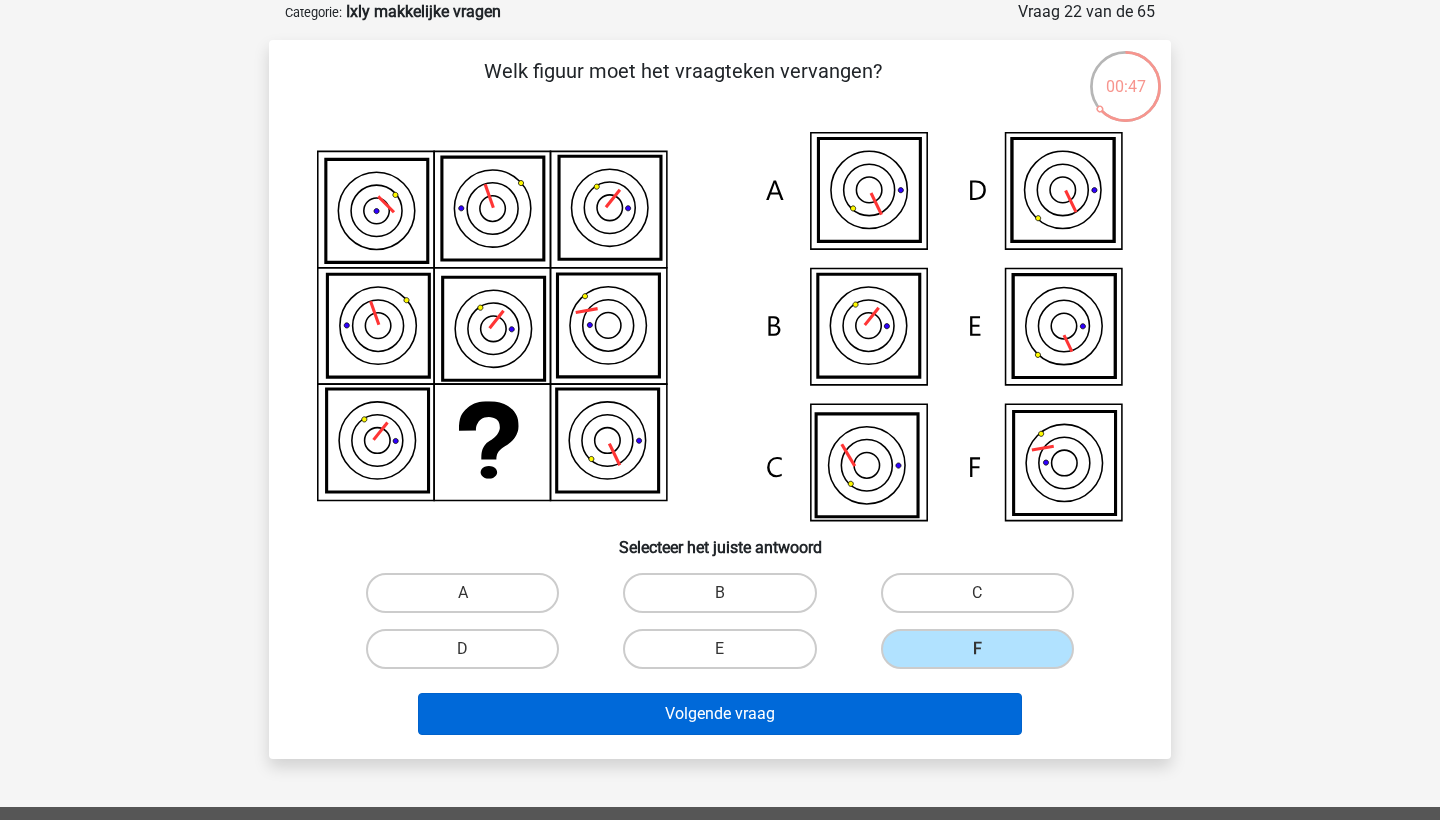 click on "Volgende vraag" at bounding box center [720, 714] 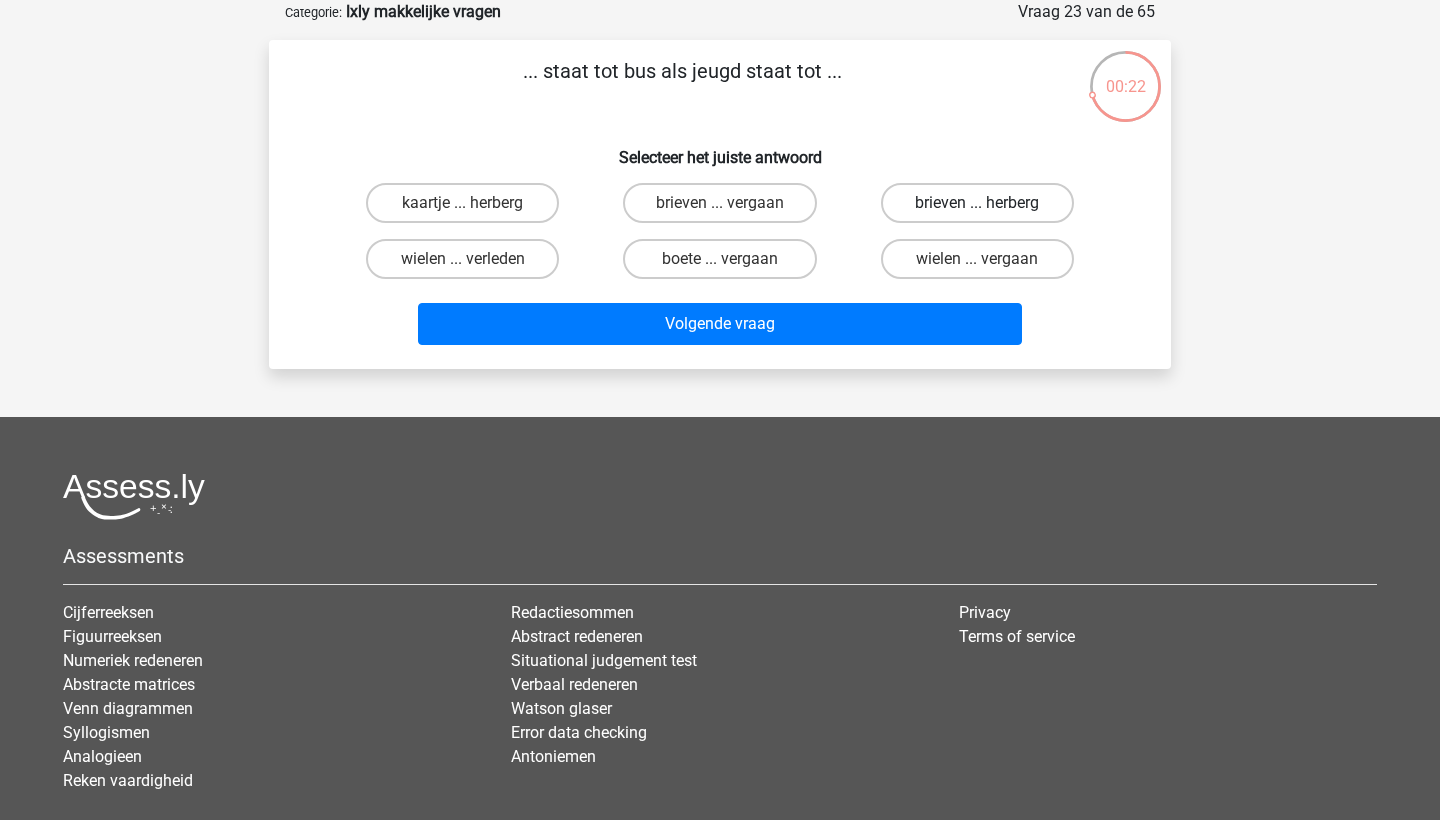 click on "brieven ... herberg" at bounding box center (977, 203) 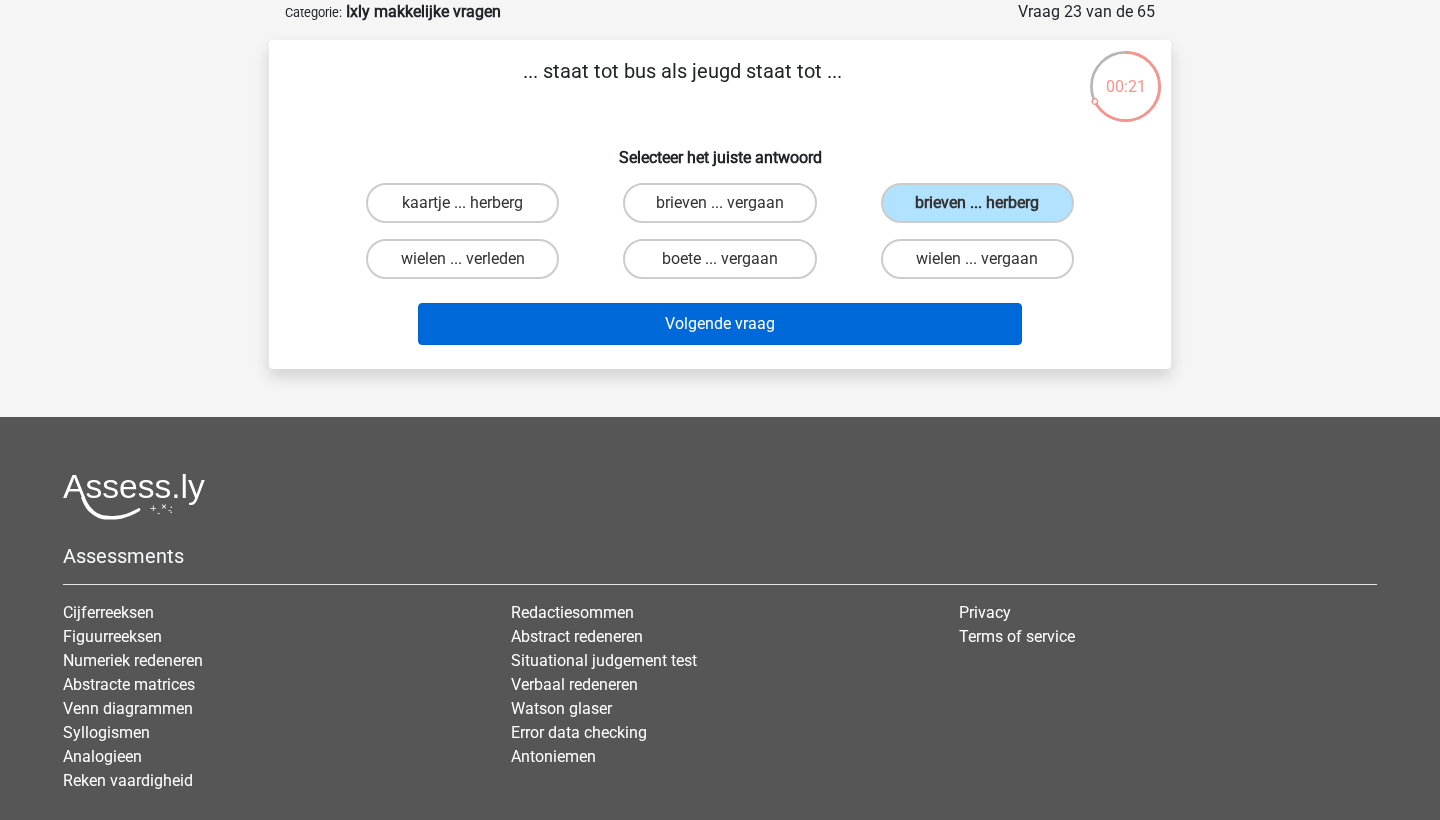 click on "Volgende vraag" at bounding box center (720, 324) 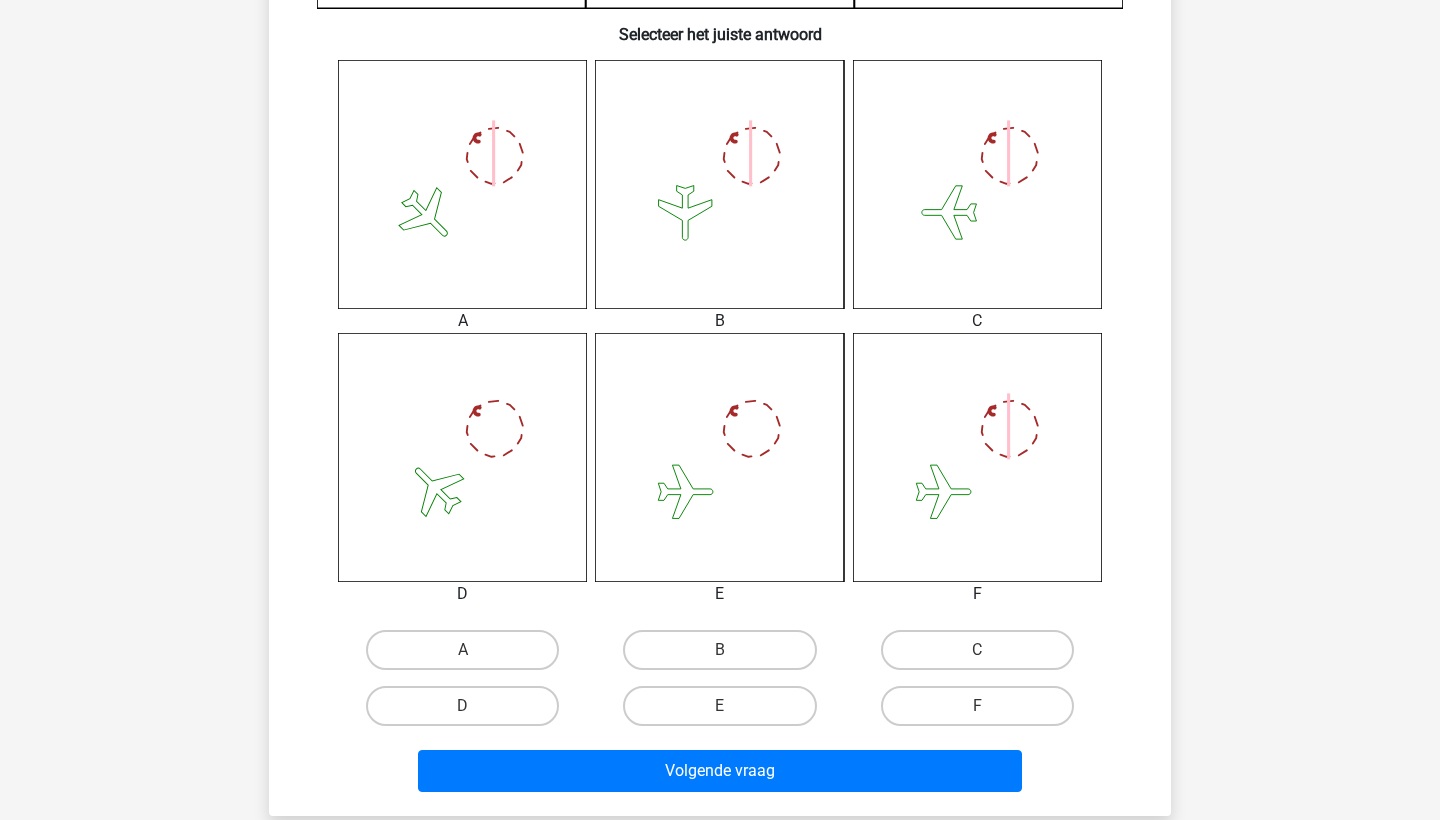 scroll, scrollTop: 759, scrollLeft: 0, axis: vertical 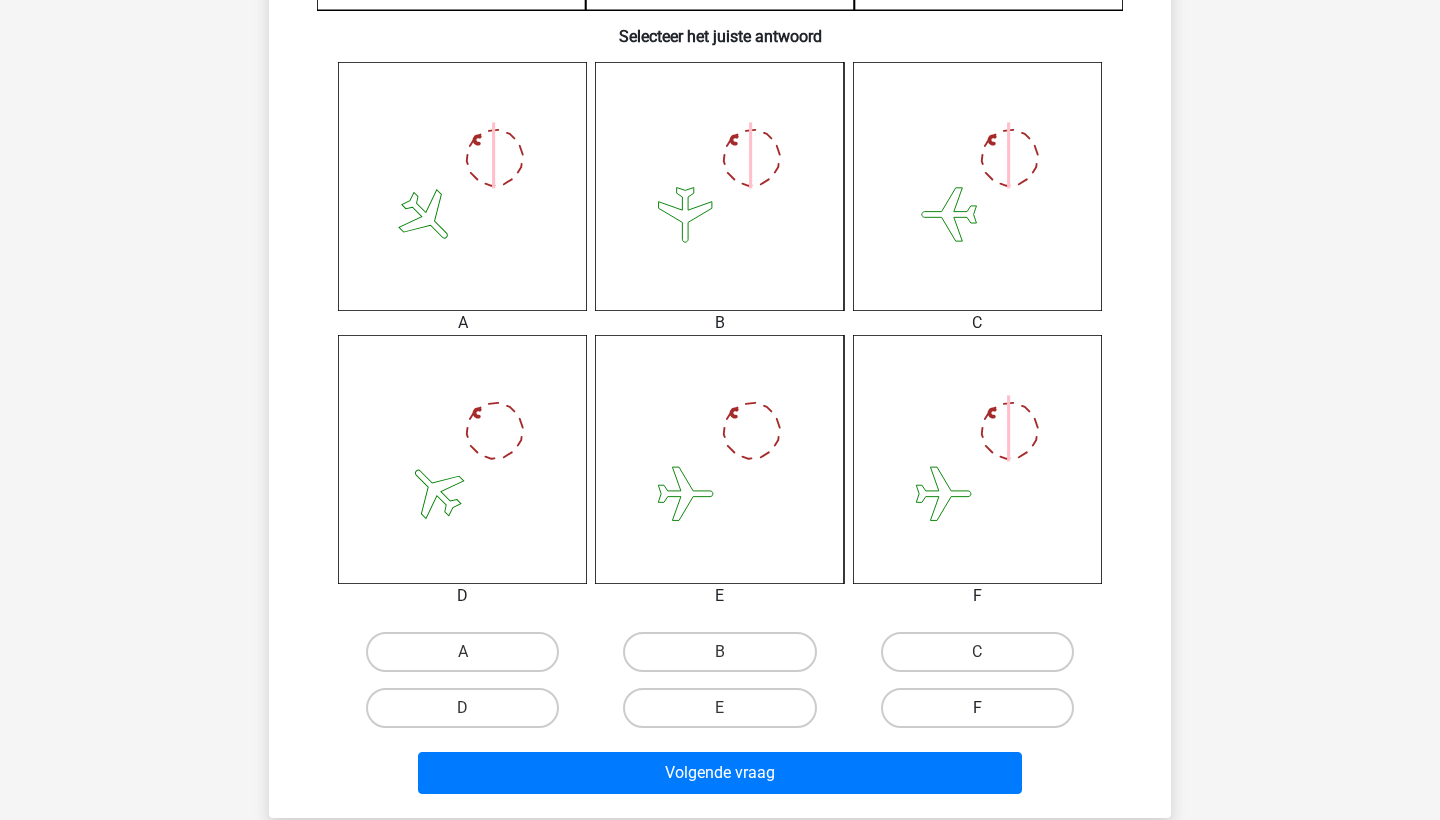 click on "F" at bounding box center (977, 708) 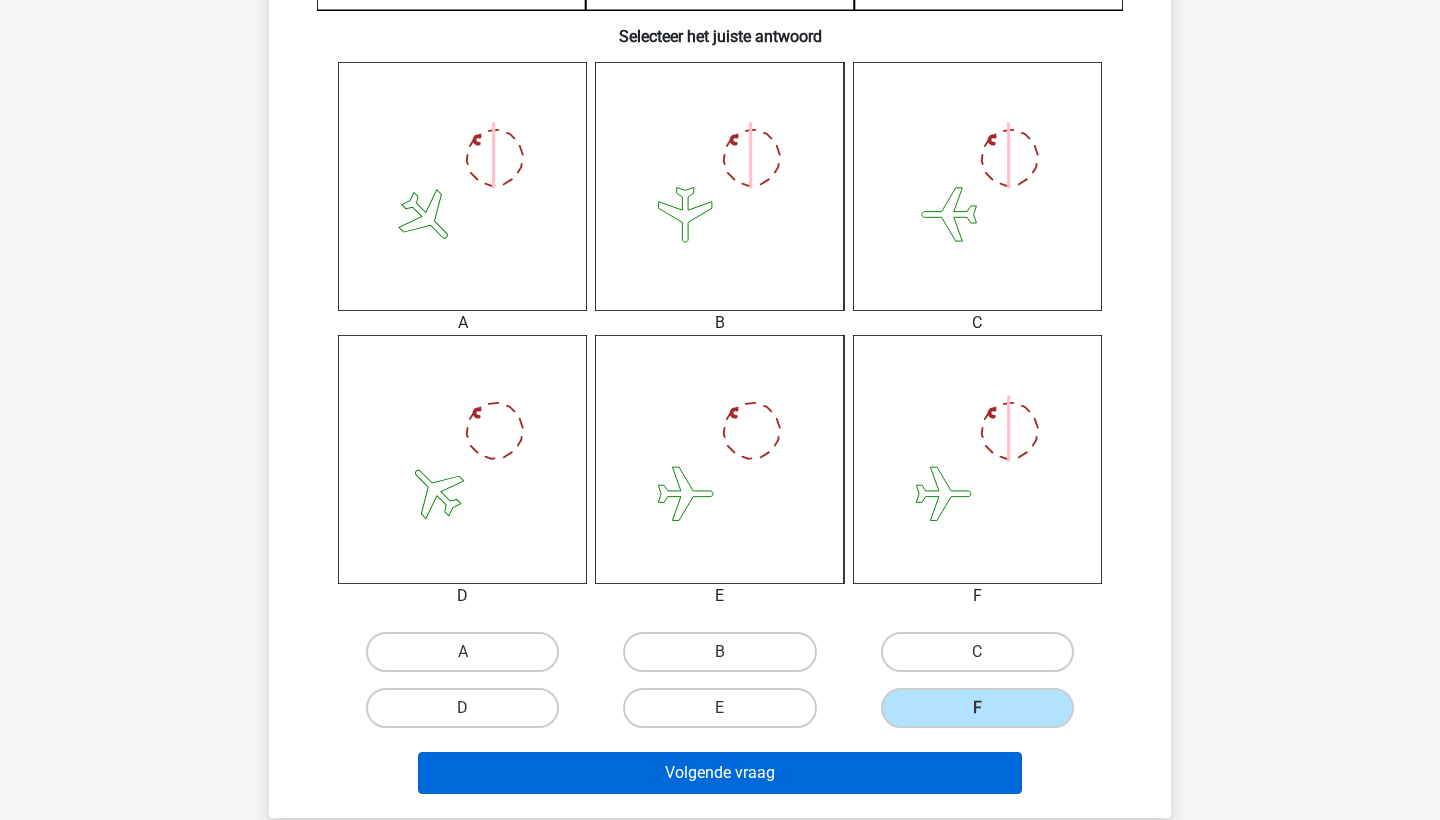 click on "Volgende vraag" at bounding box center (720, 773) 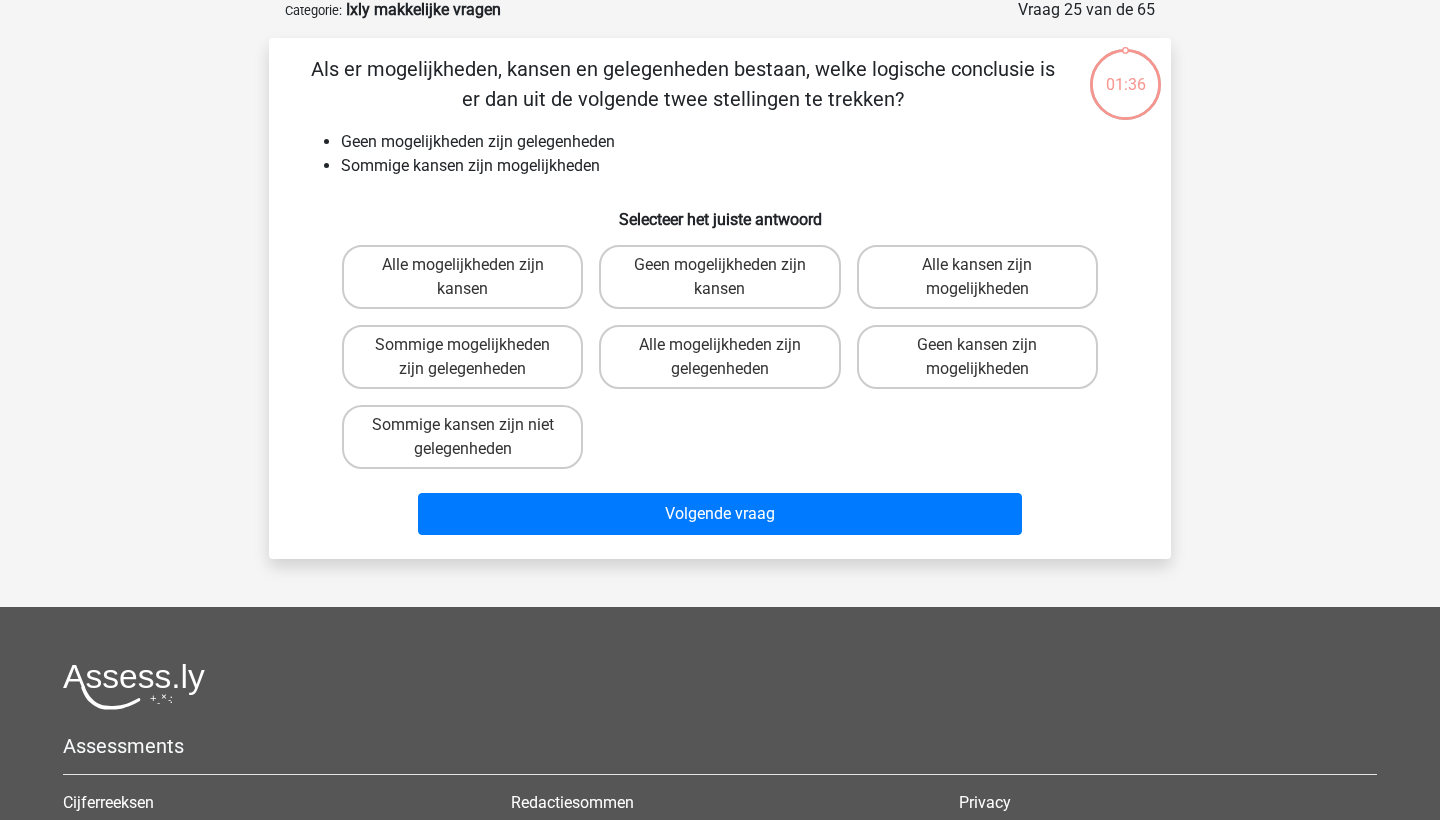 scroll, scrollTop: 100, scrollLeft: 0, axis: vertical 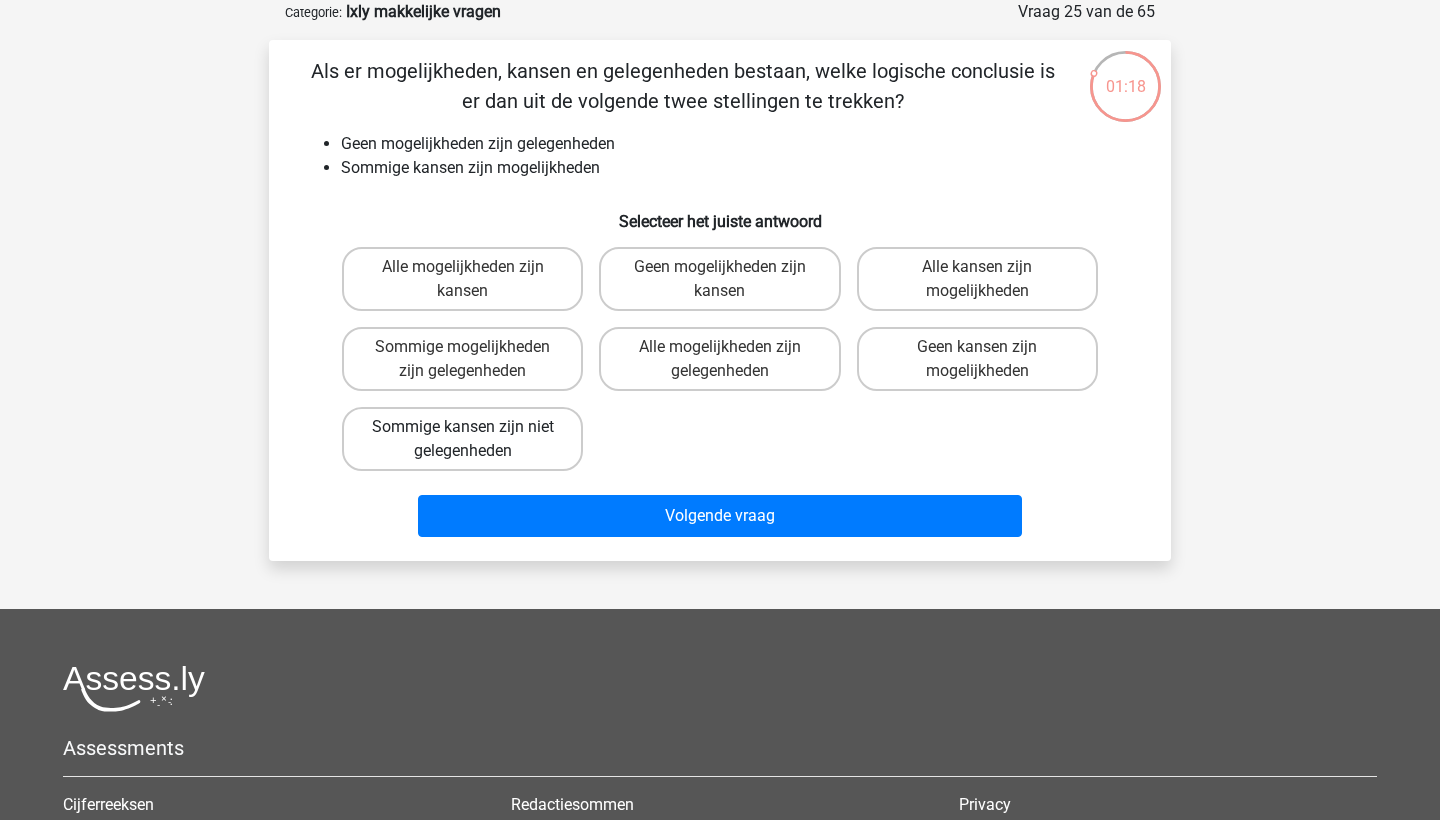 click on "Sommige kansen zijn niet gelegenheden" at bounding box center [462, 439] 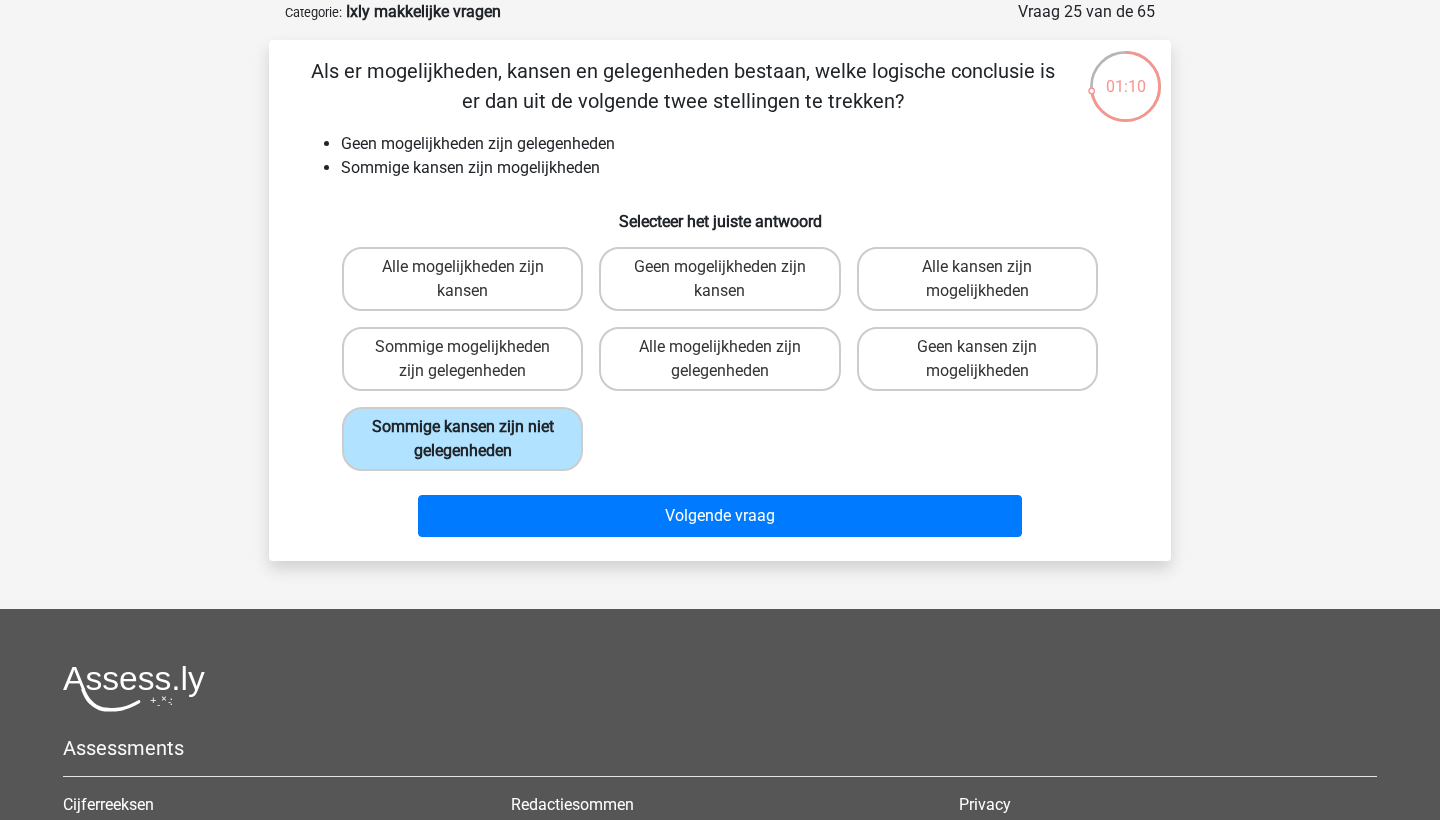 click on "Sommige kansen zijn niet gelegenheden" at bounding box center [462, 439] 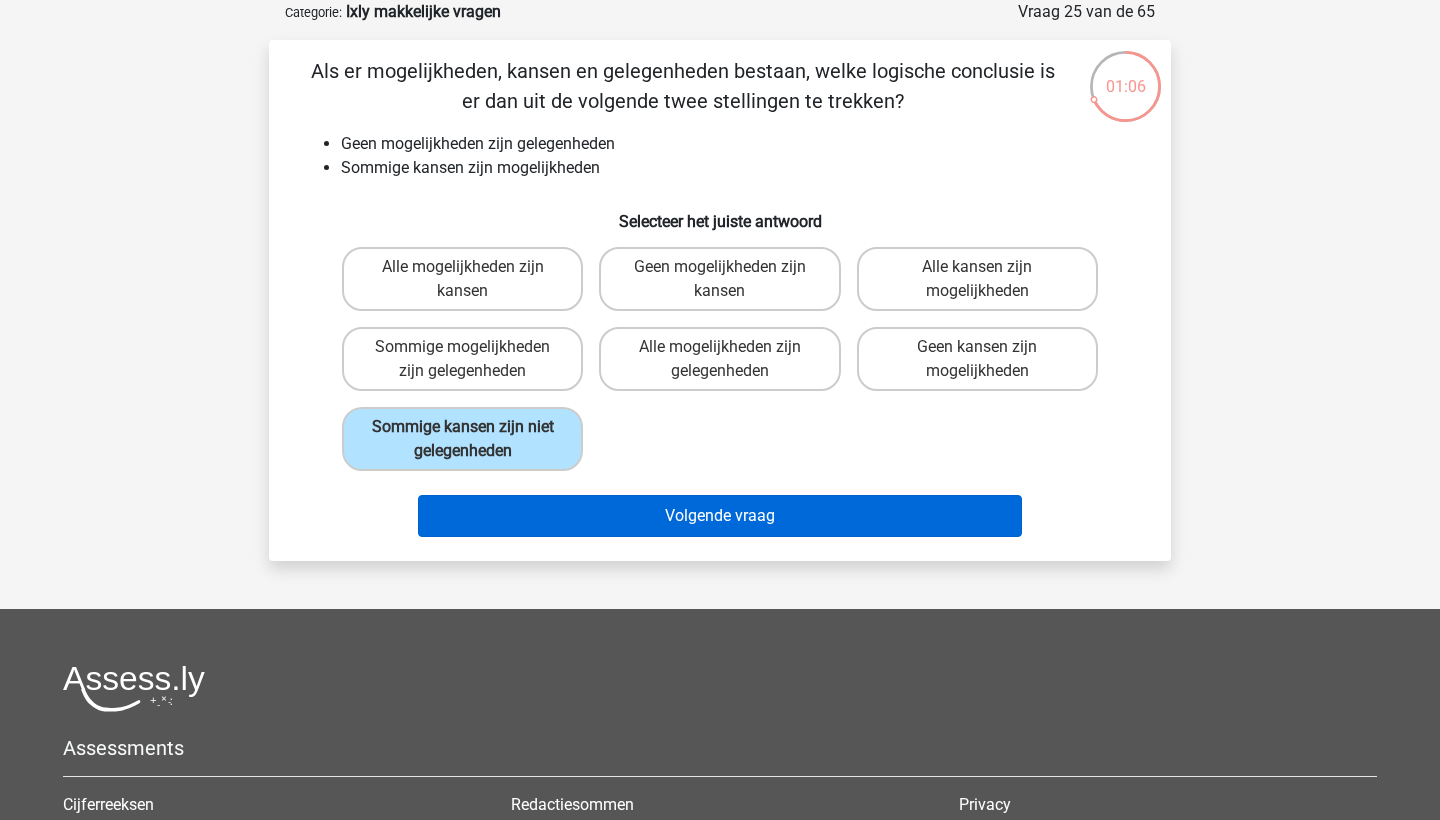 click on "Volgende vraag" at bounding box center (720, 516) 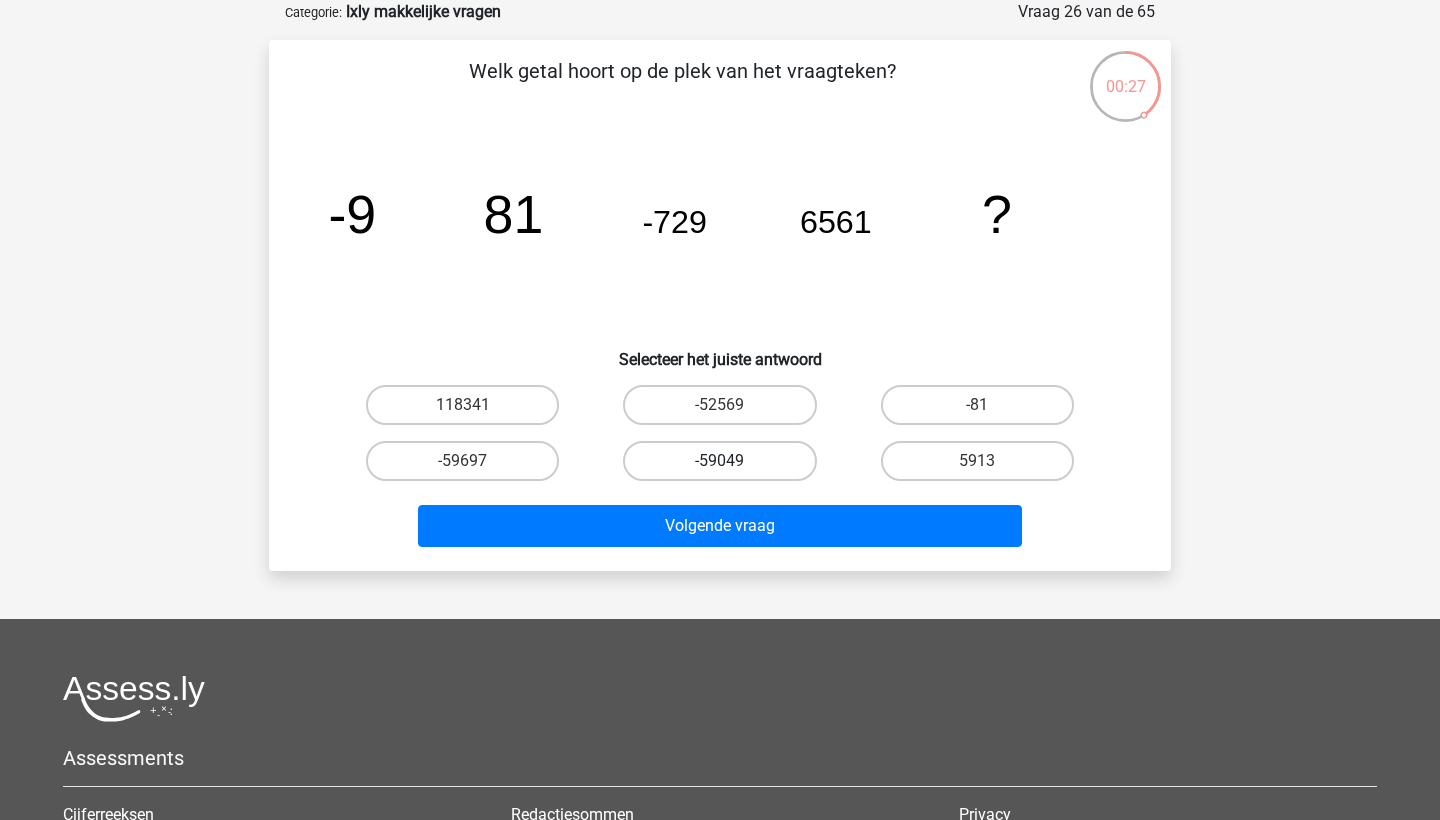 click on "-59049" at bounding box center (719, 461) 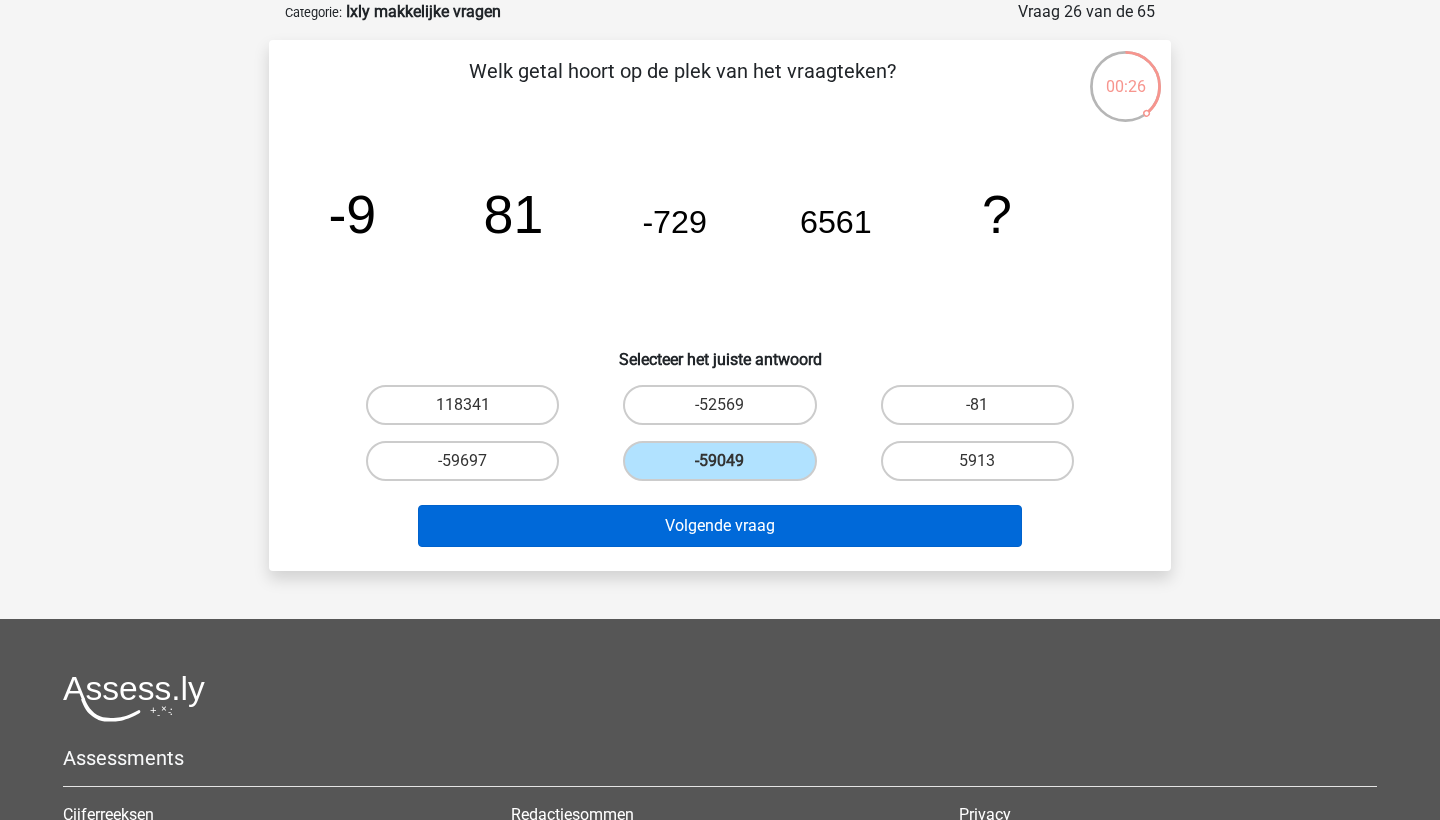 click on "Volgende vraag" at bounding box center [720, 526] 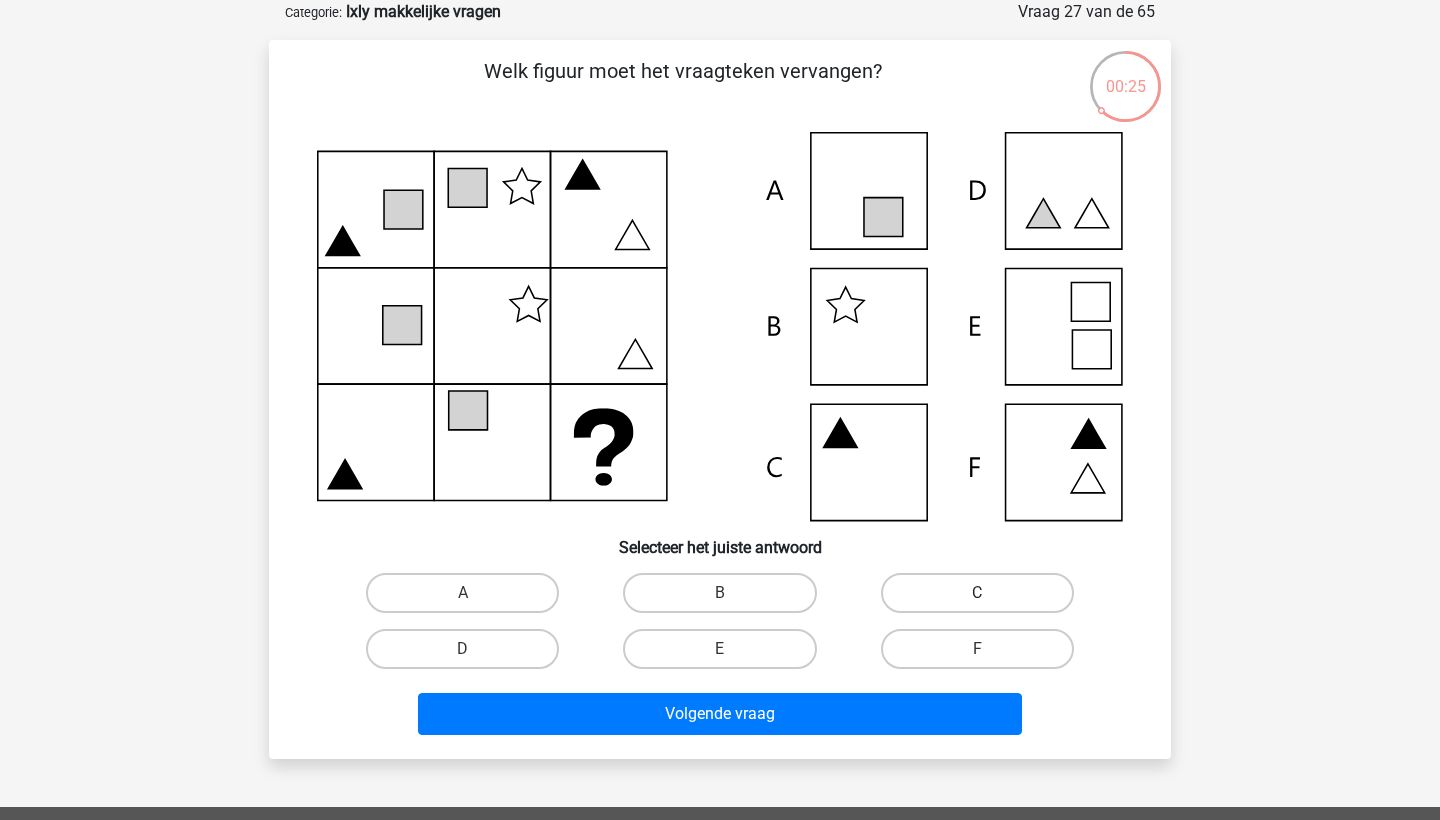 click on "C" at bounding box center [977, 593] 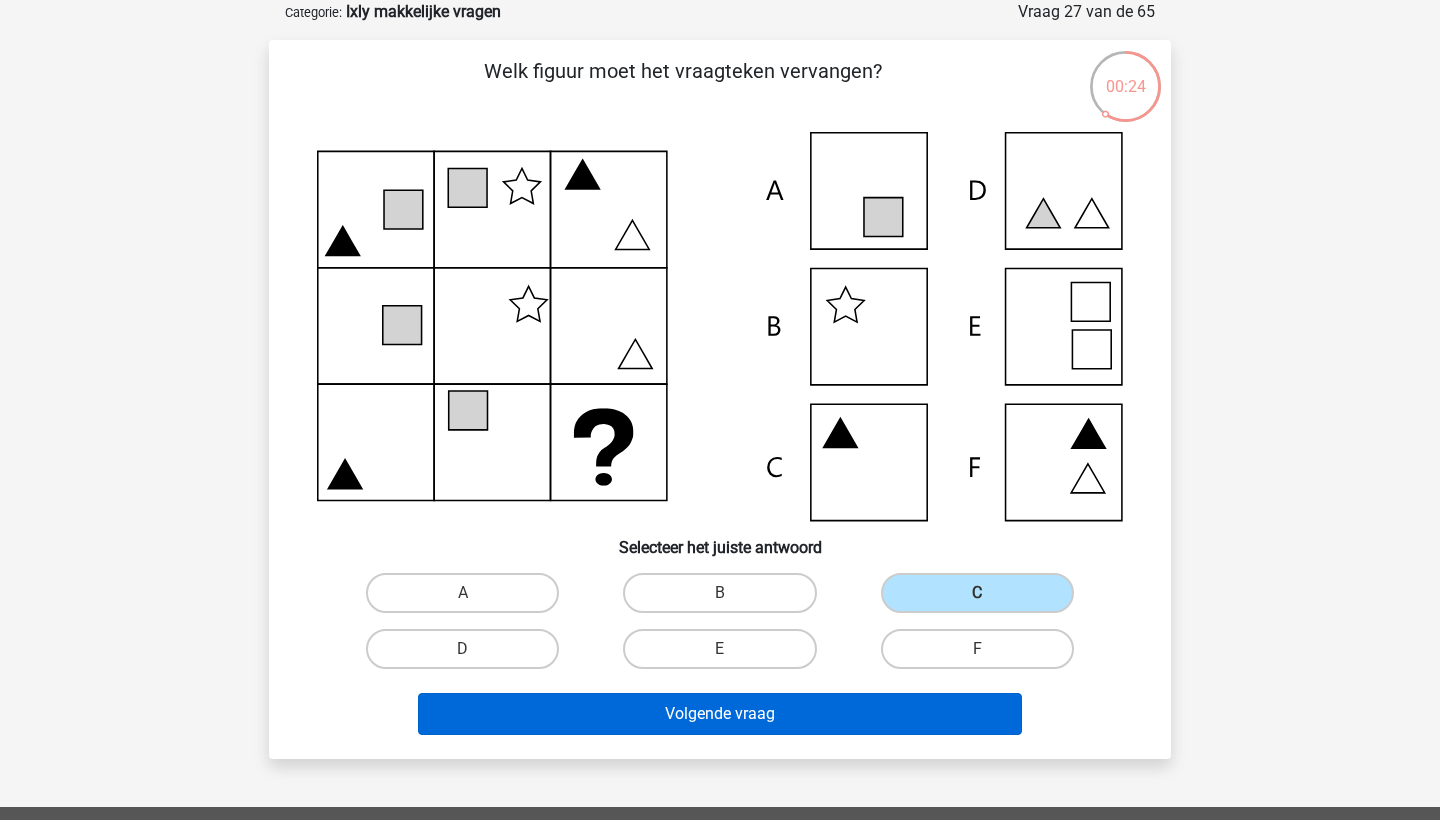 click on "Volgende vraag" at bounding box center (720, 714) 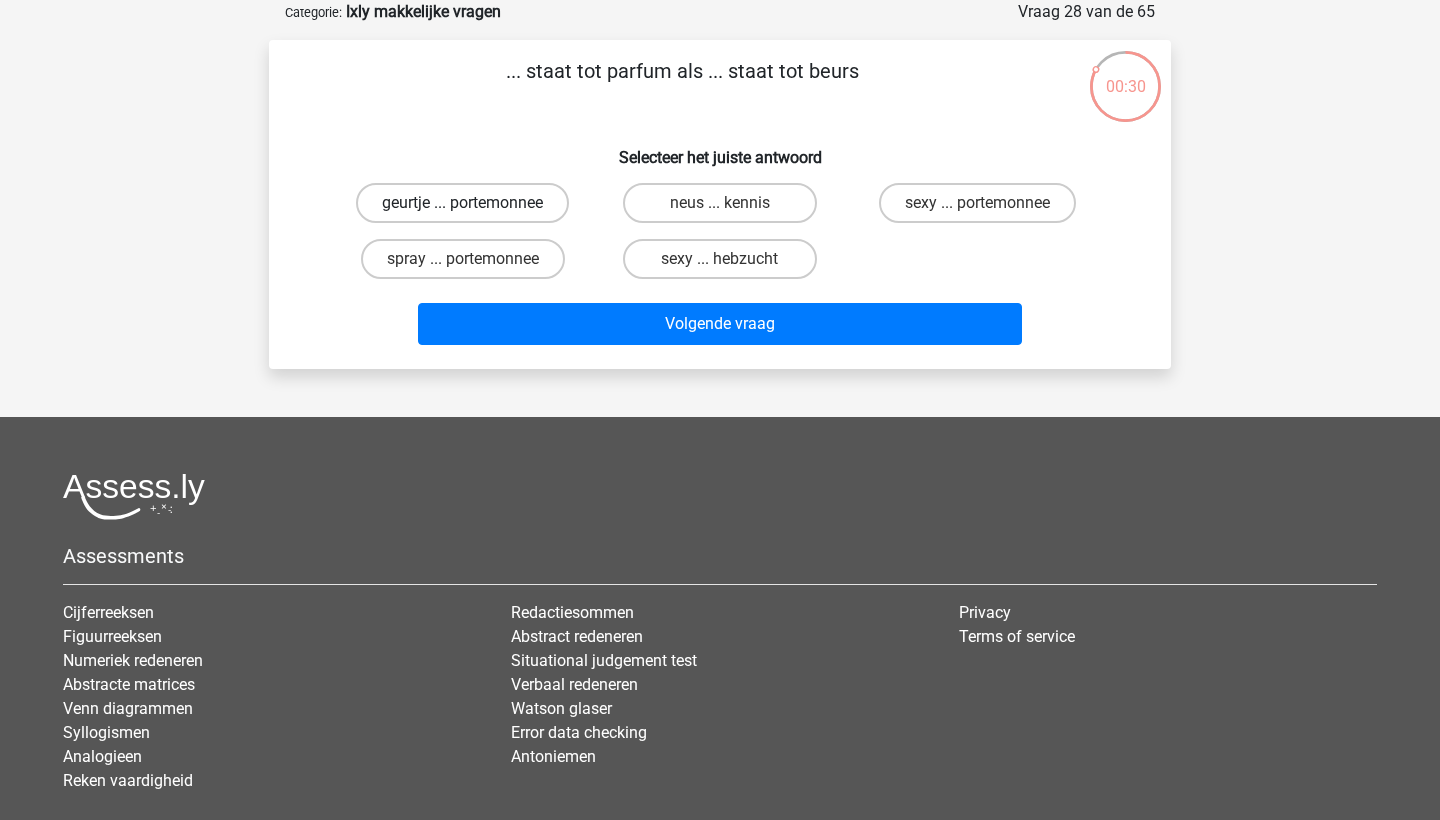 click on "geurtje ... portemonnee" at bounding box center [462, 203] 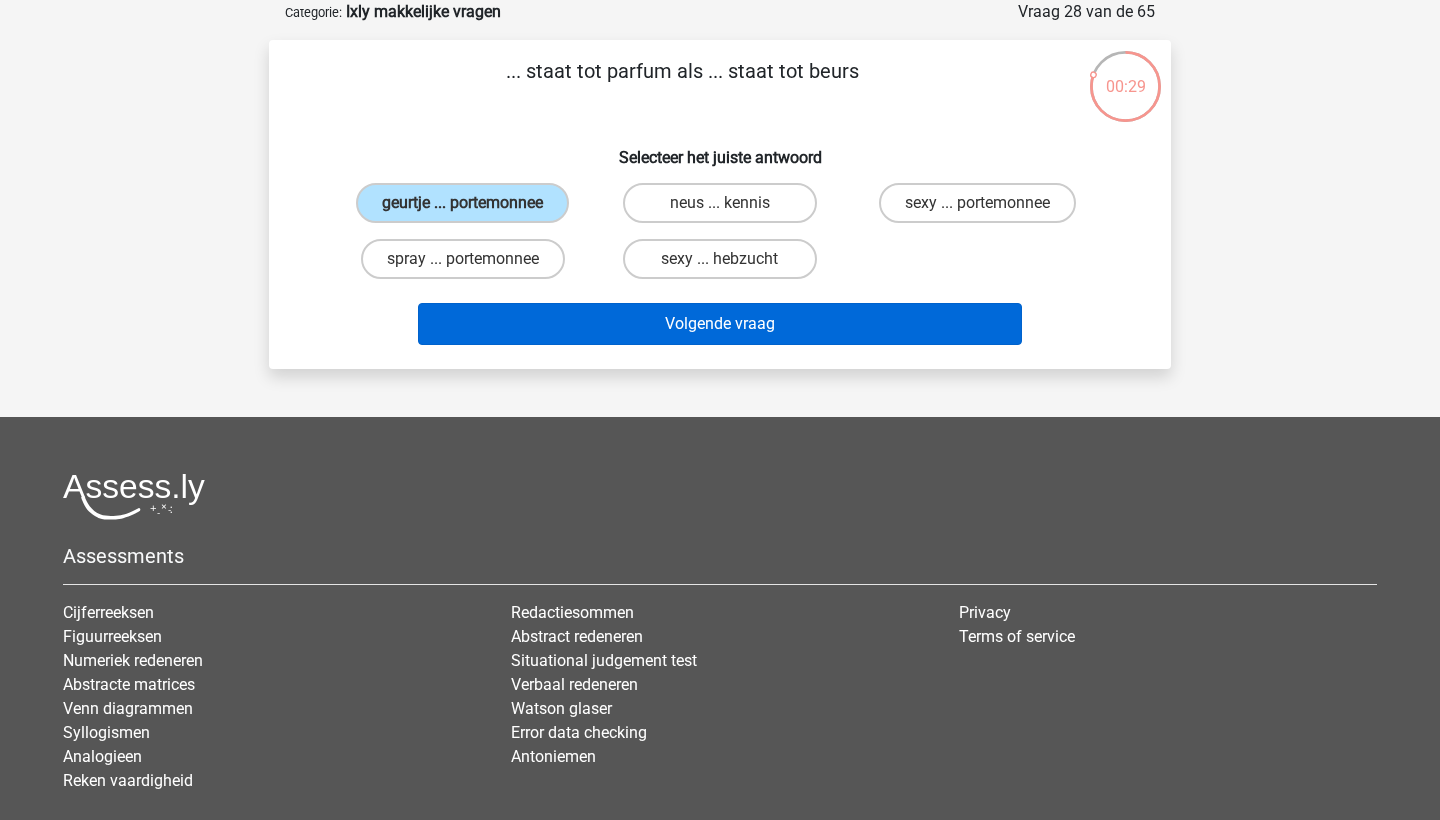 click on "Volgende vraag" at bounding box center (720, 324) 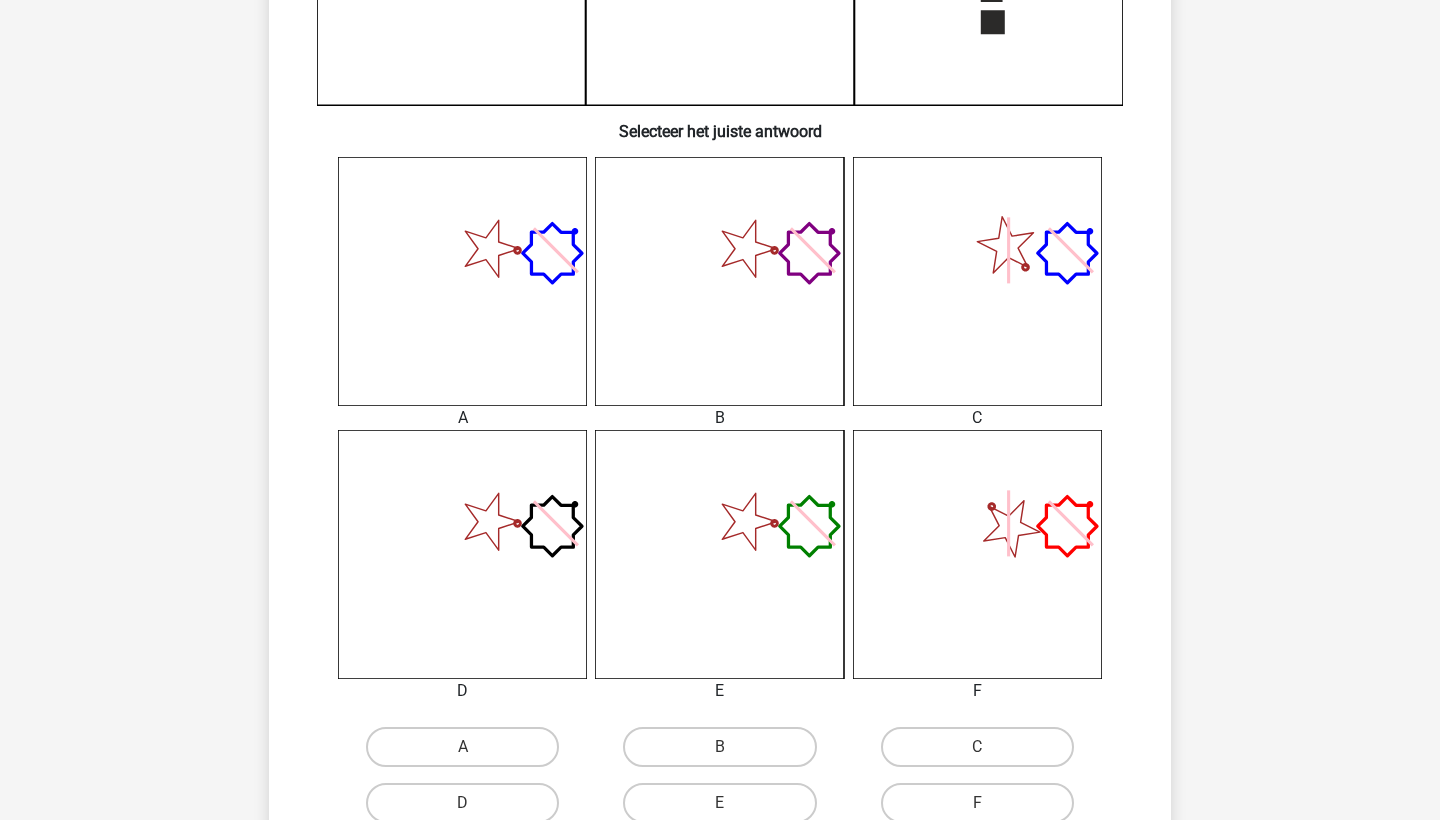 scroll, scrollTop: 665, scrollLeft: 0, axis: vertical 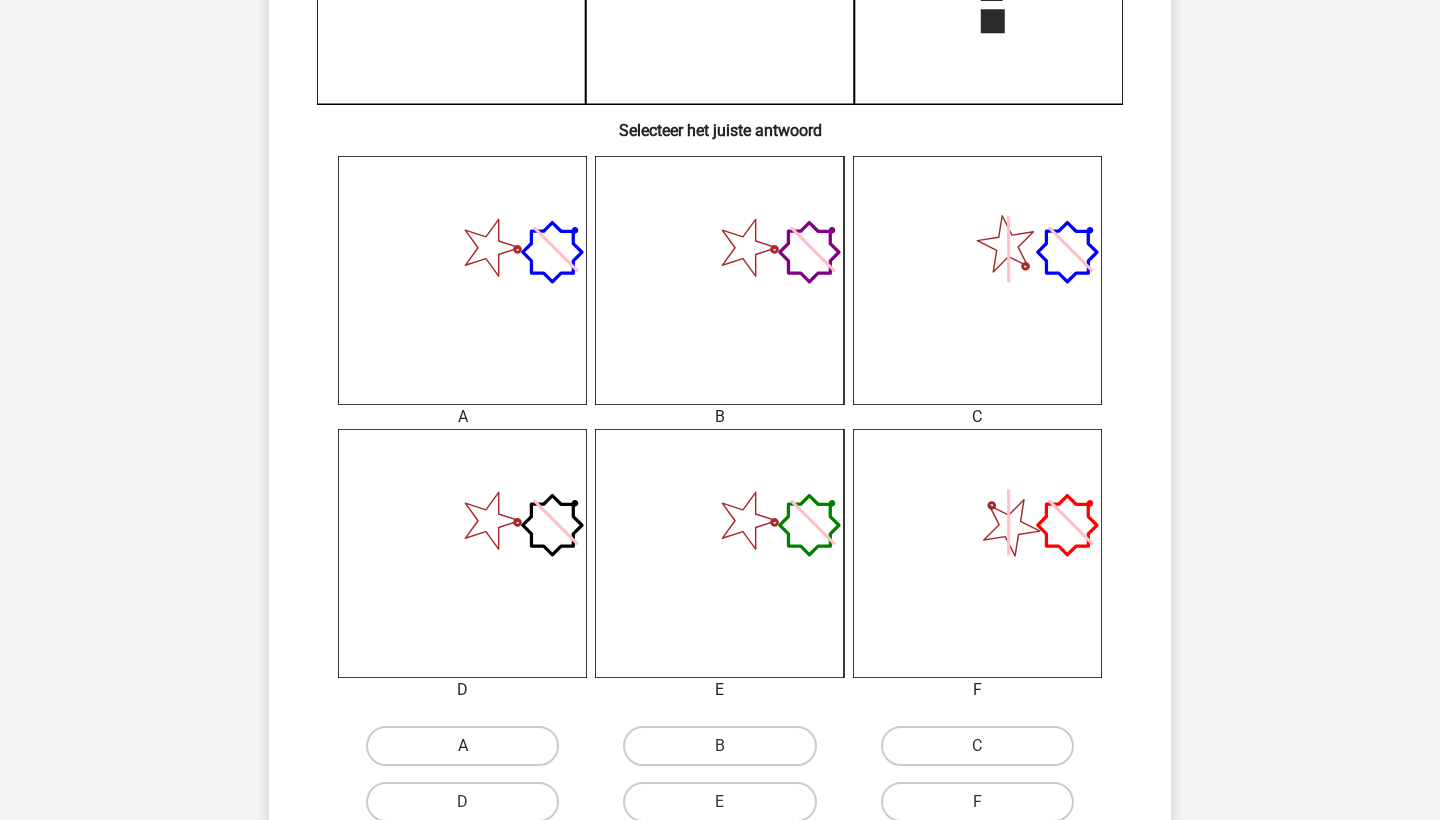 click on "A" at bounding box center (462, 746) 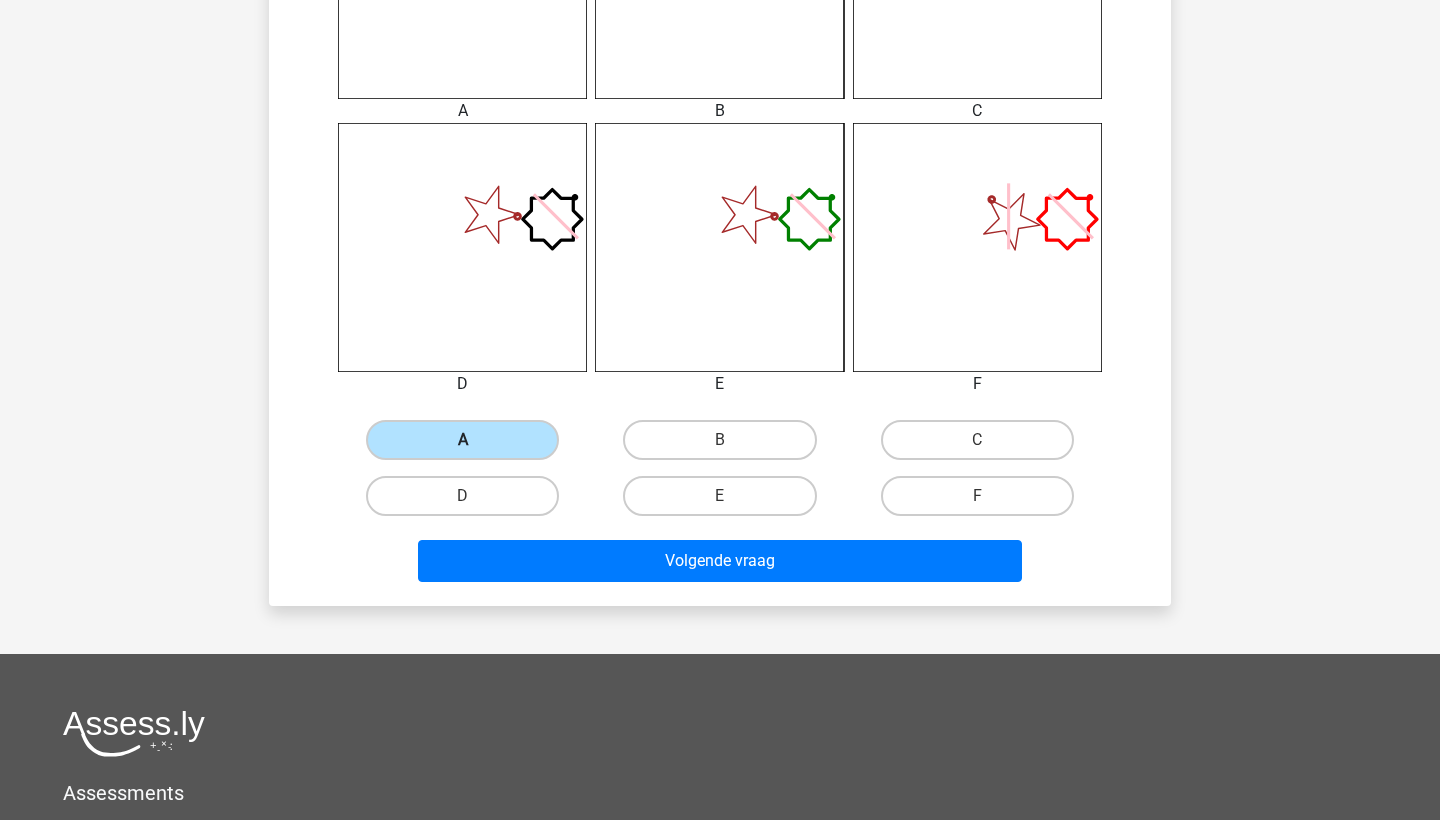 scroll, scrollTop: 1034, scrollLeft: 0, axis: vertical 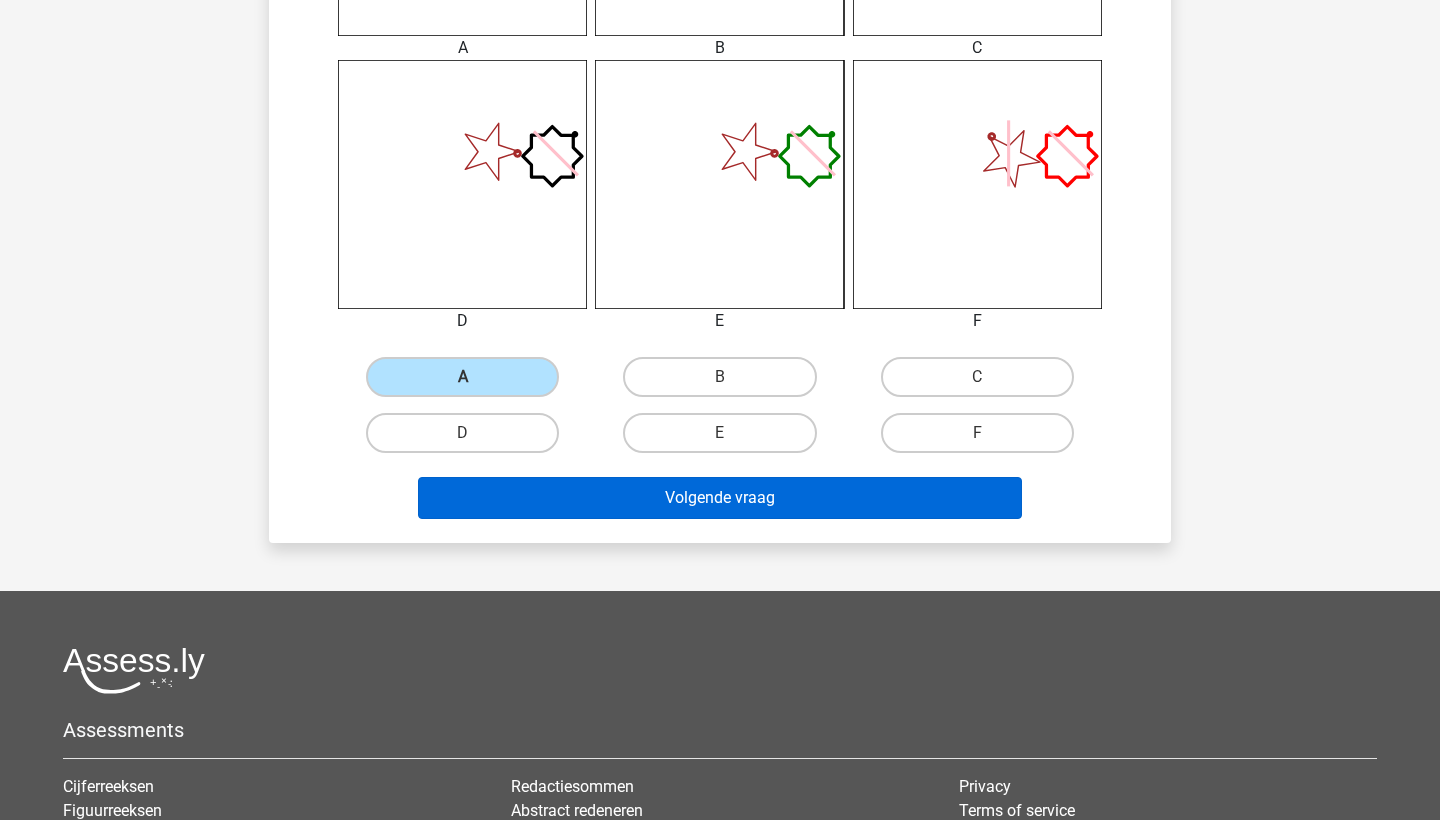 click on "Volgende vraag" at bounding box center (720, 498) 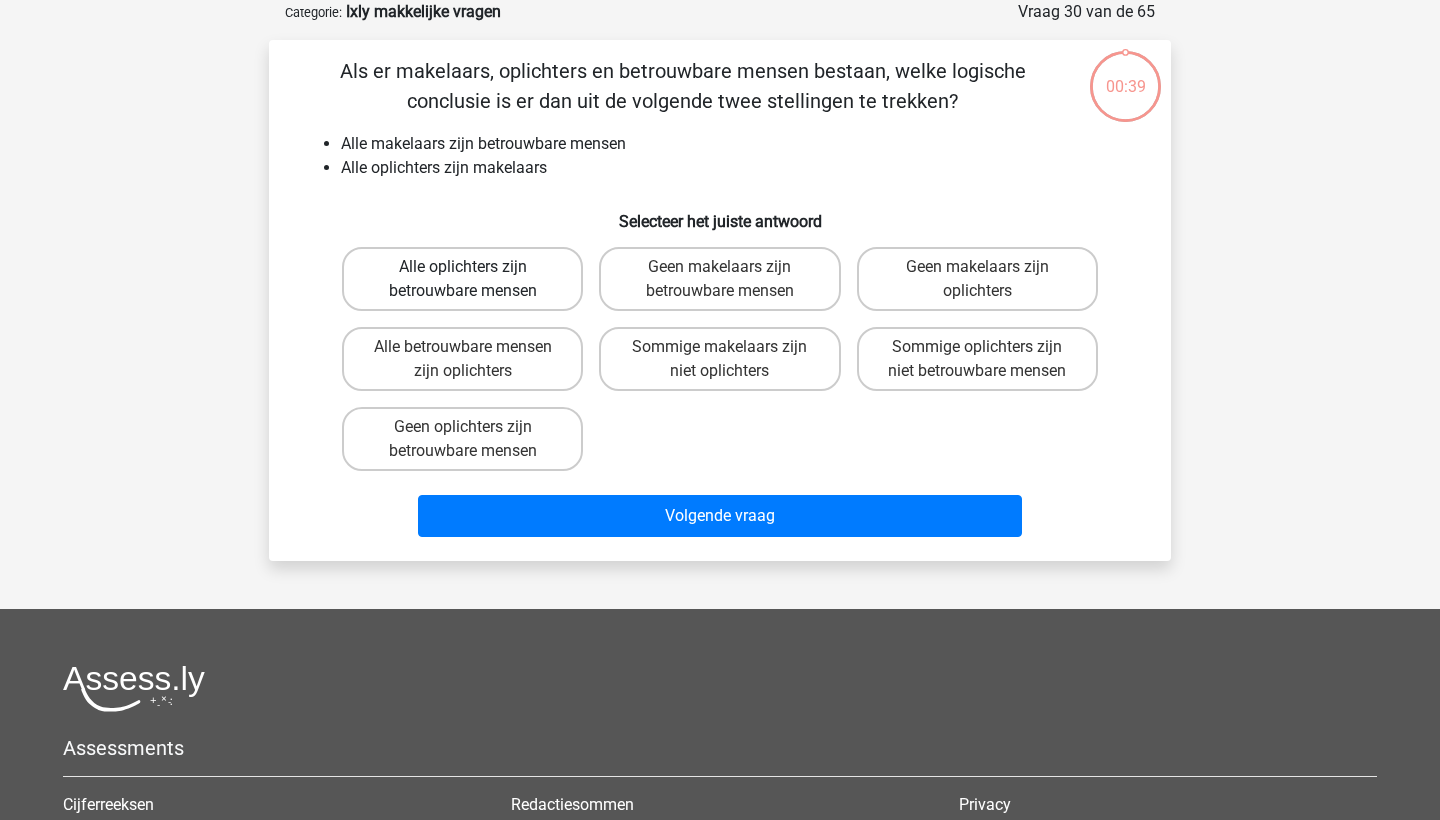 scroll, scrollTop: 15, scrollLeft: 0, axis: vertical 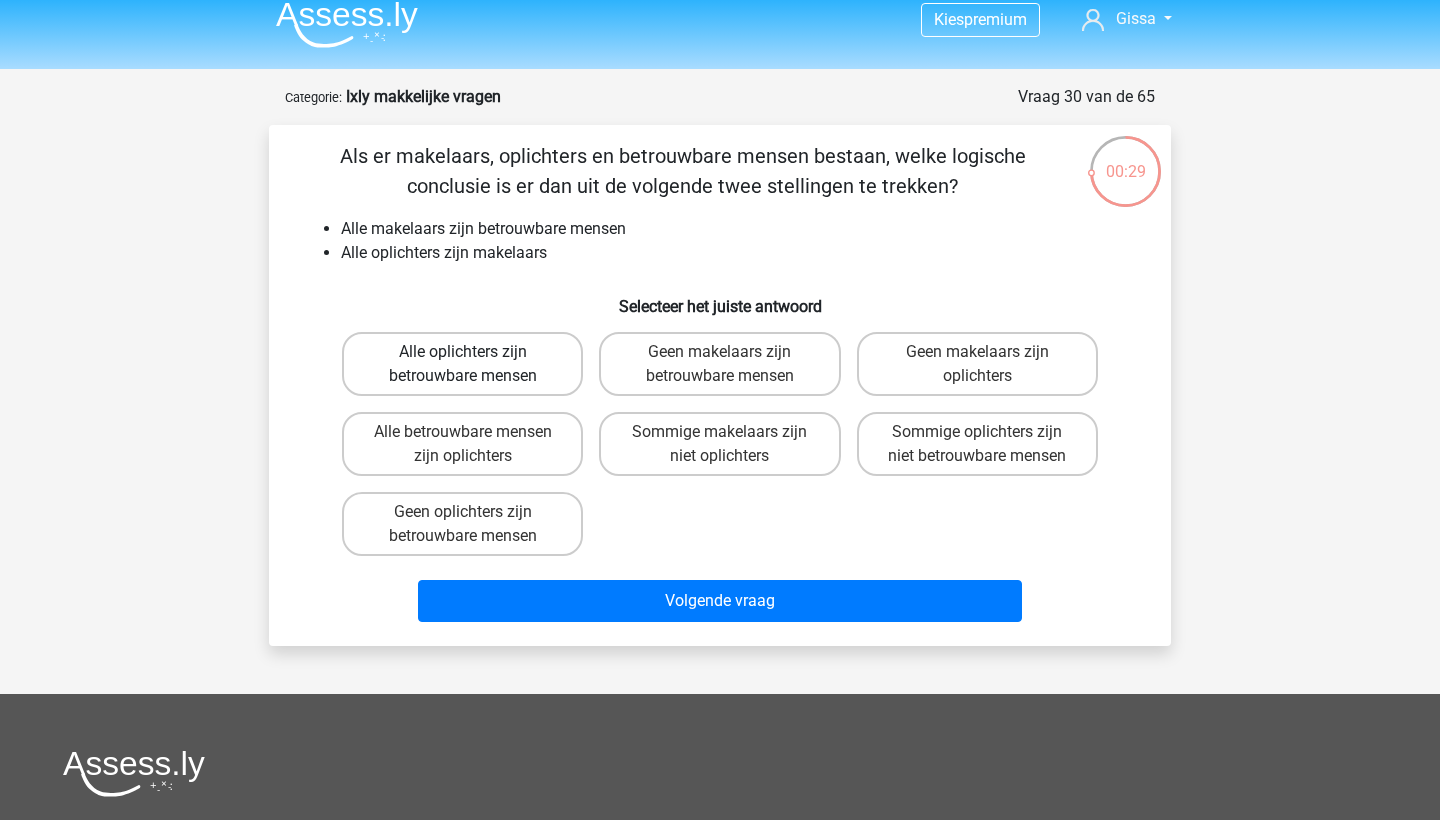 click on "Alle oplichters zijn betrouwbare mensen" at bounding box center [462, 364] 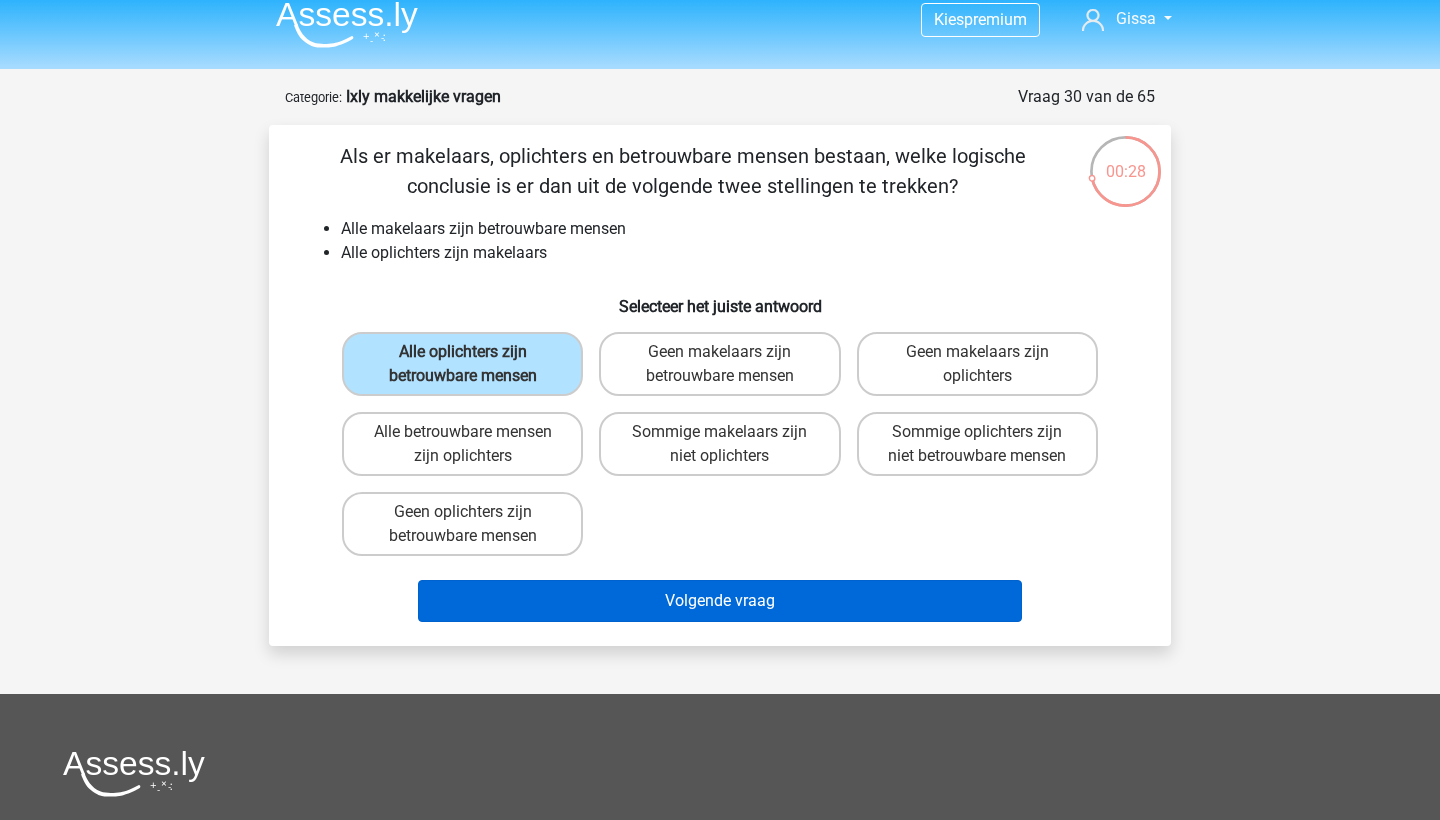 click on "Volgende vraag" at bounding box center (720, 601) 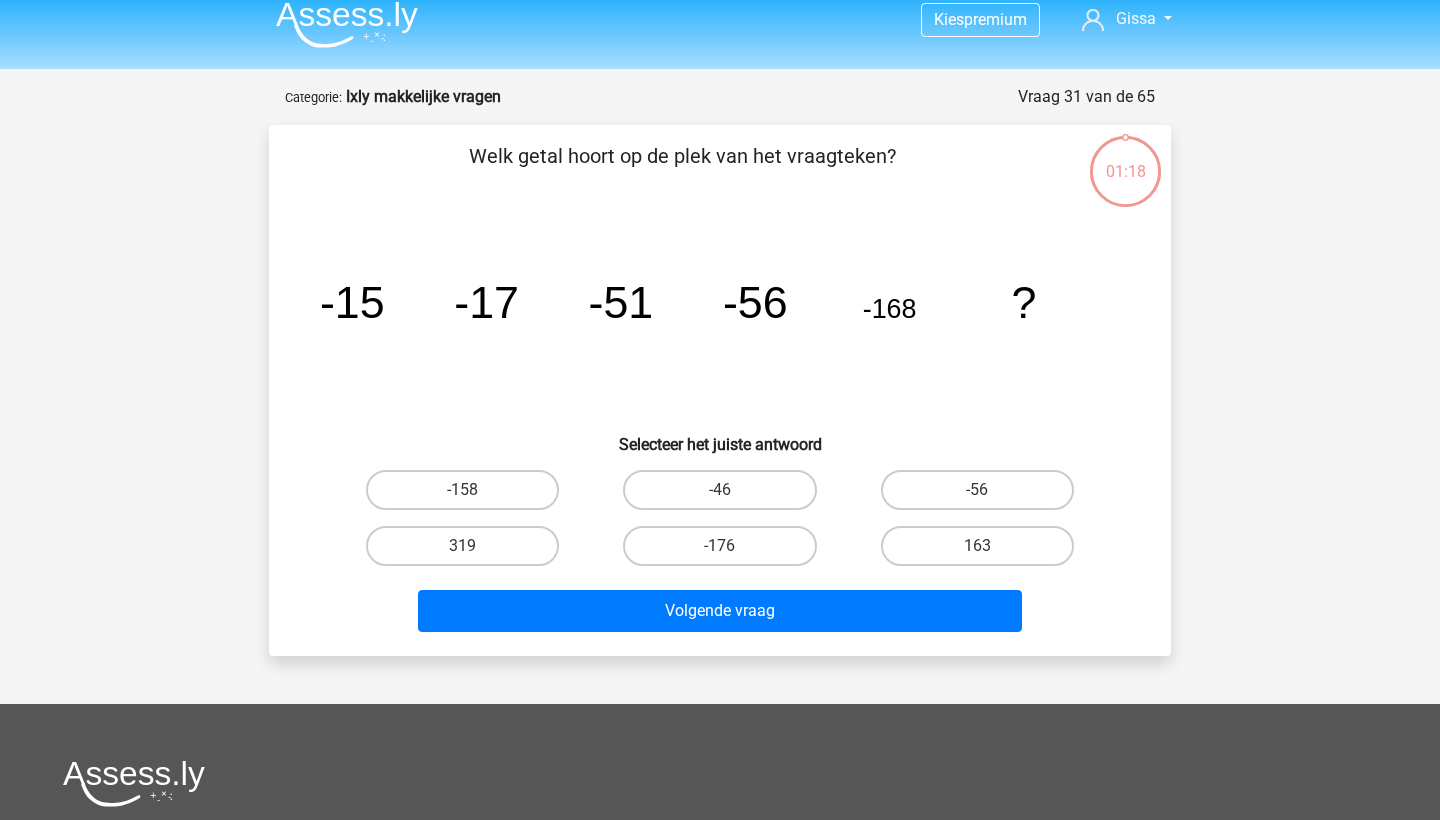 scroll, scrollTop: 100, scrollLeft: 0, axis: vertical 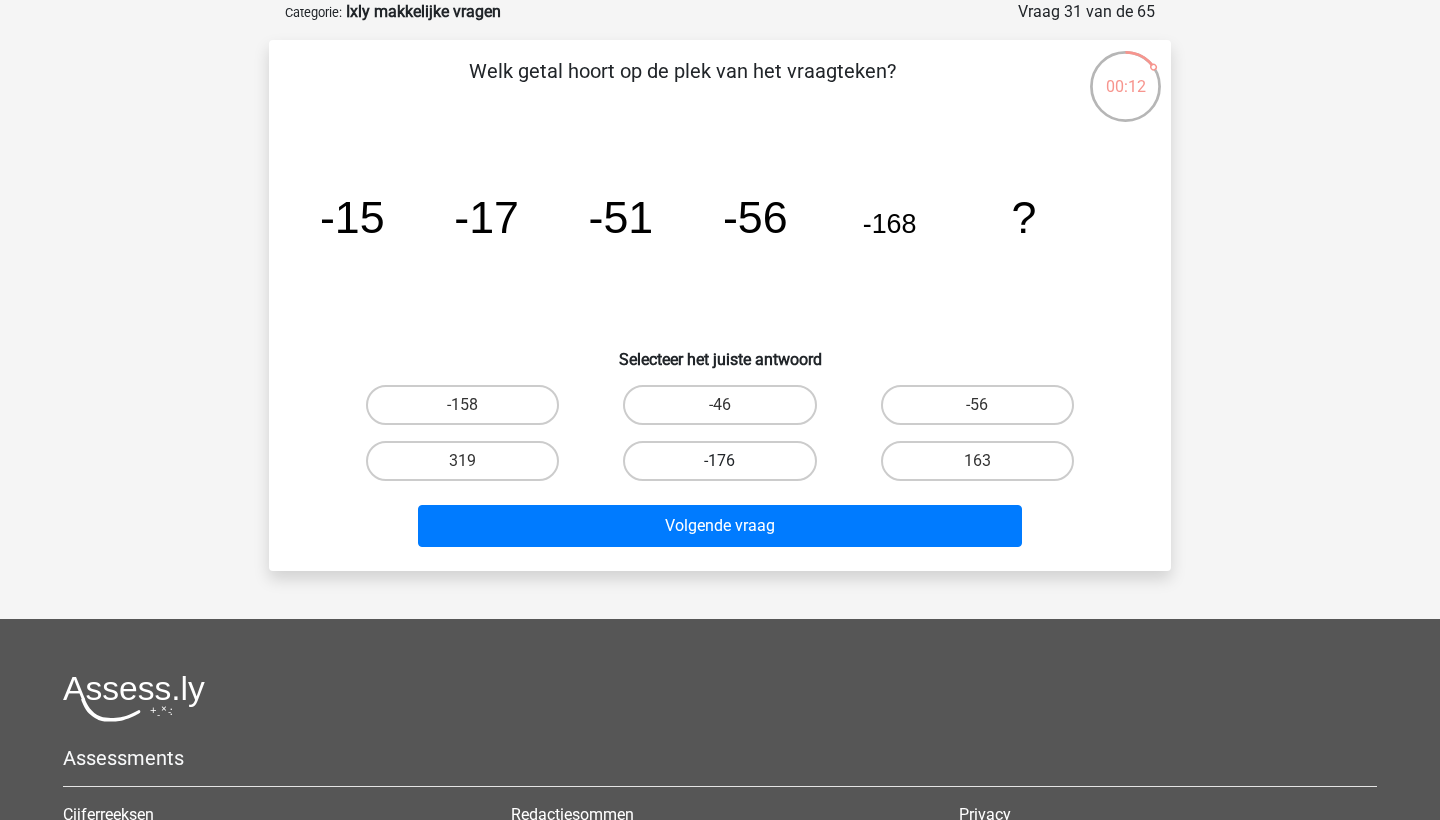 click on "-176" at bounding box center (719, 461) 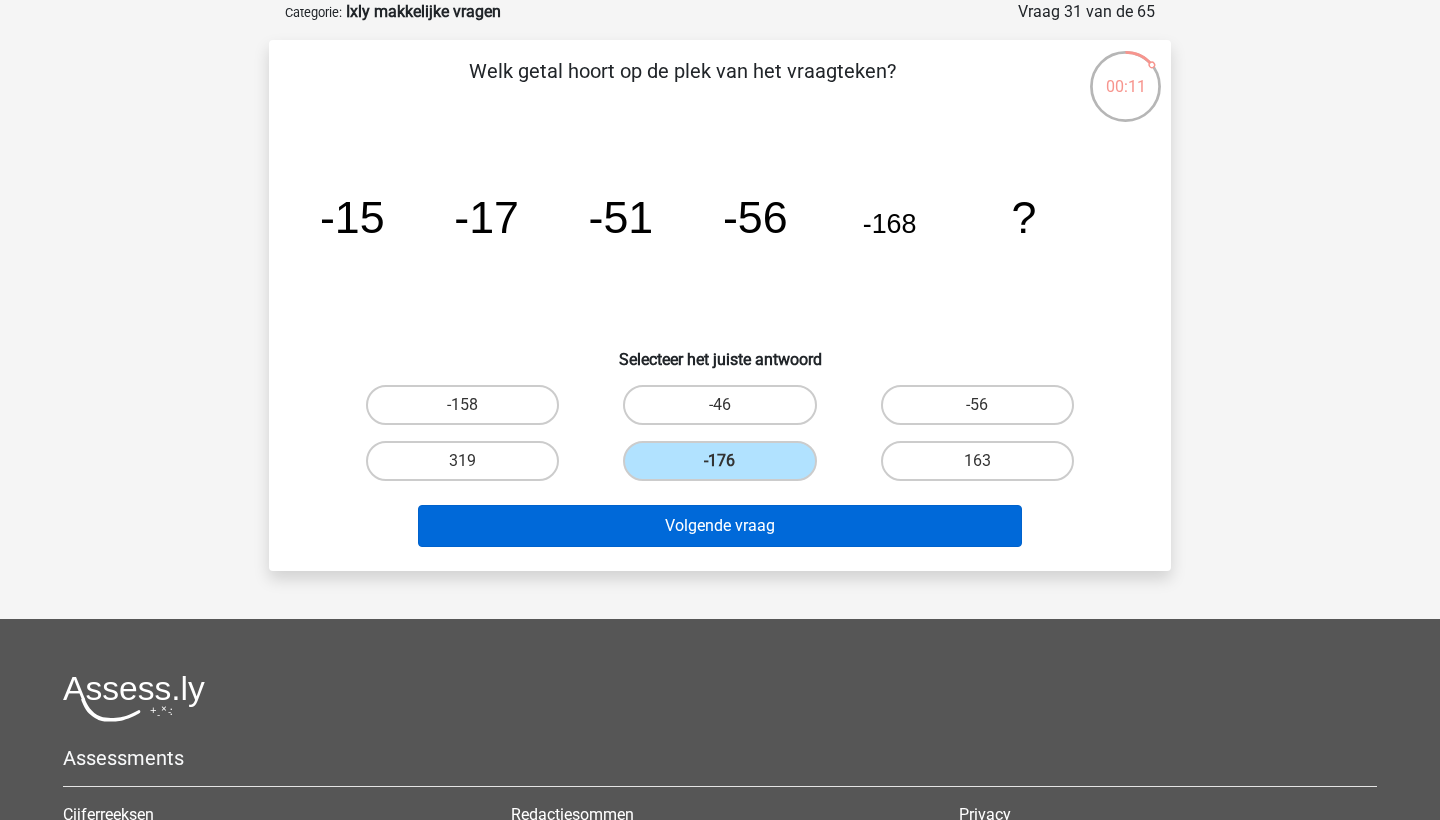 click on "Volgende vraag" at bounding box center (720, 526) 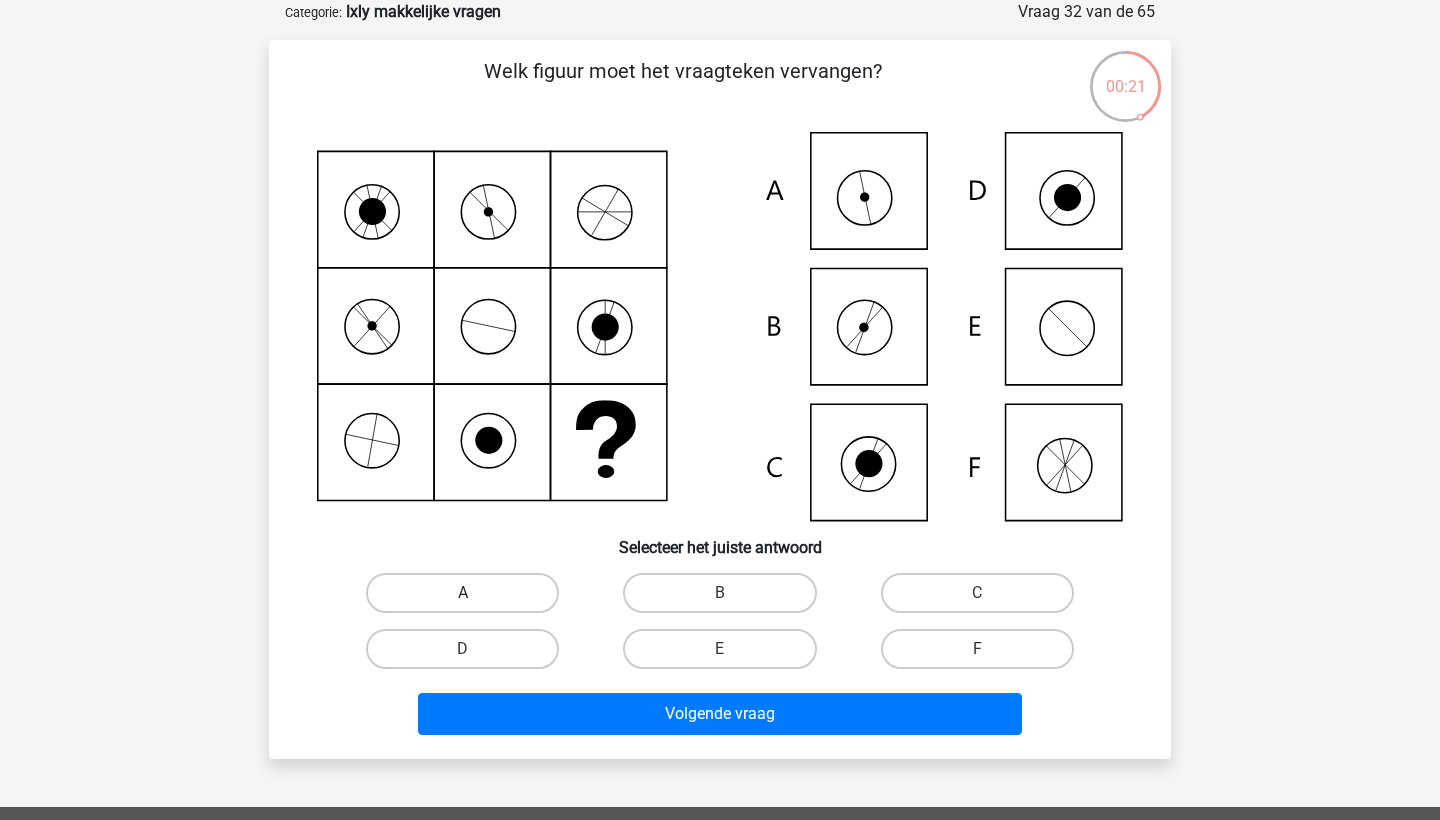 click on "A" at bounding box center (462, 593) 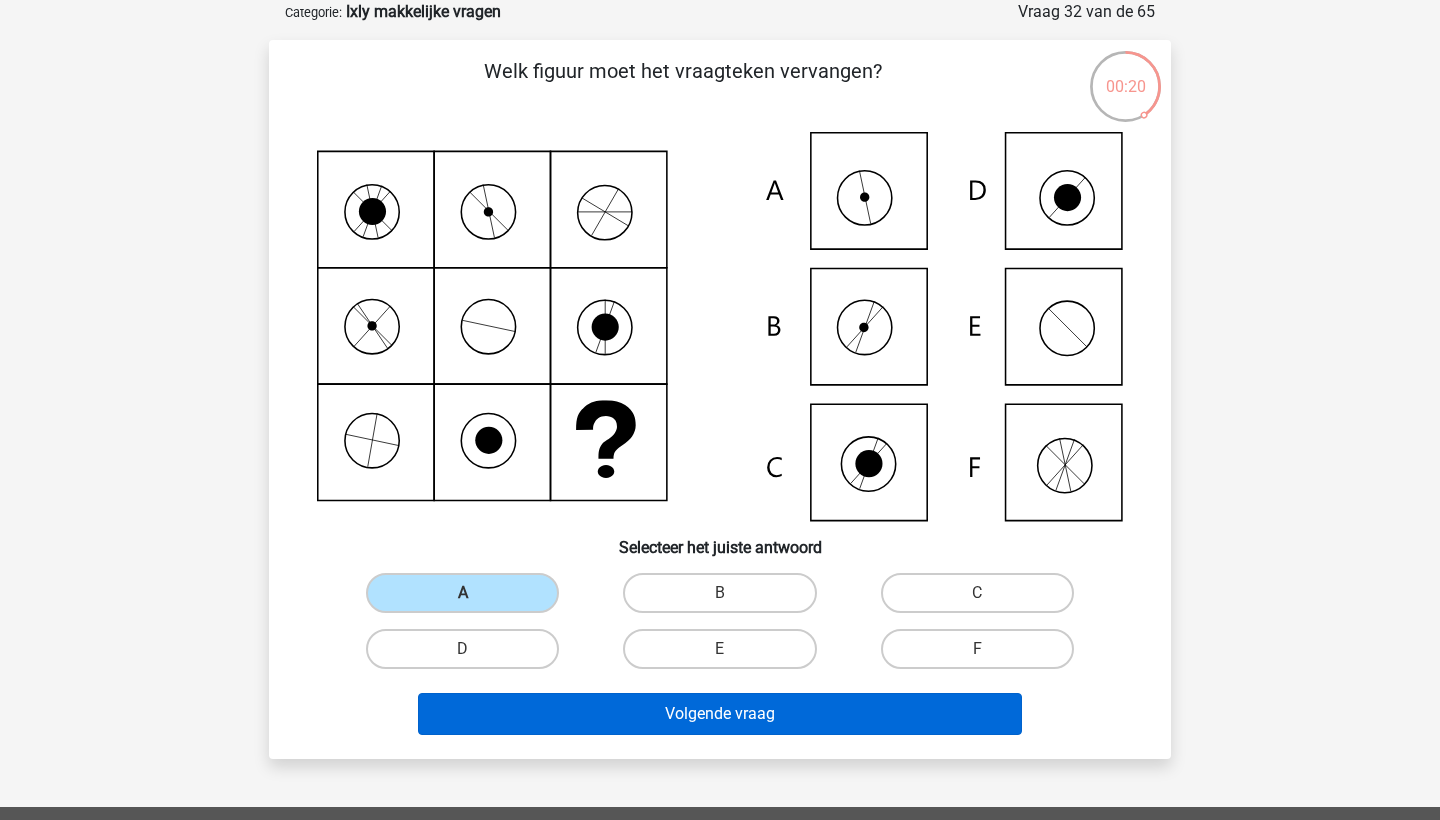 click on "Volgende vraag" at bounding box center [720, 714] 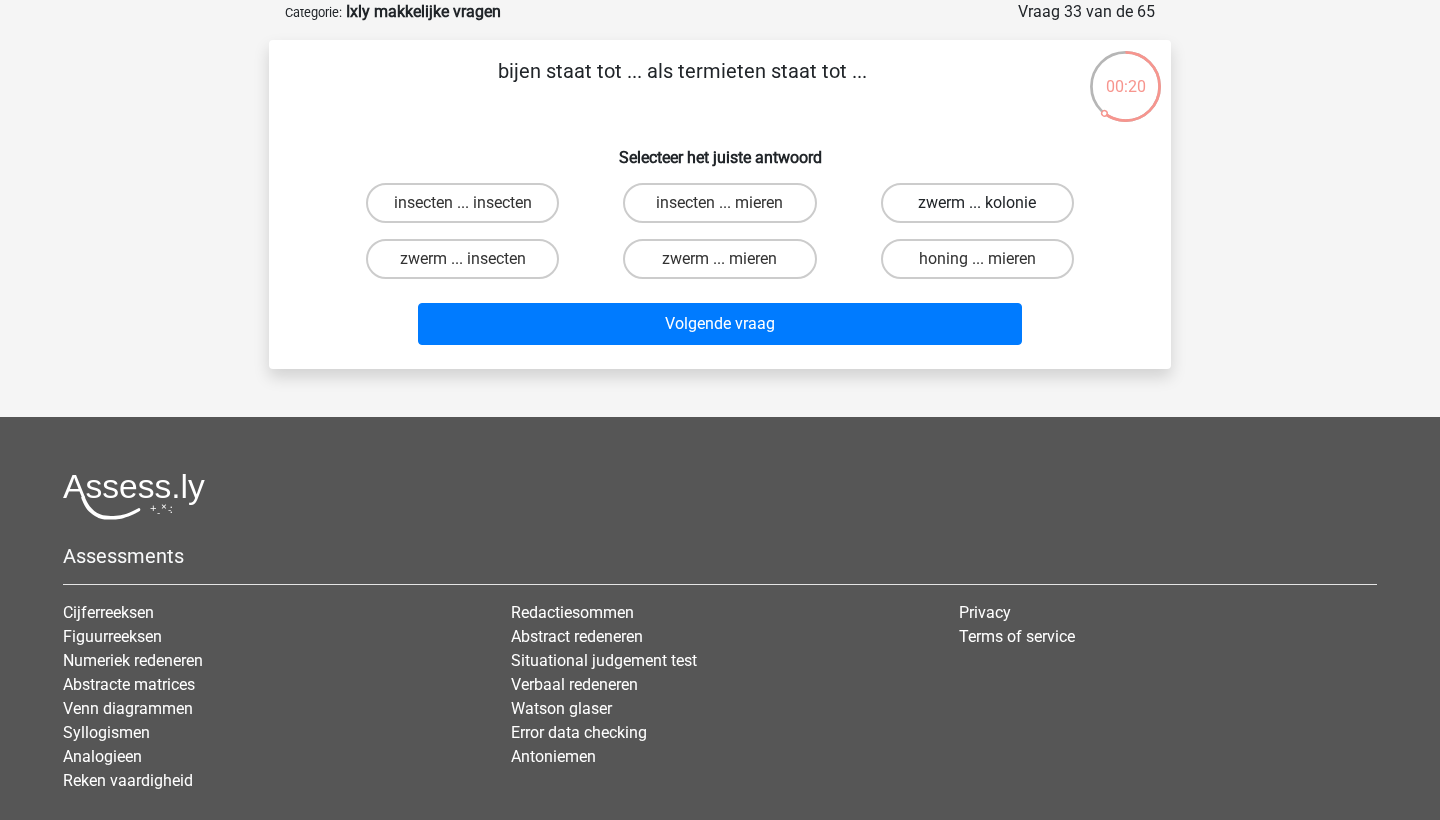 click on "zwerm ... kolonie" at bounding box center (977, 203) 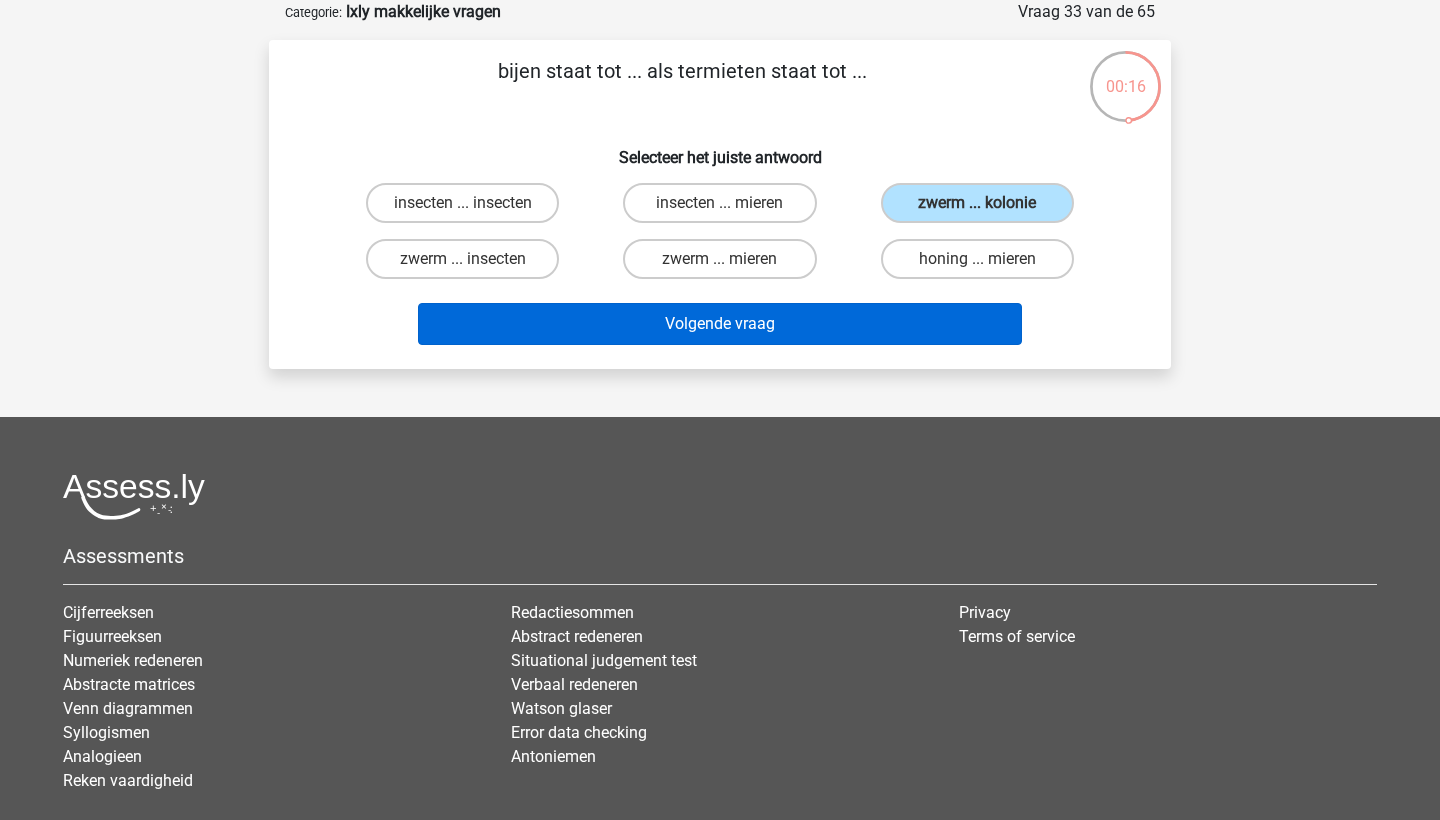 click on "Volgende vraag" at bounding box center [720, 324] 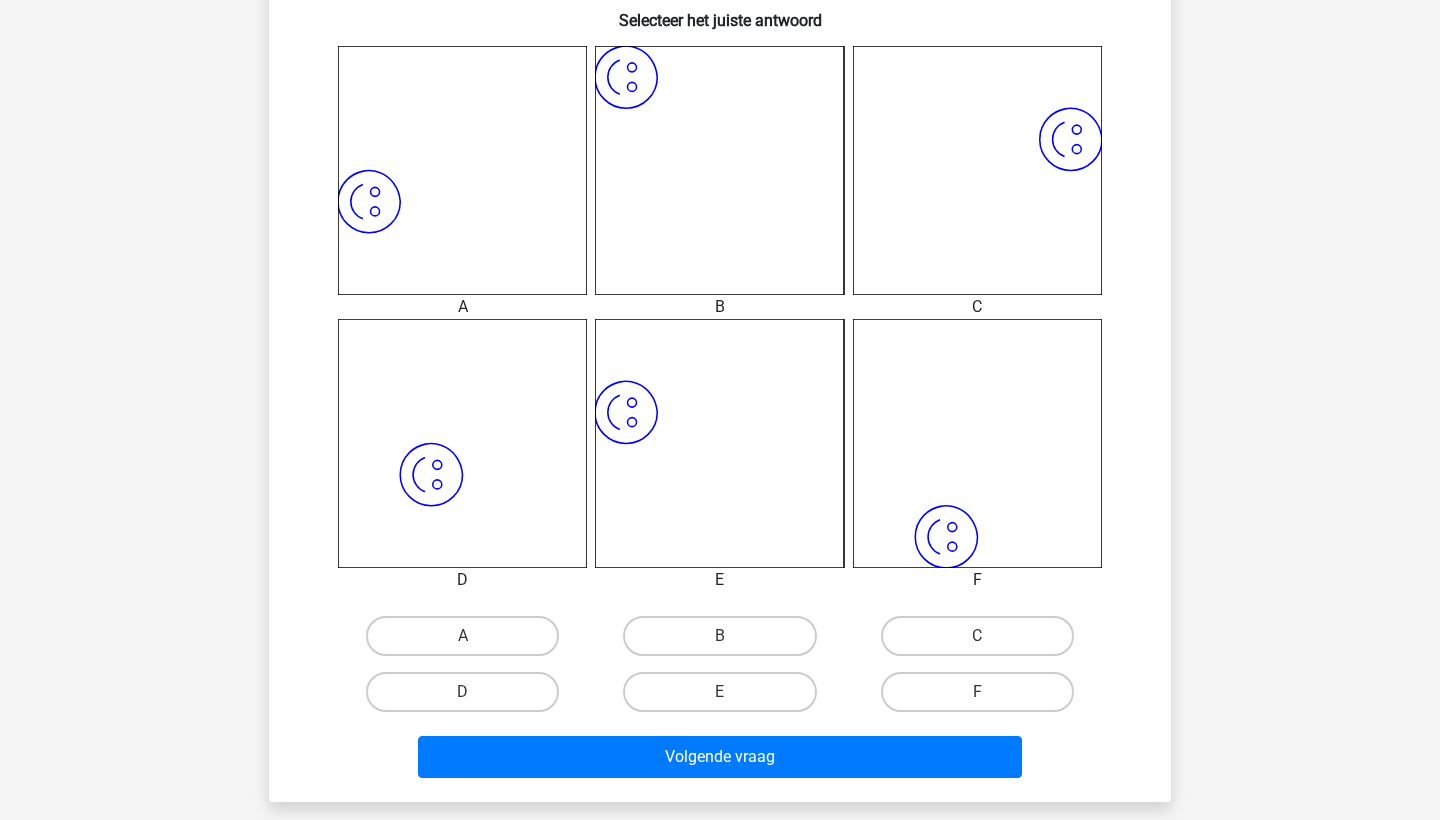 scroll, scrollTop: 797, scrollLeft: 0, axis: vertical 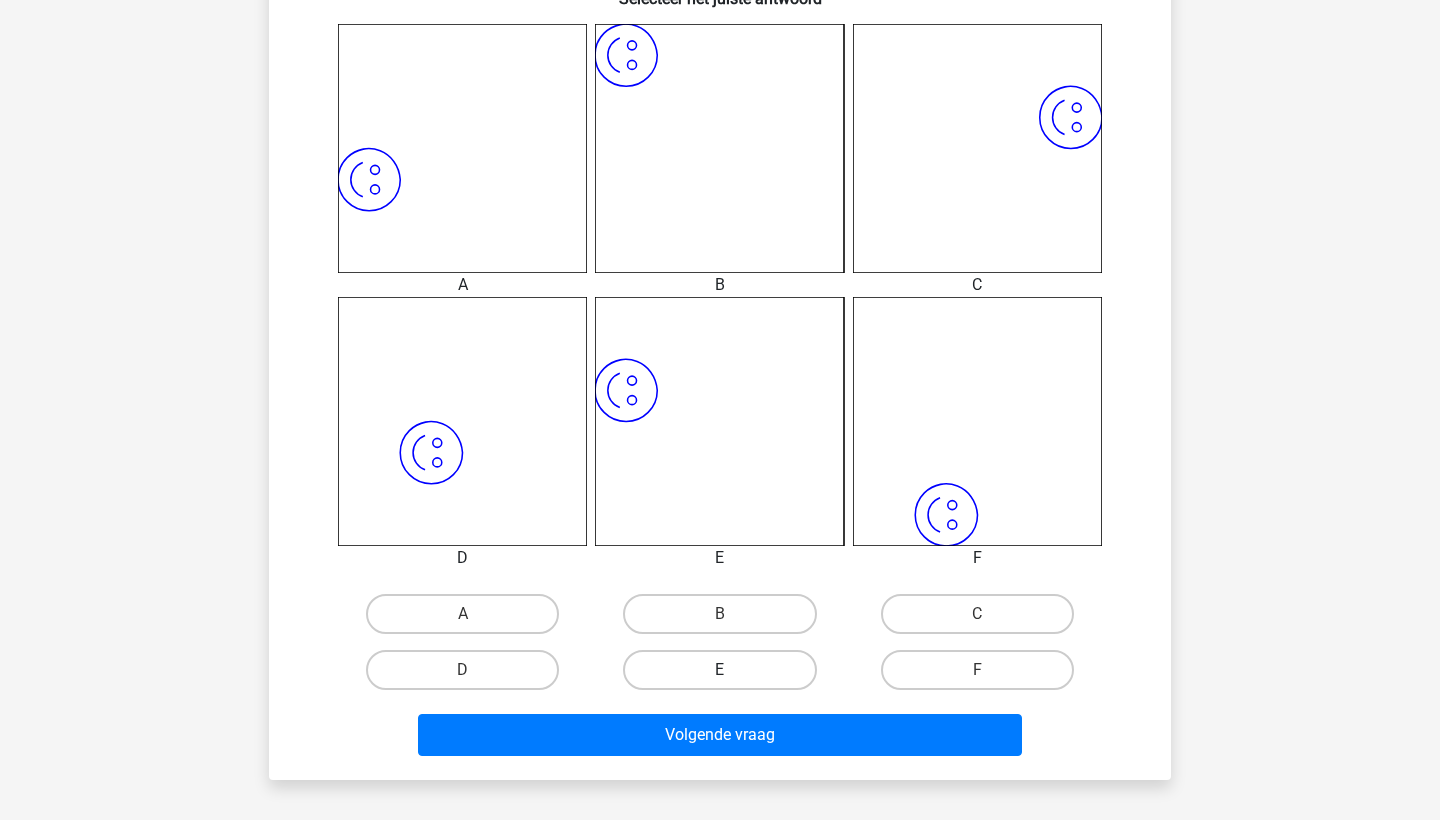 click on "E" at bounding box center (719, 670) 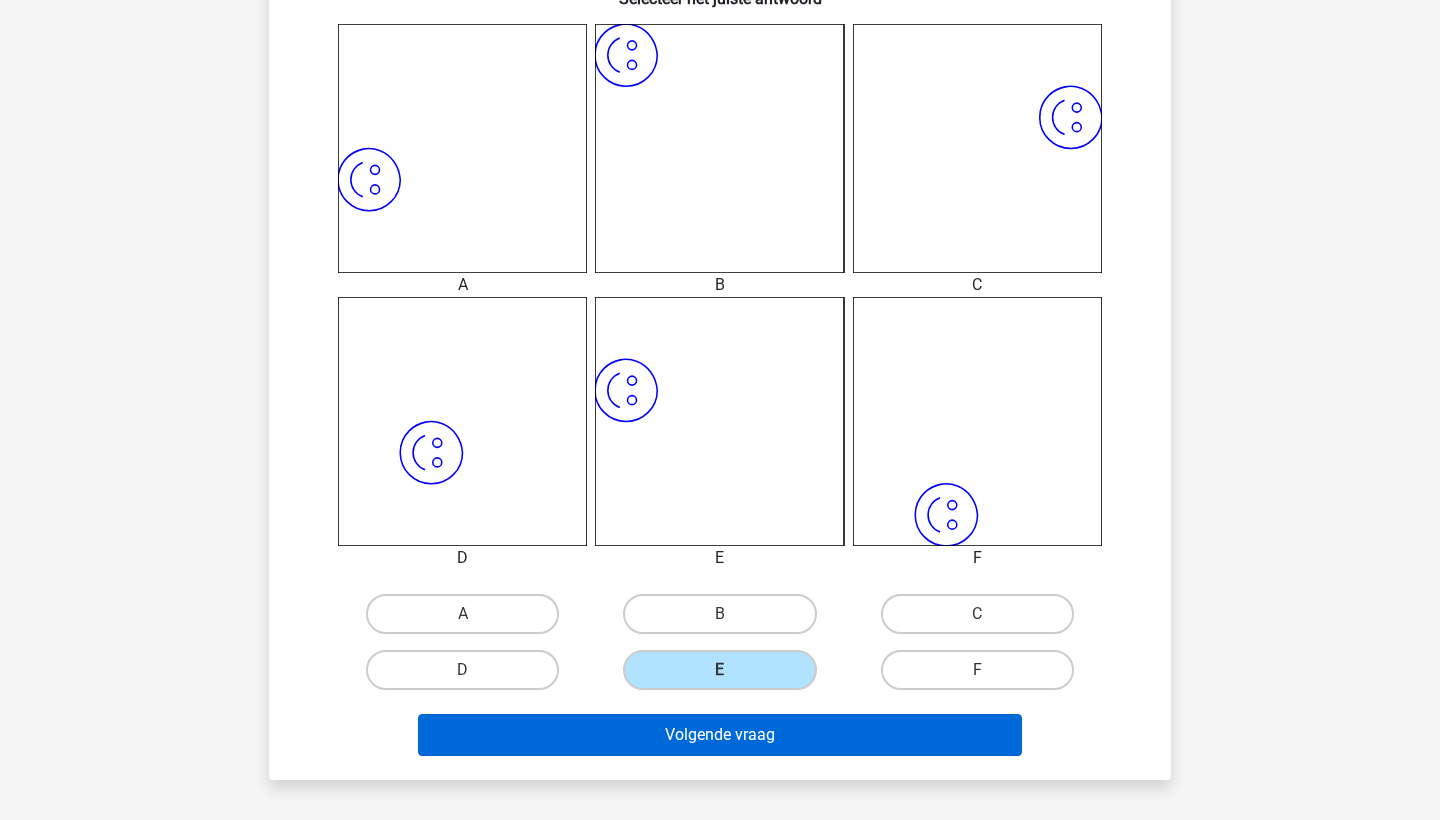 click on "Volgende vraag" at bounding box center (720, 735) 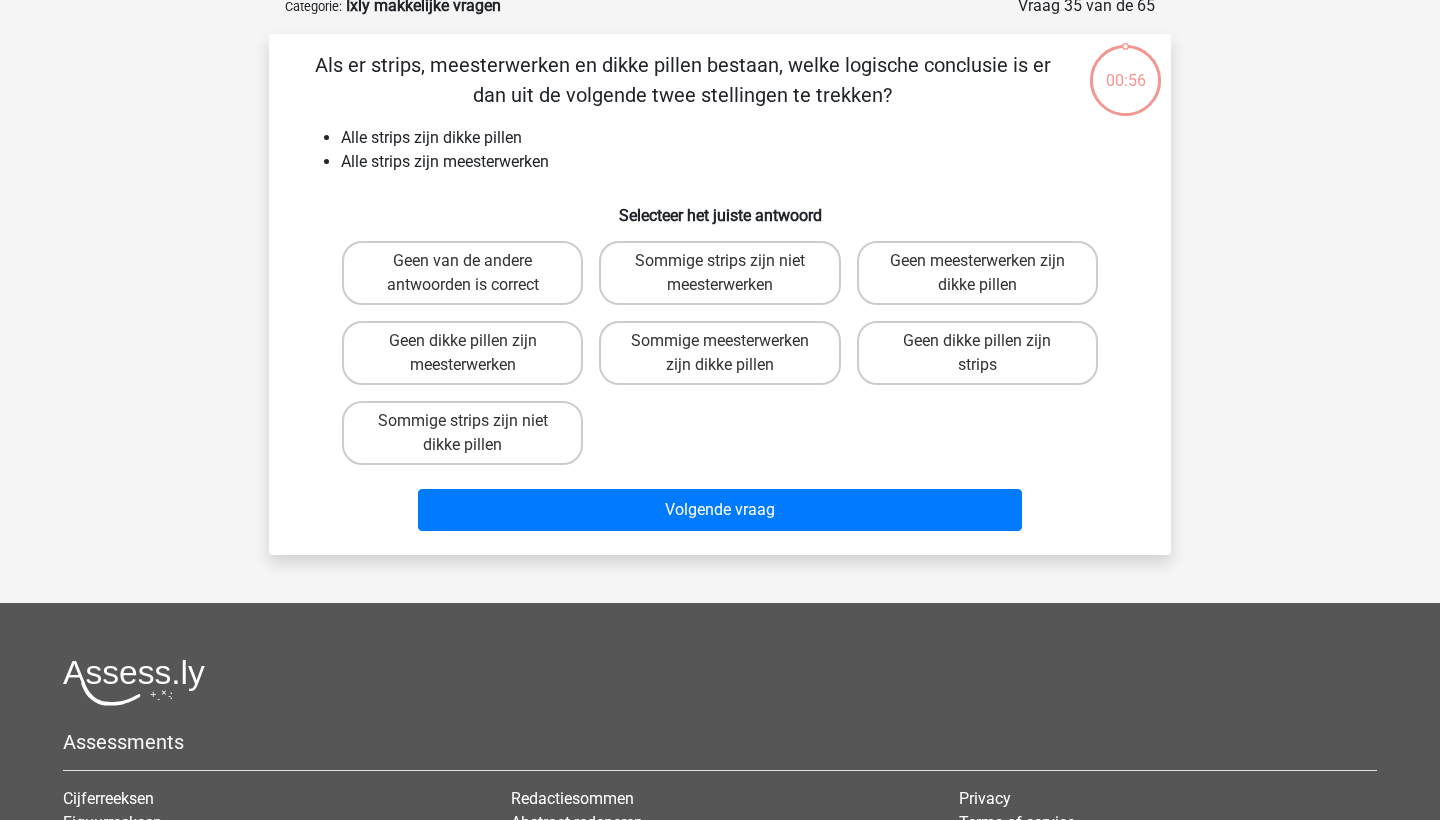 scroll, scrollTop: 100, scrollLeft: 0, axis: vertical 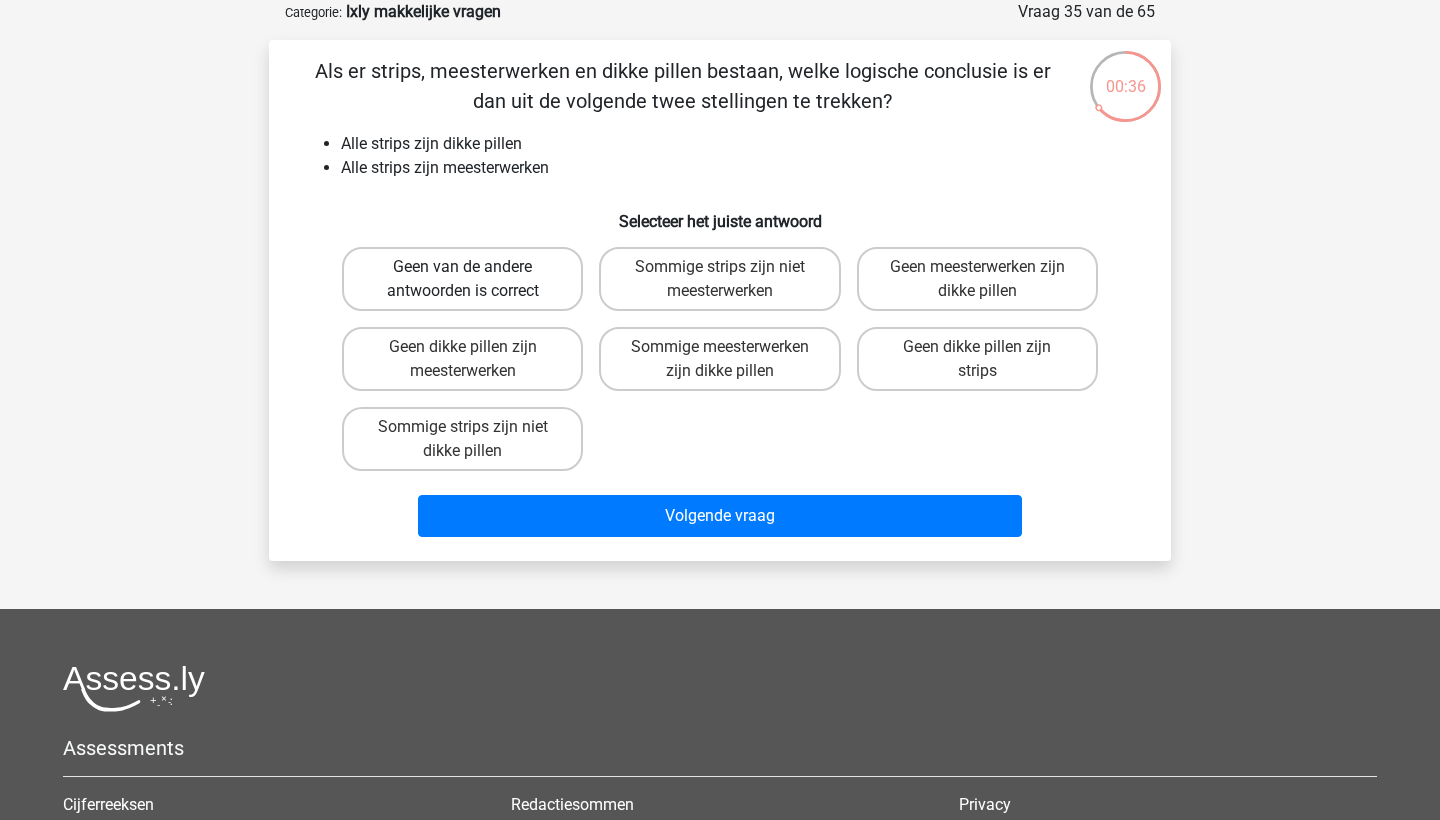 click on "Geen van de andere antwoorden is correct" at bounding box center (462, 279) 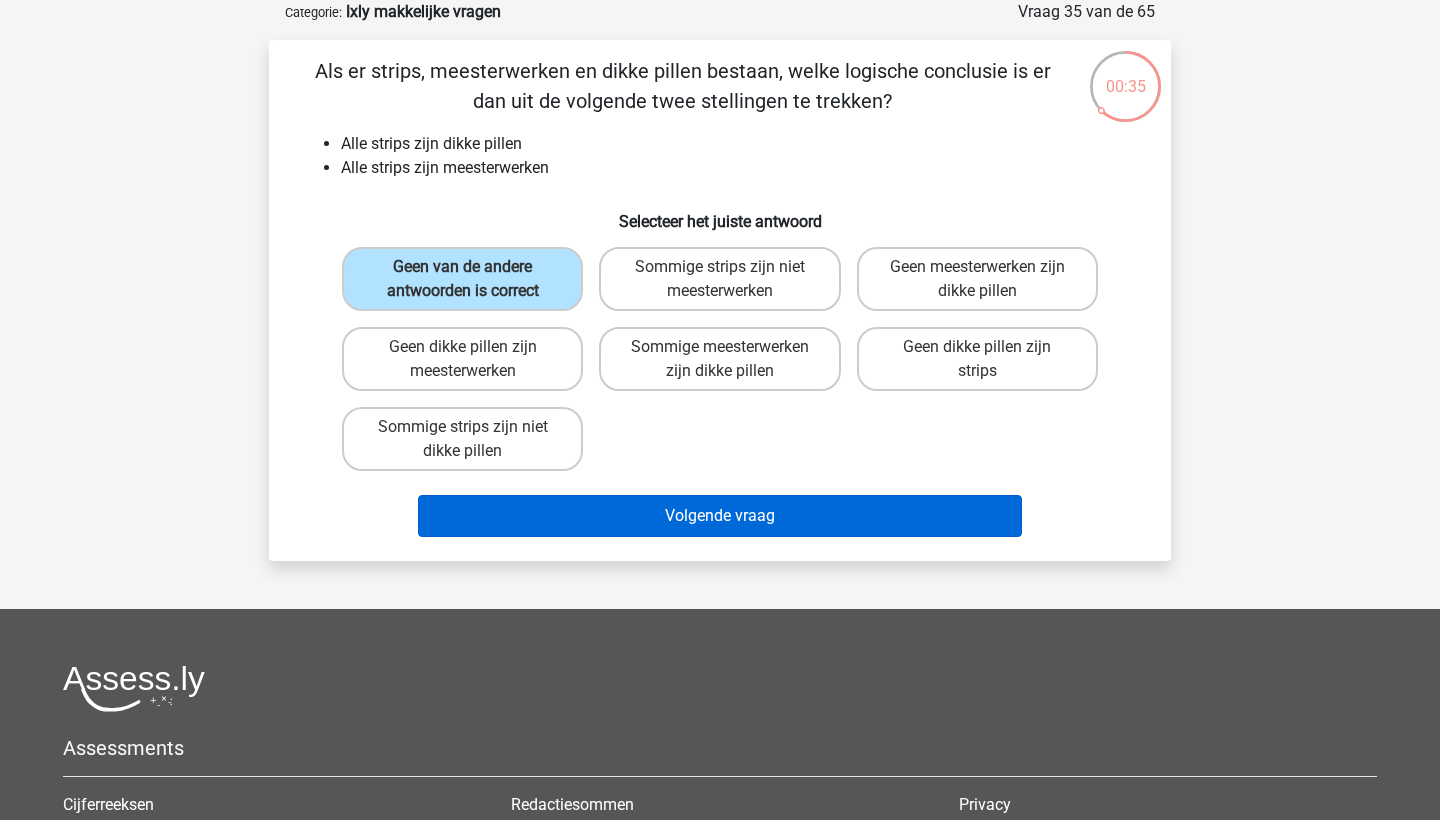click on "Volgende vraag" at bounding box center (720, 516) 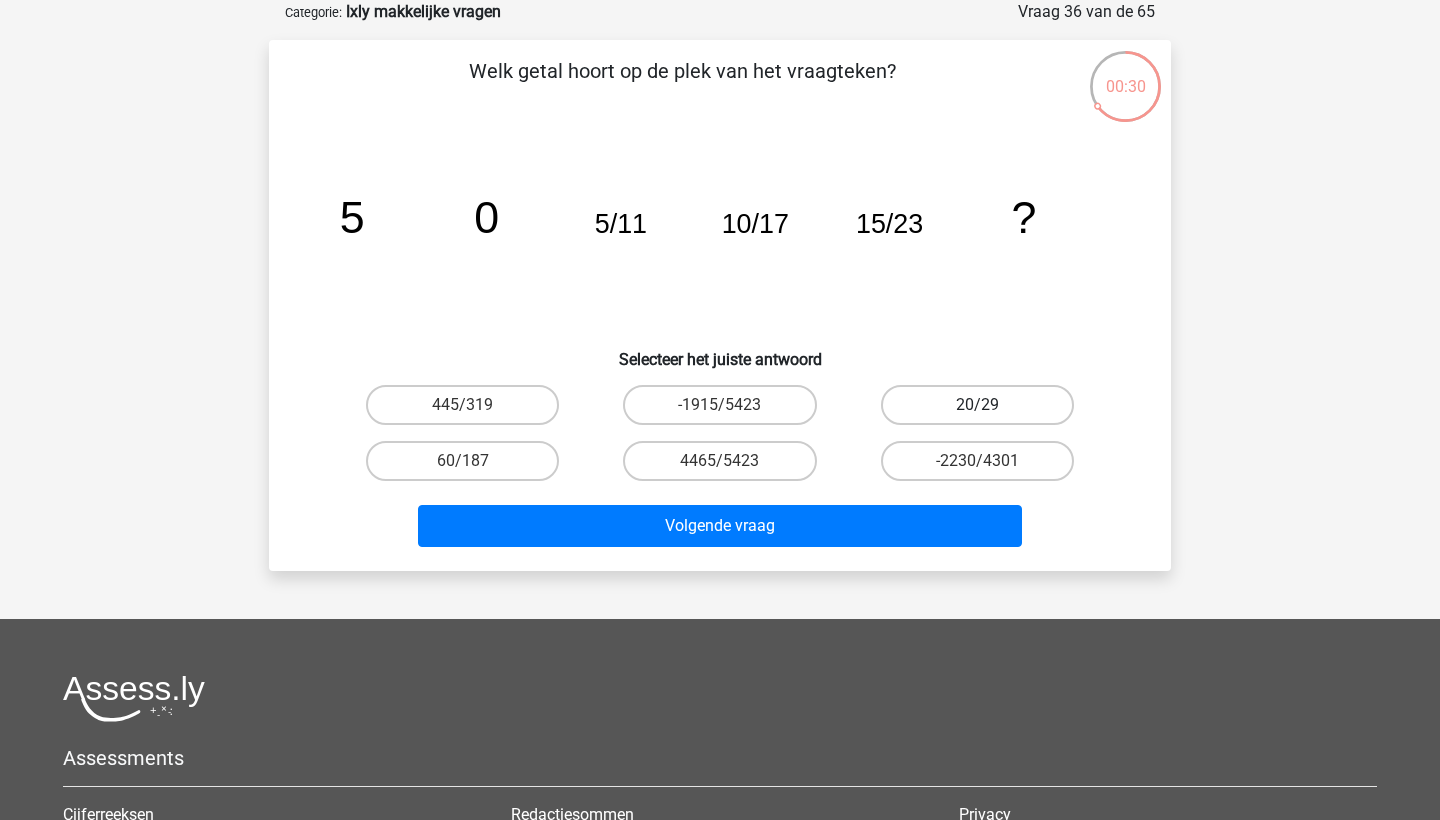 click on "20/29" at bounding box center [977, 405] 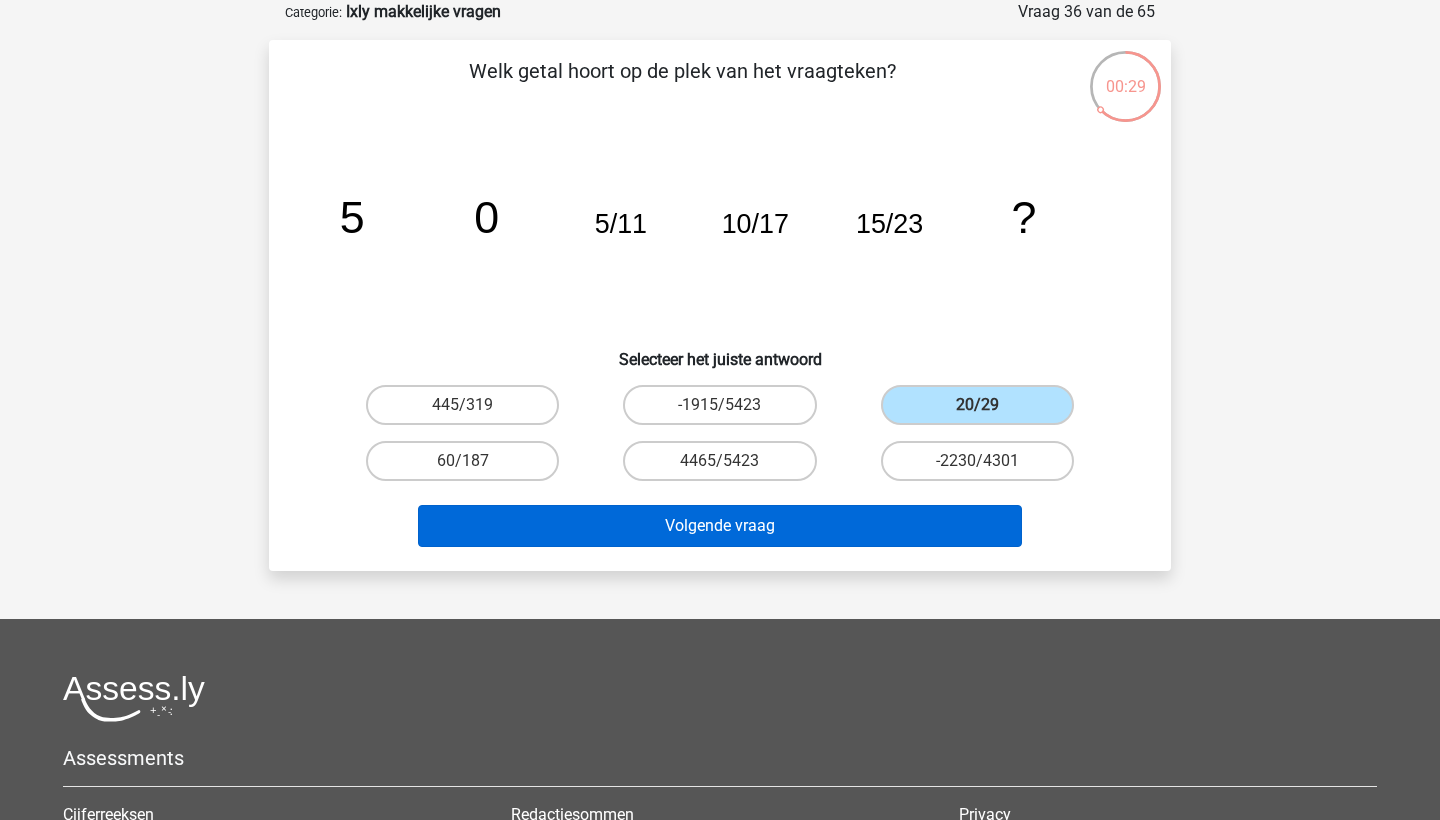 click on "Volgende vraag" at bounding box center (720, 526) 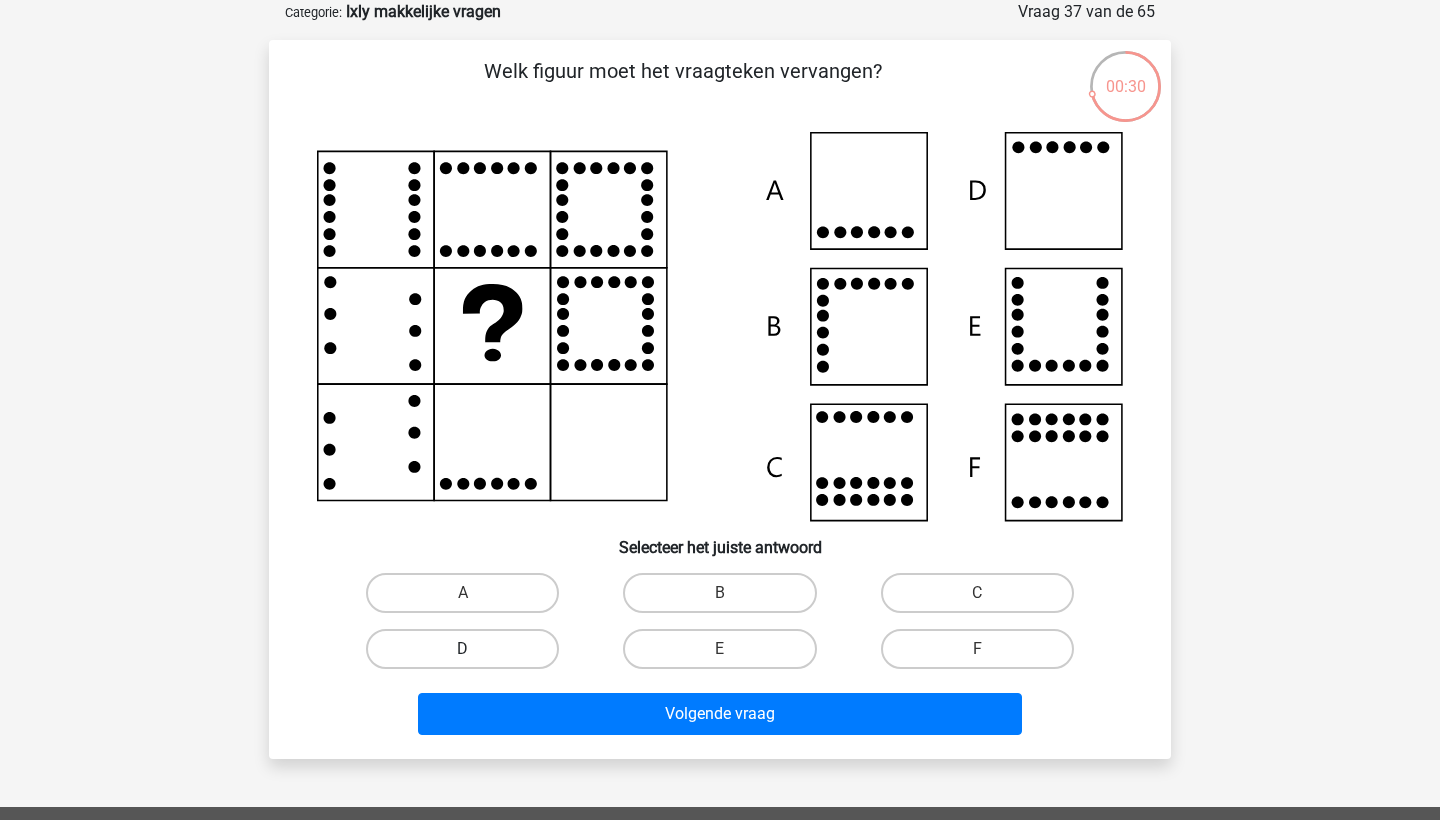 click on "D" at bounding box center [462, 649] 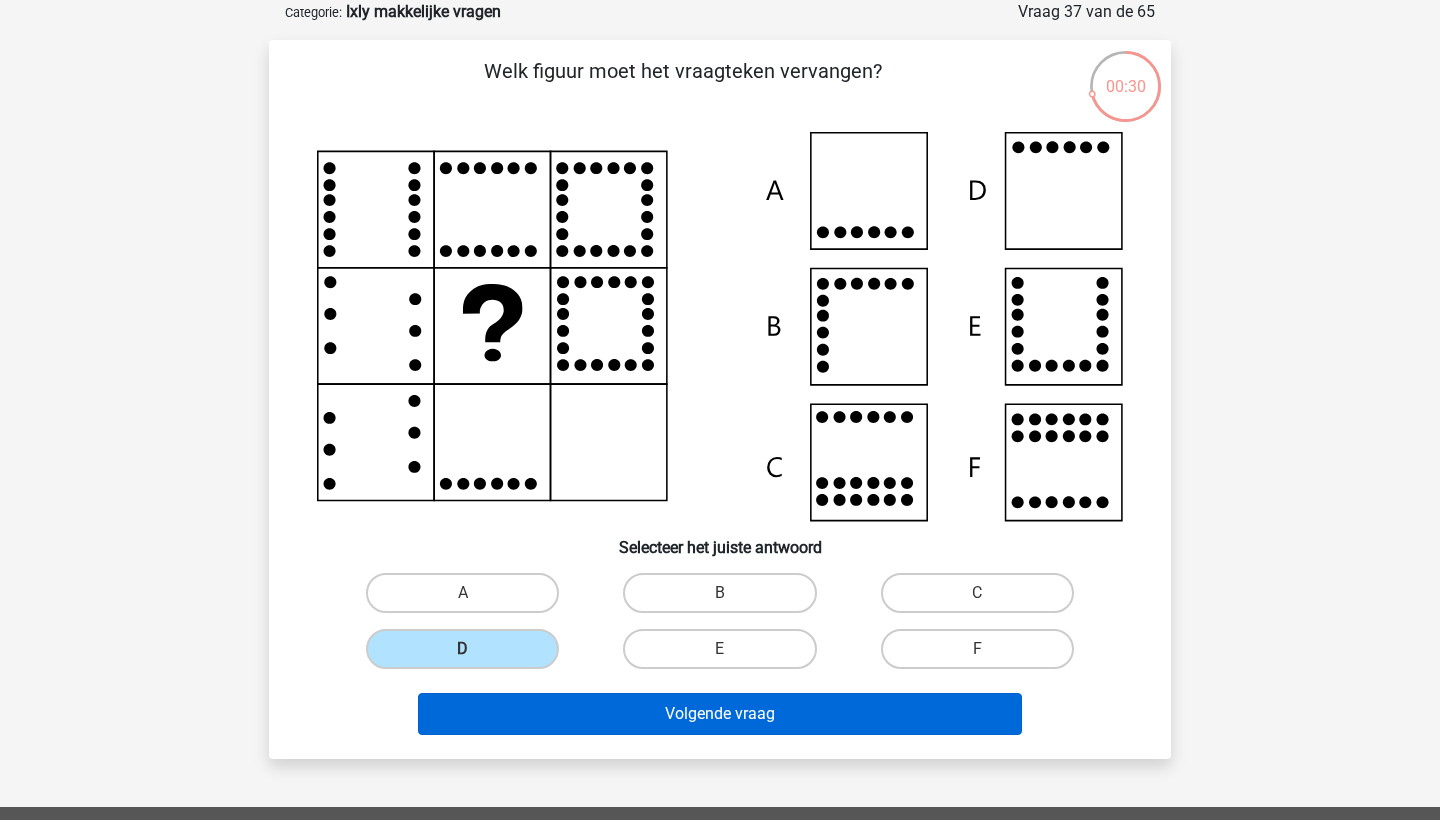 click on "Volgende vraag" at bounding box center [720, 714] 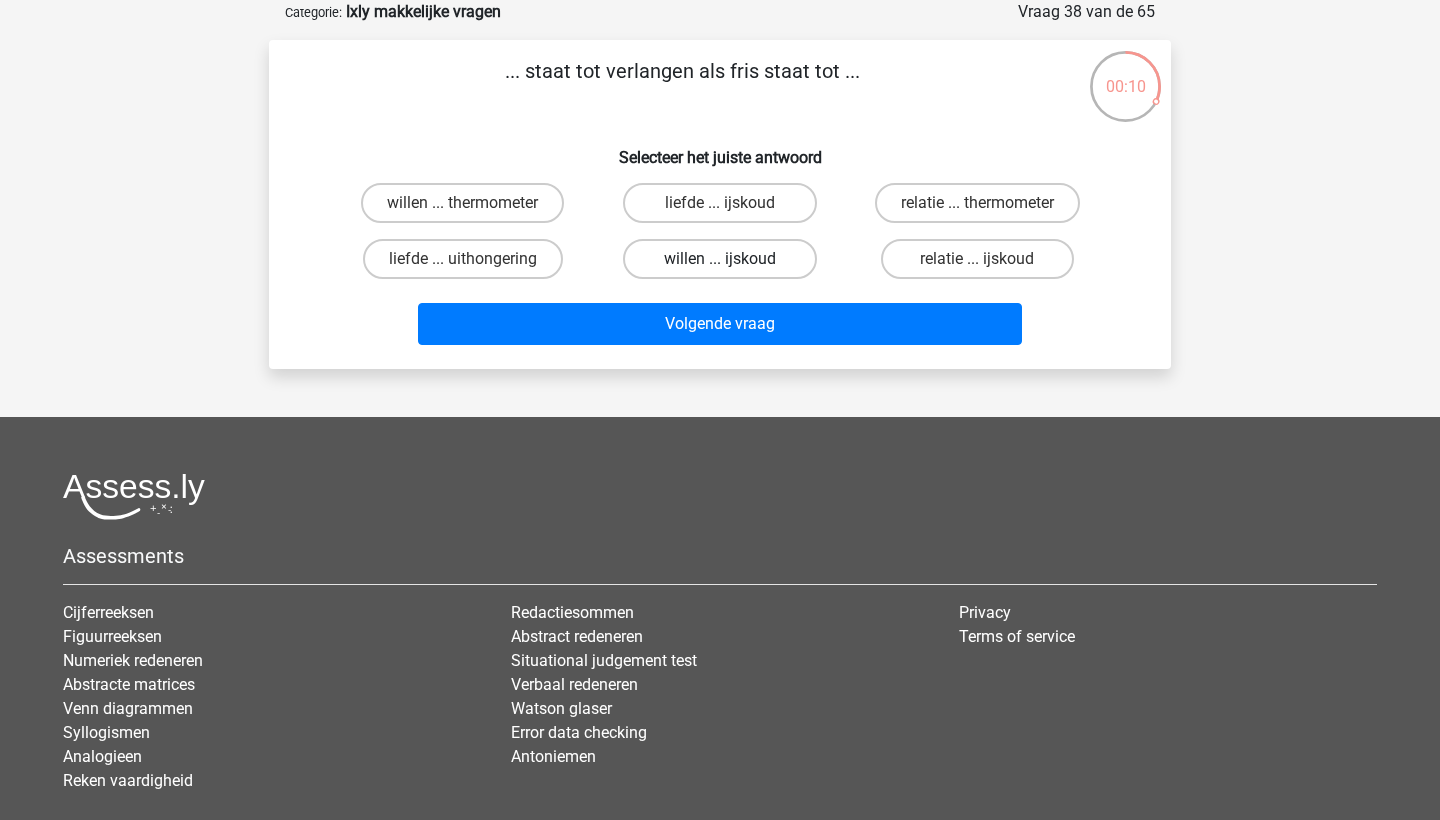 click on "willen ... ijskoud" at bounding box center [719, 259] 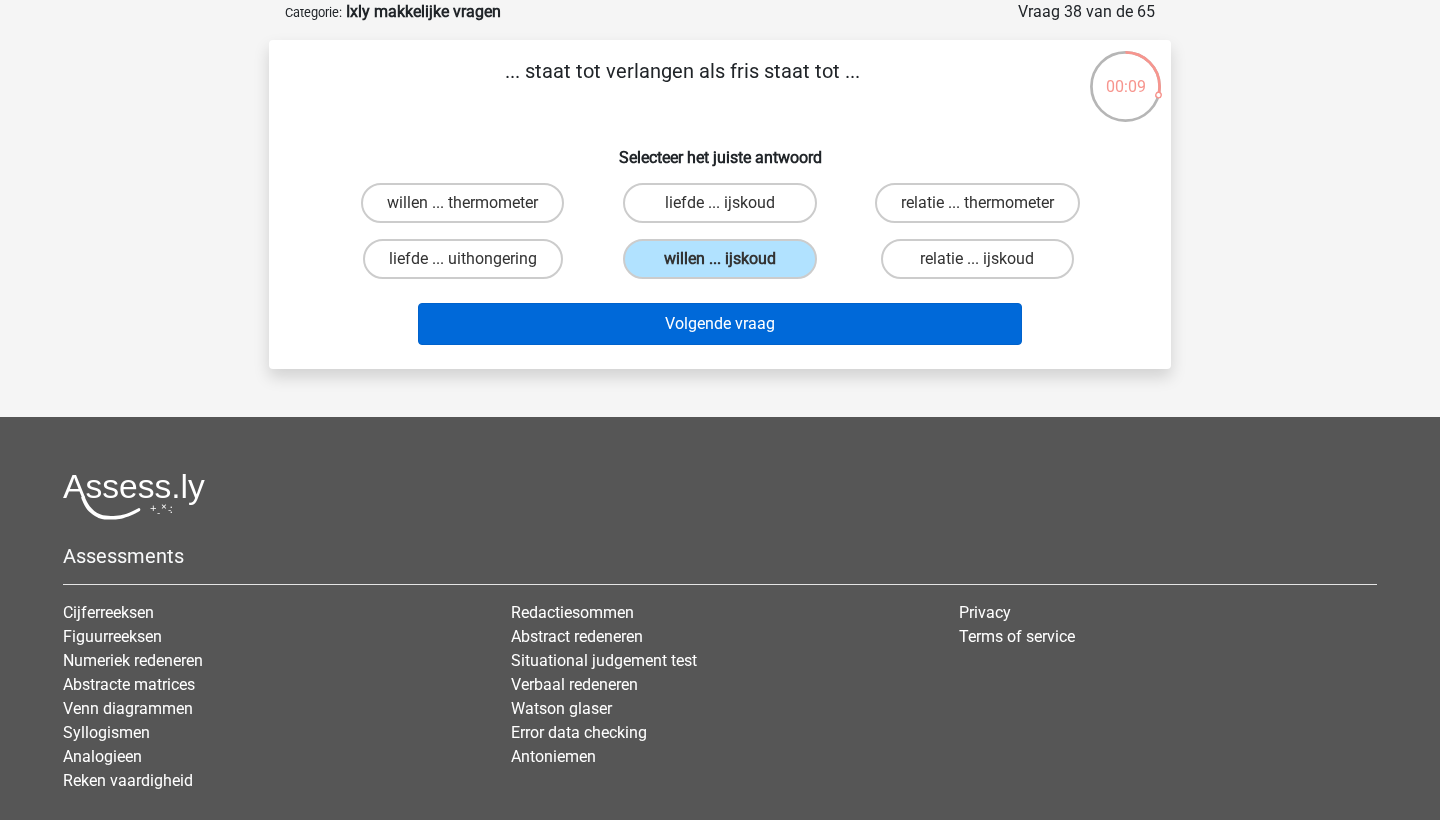 click on "Volgende vraag" at bounding box center (720, 324) 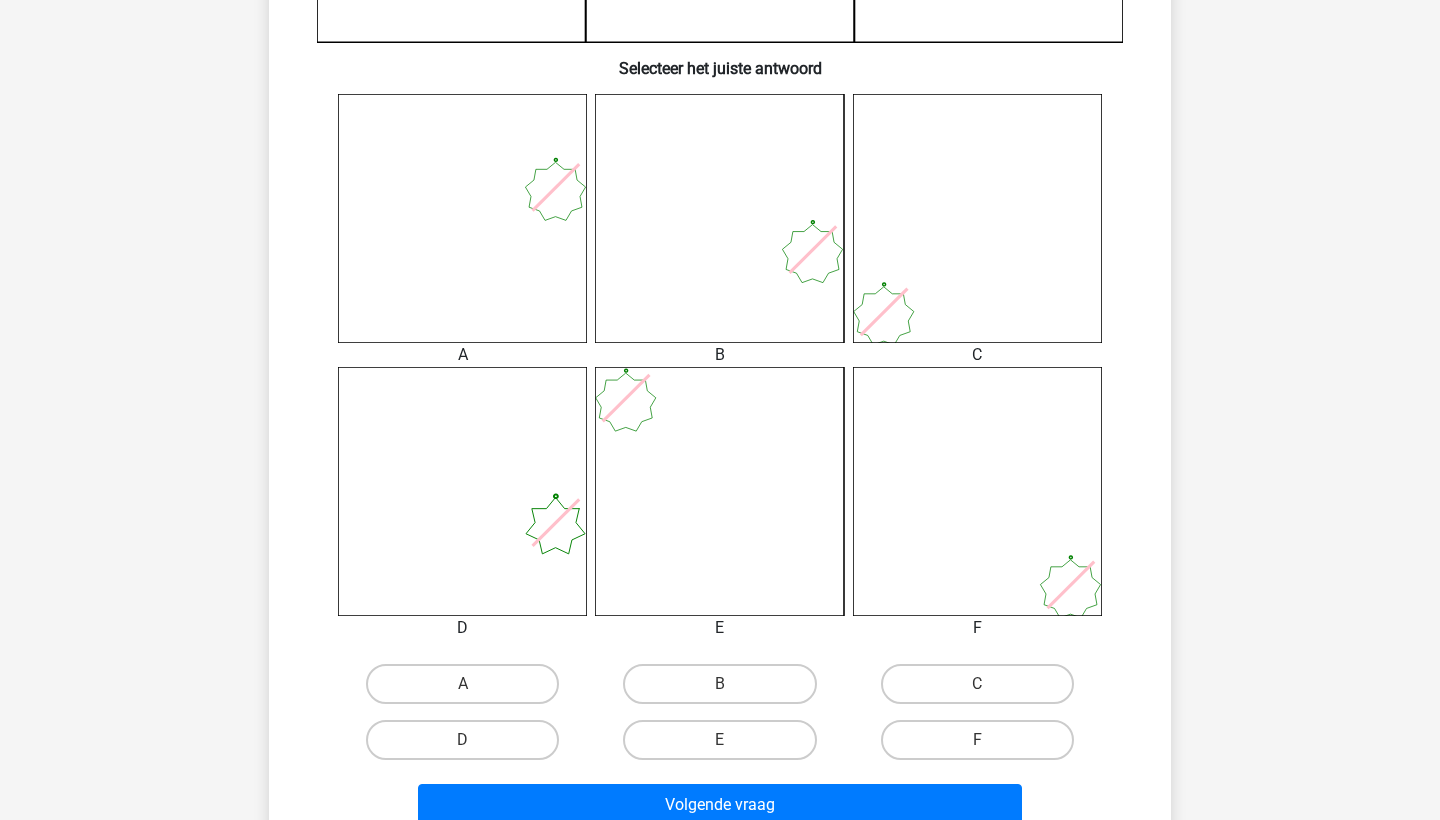 scroll, scrollTop: 732, scrollLeft: 0, axis: vertical 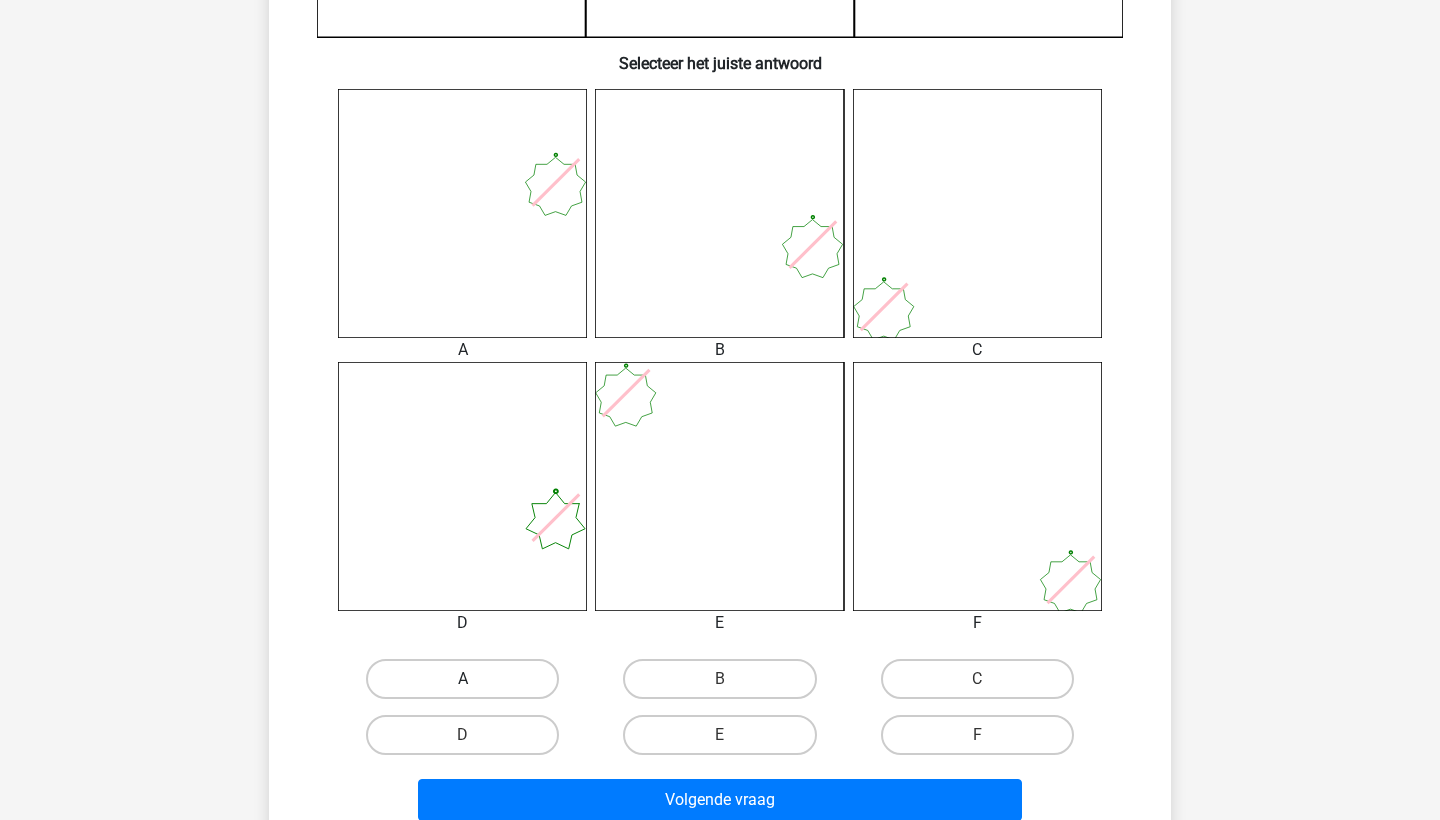 click on "A" at bounding box center (462, 679) 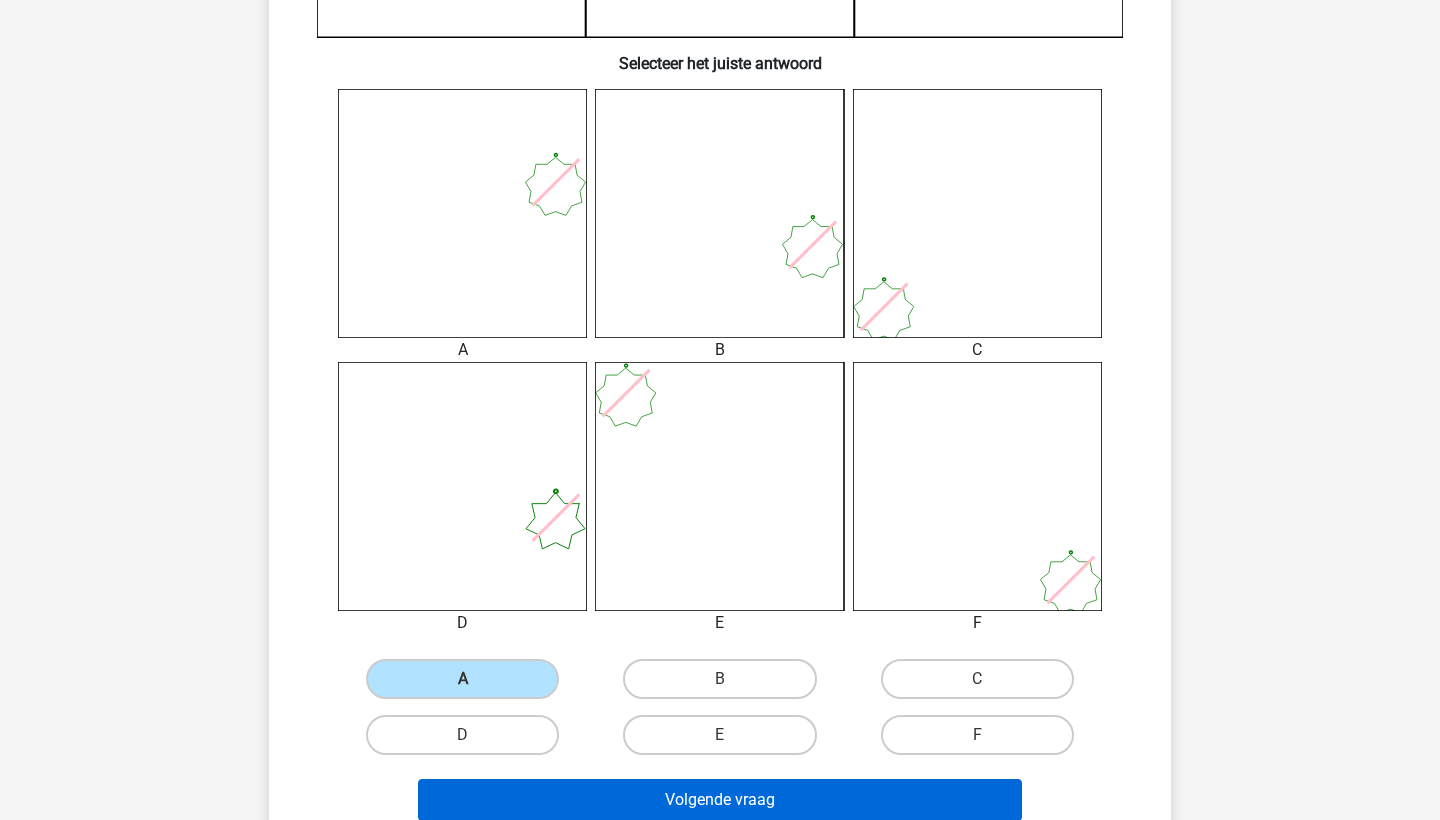 click on "Volgende vraag" at bounding box center [720, 800] 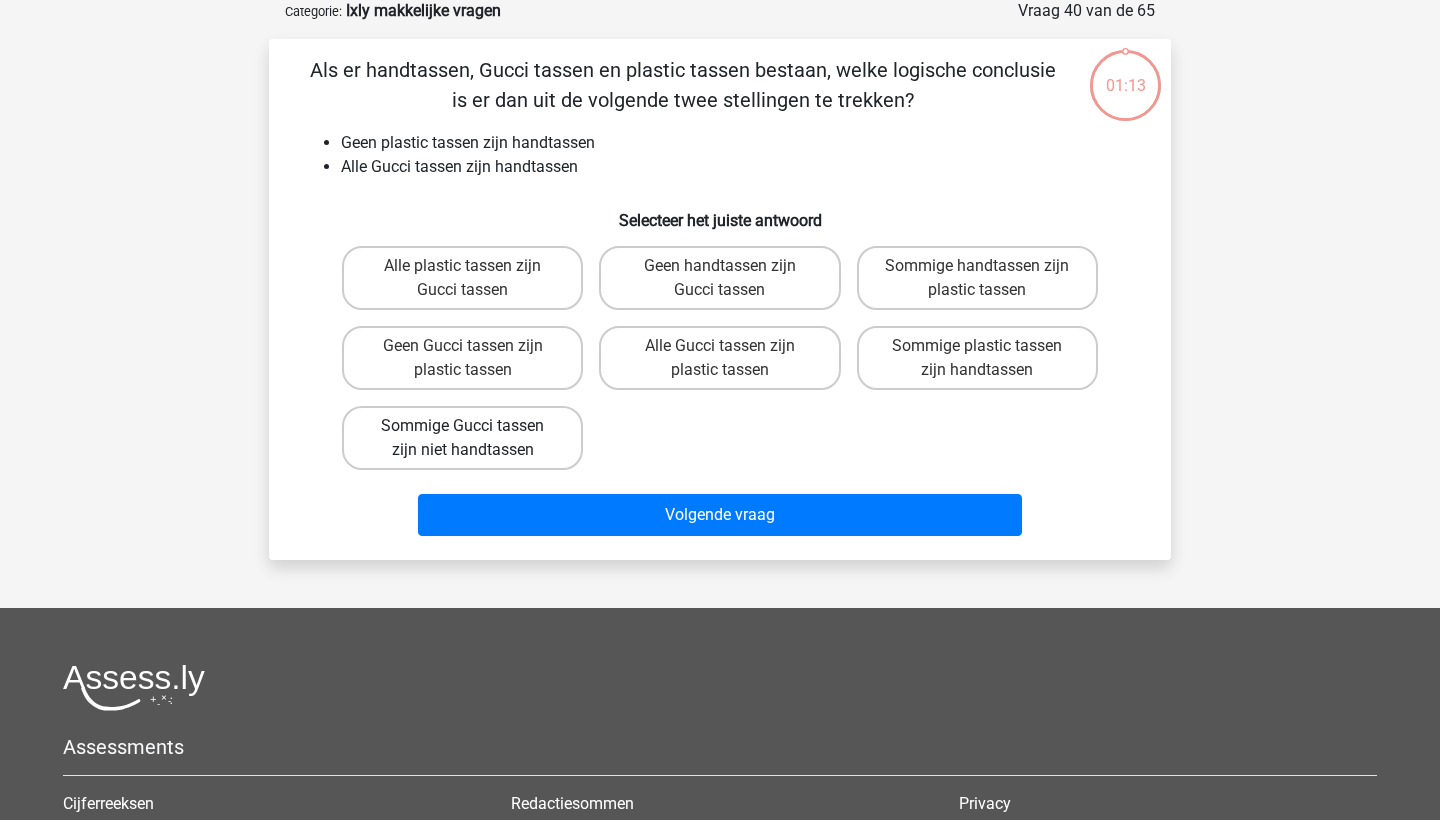 scroll, scrollTop: 100, scrollLeft: 0, axis: vertical 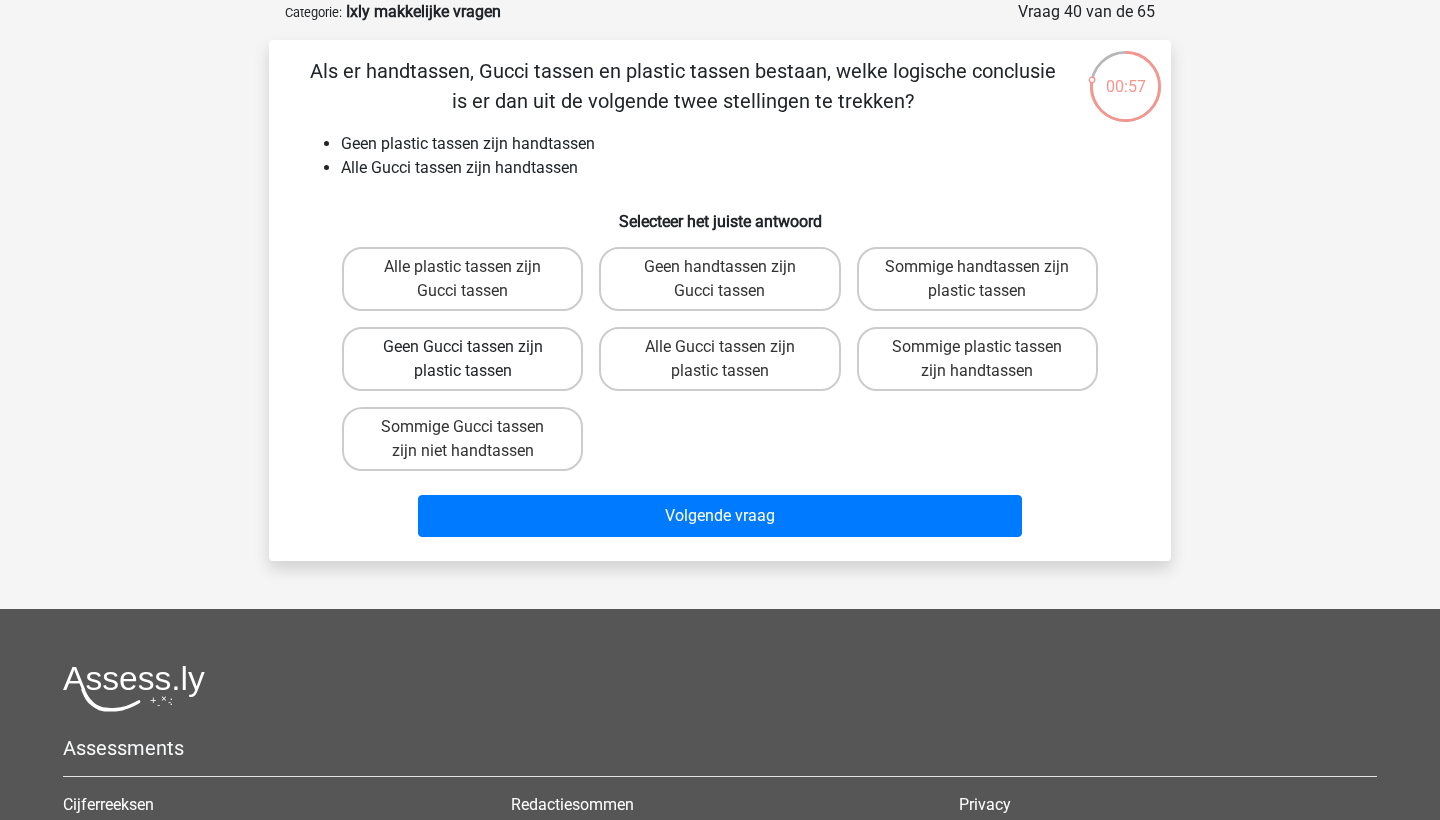 click on "Geen Gucci tassen zijn plastic tassen" at bounding box center [462, 359] 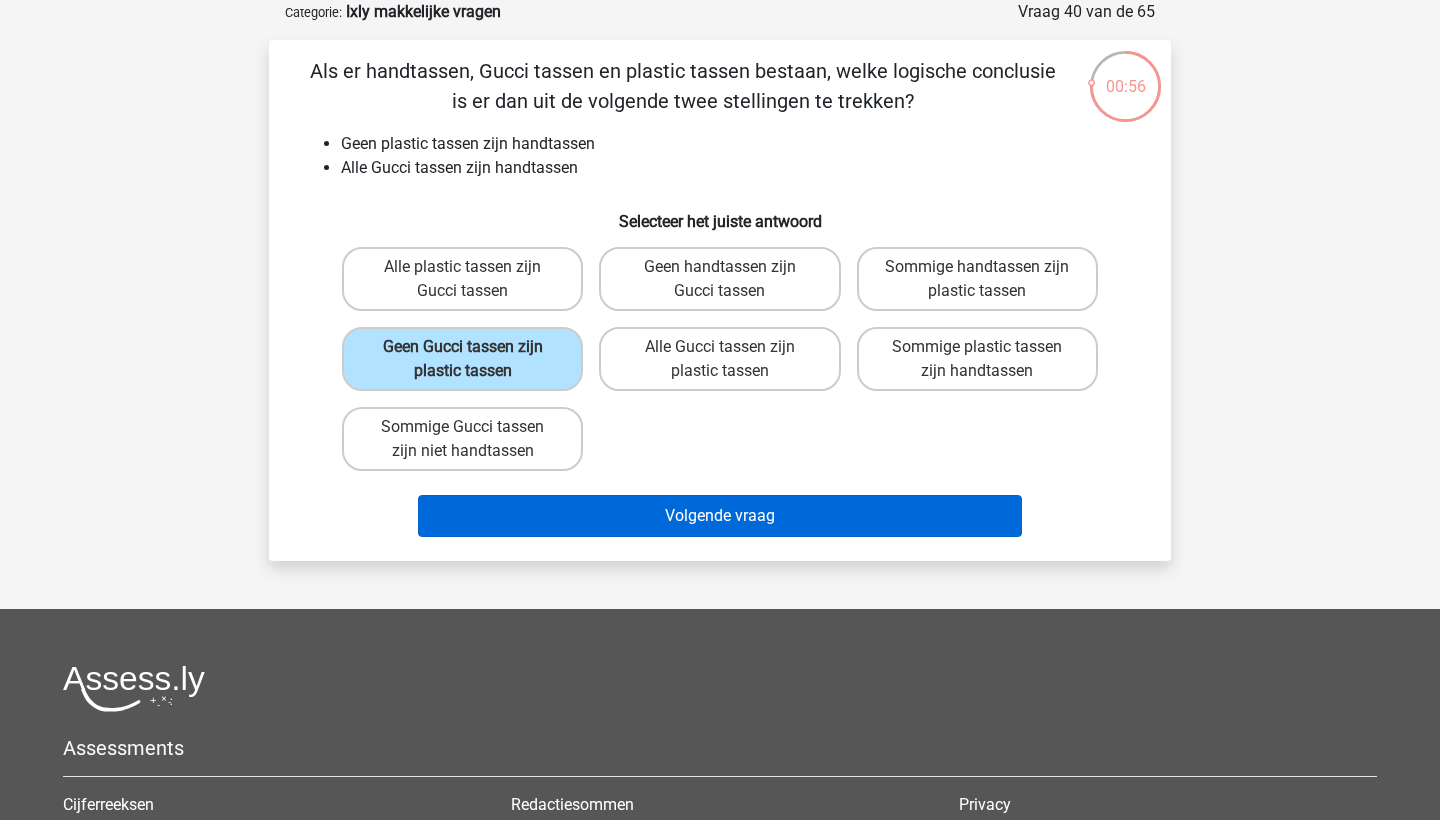 click on "Volgende vraag" at bounding box center [720, 516] 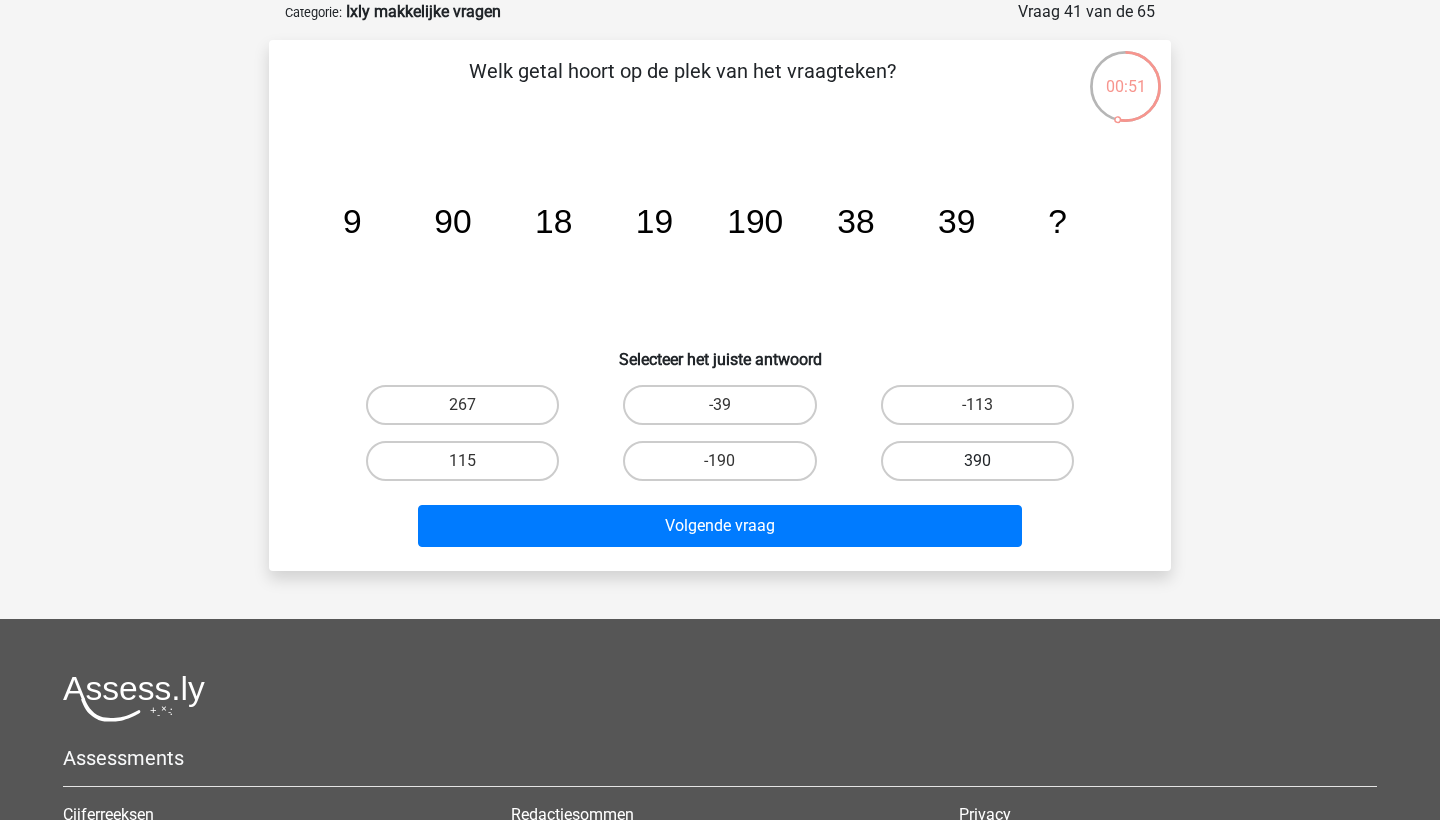 click on "390" at bounding box center [977, 461] 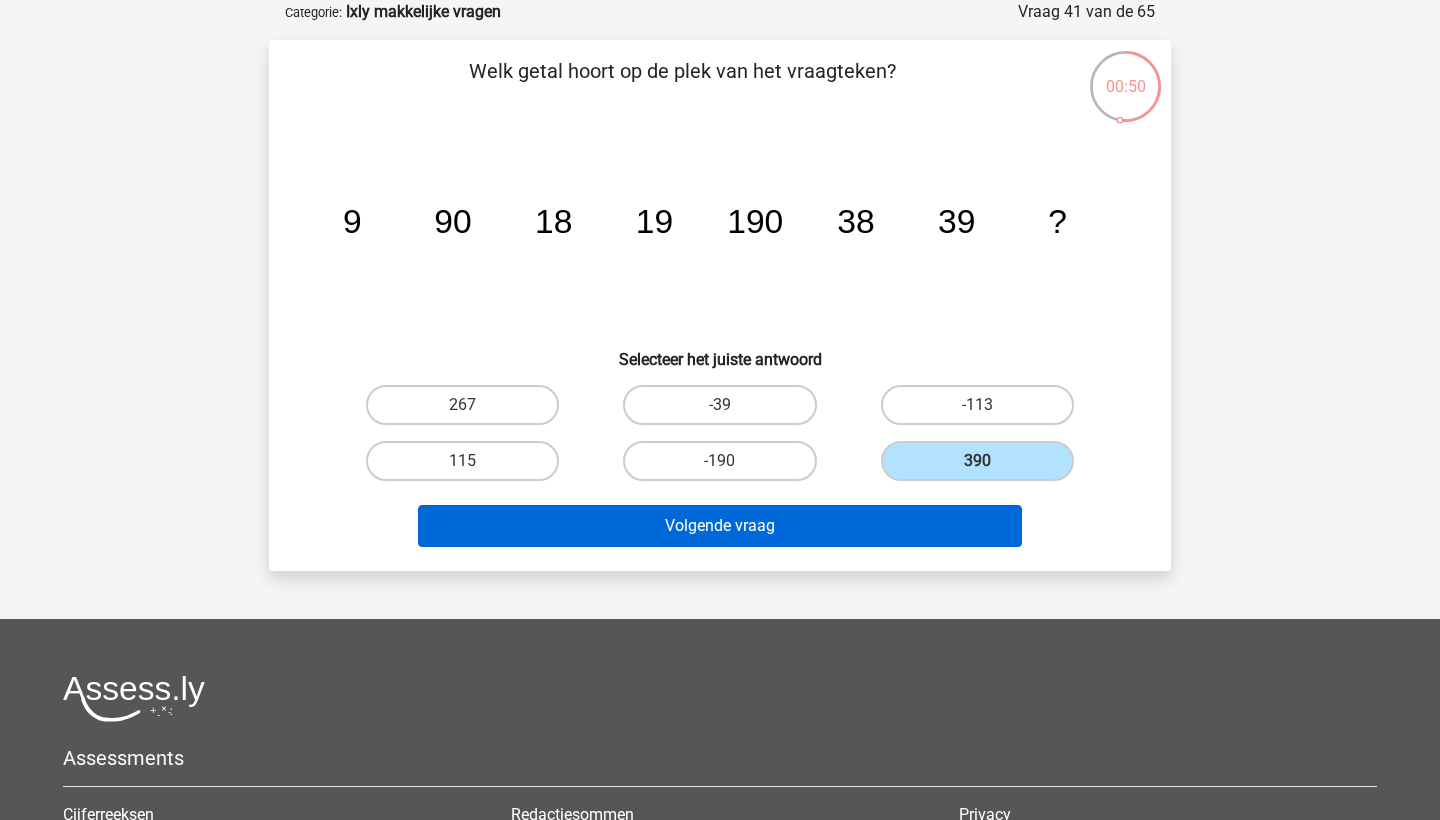 click on "Volgende vraag" at bounding box center [720, 526] 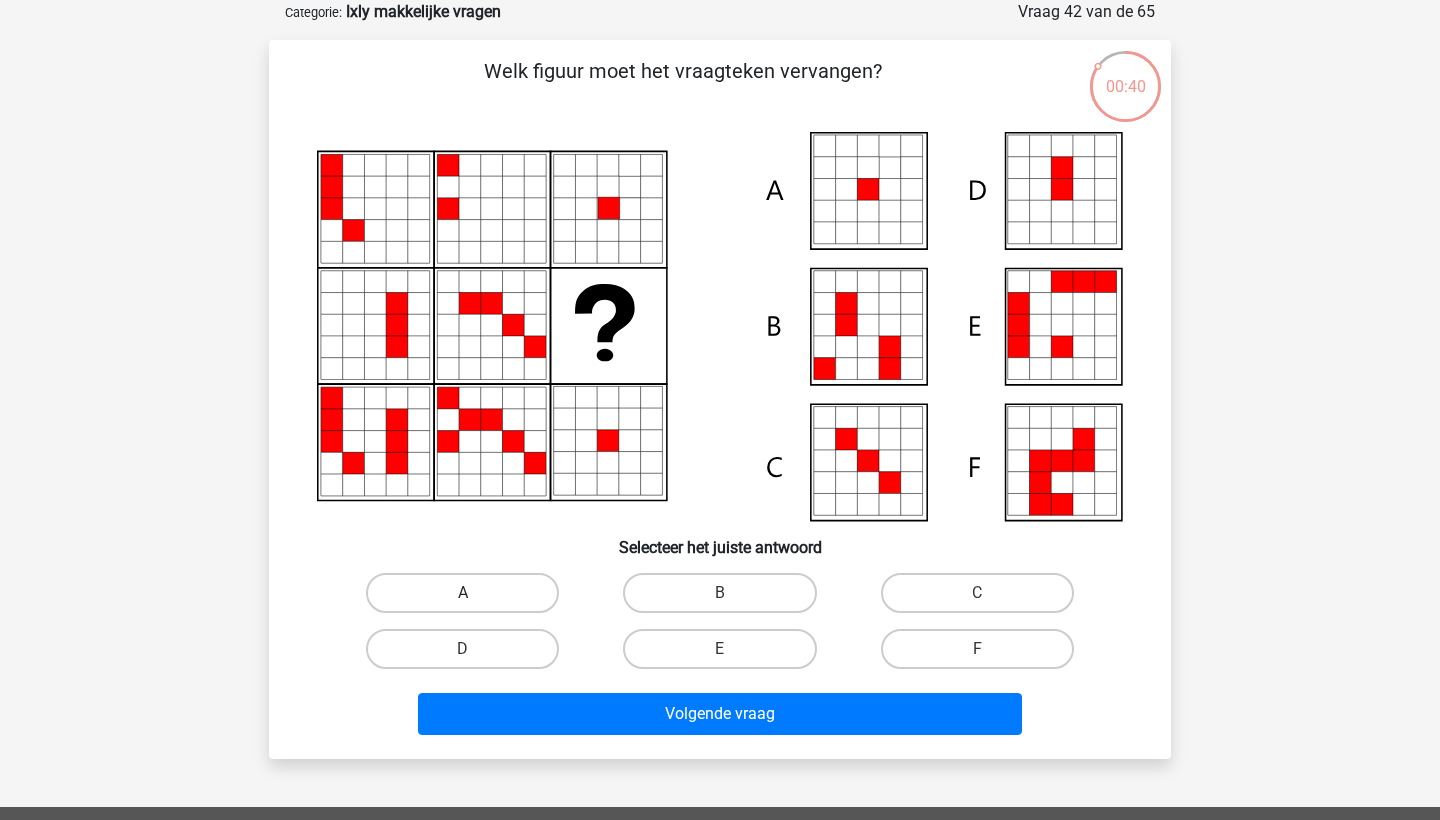 click on "A" at bounding box center [462, 593] 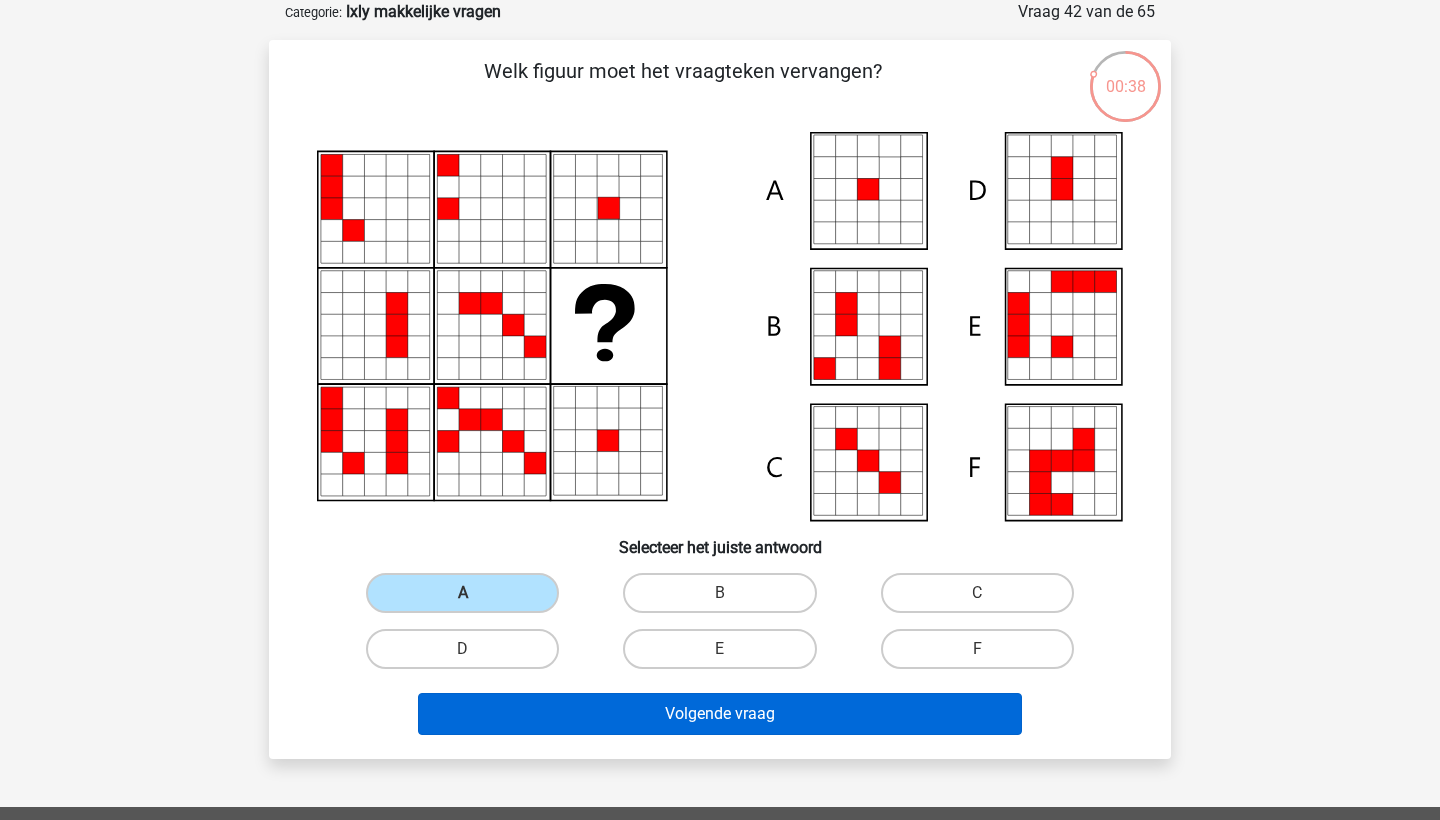 click on "Volgende vraag" at bounding box center [720, 714] 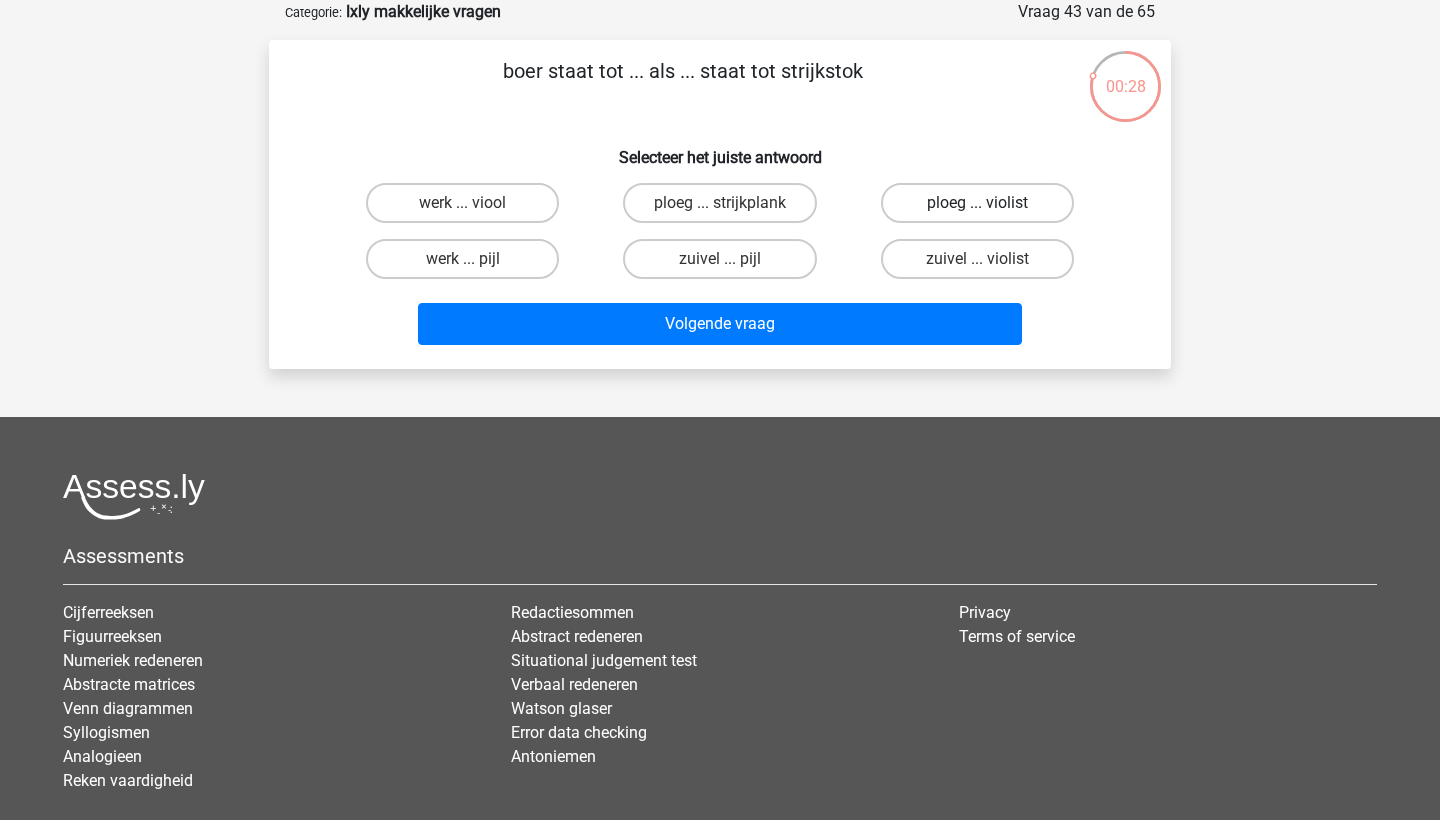 click on "ploeg ... violist" at bounding box center [977, 203] 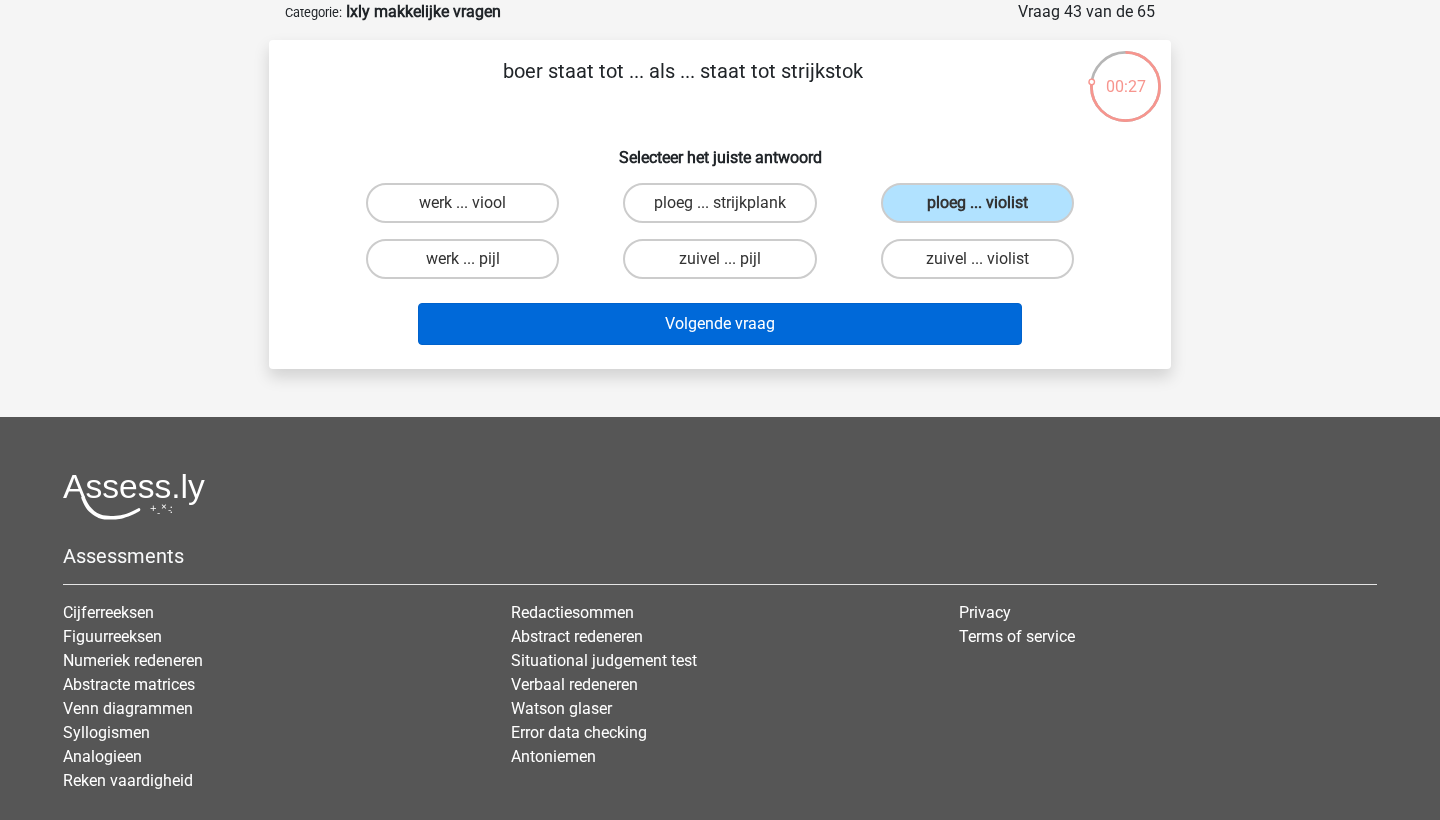 click on "Volgende vraag" at bounding box center (720, 324) 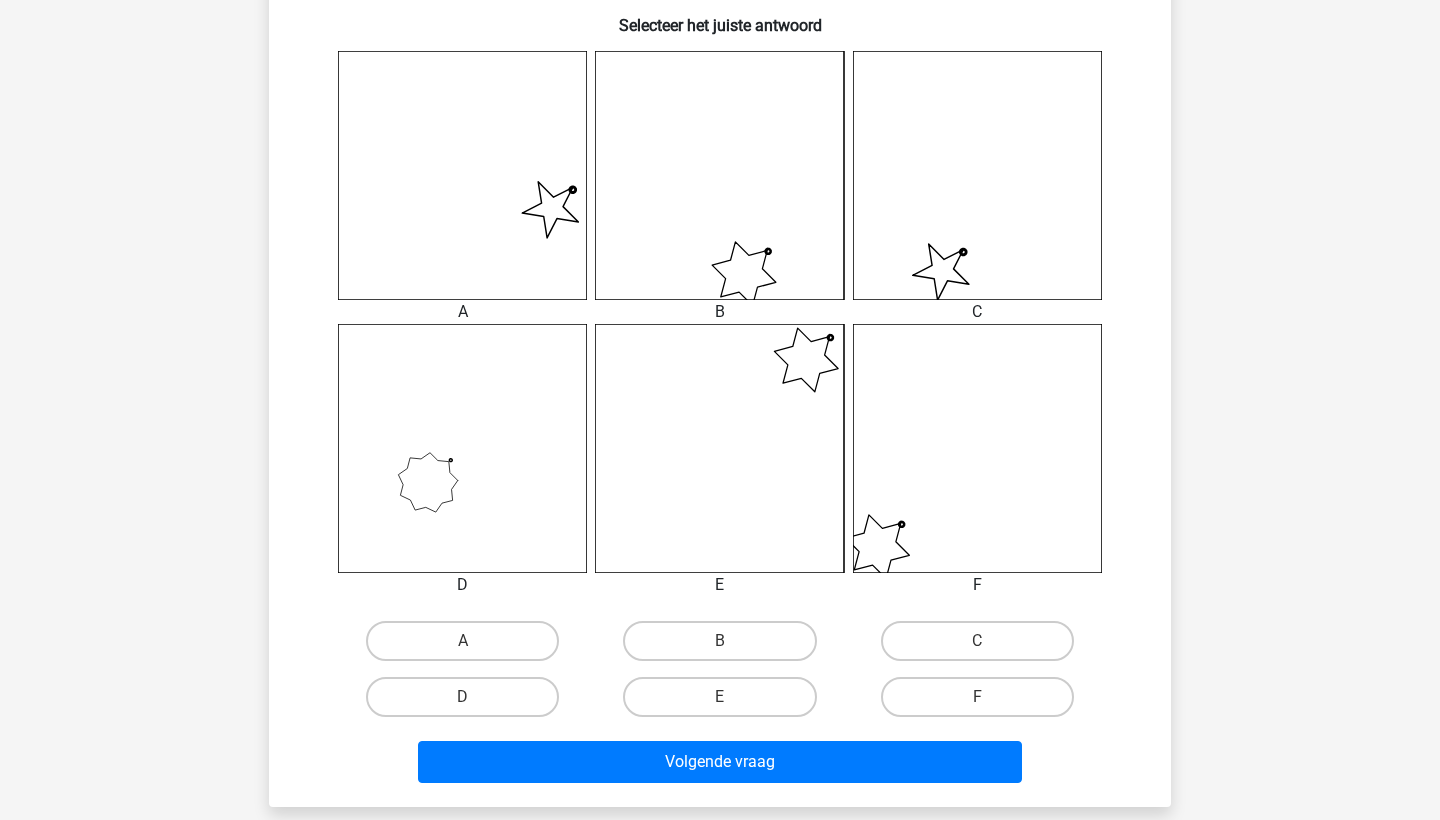 scroll, scrollTop: 772, scrollLeft: 0, axis: vertical 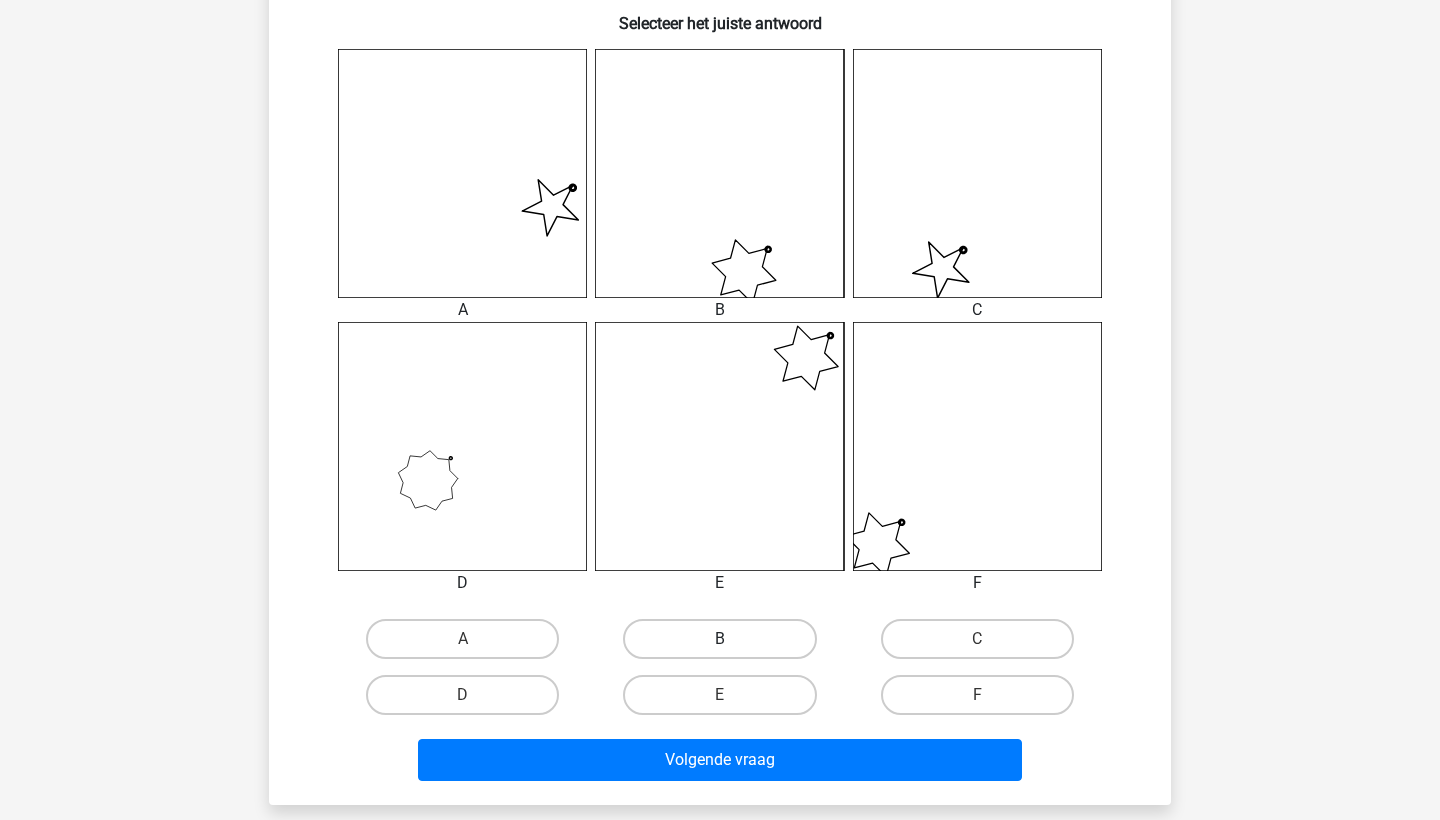 click on "B" at bounding box center [719, 639] 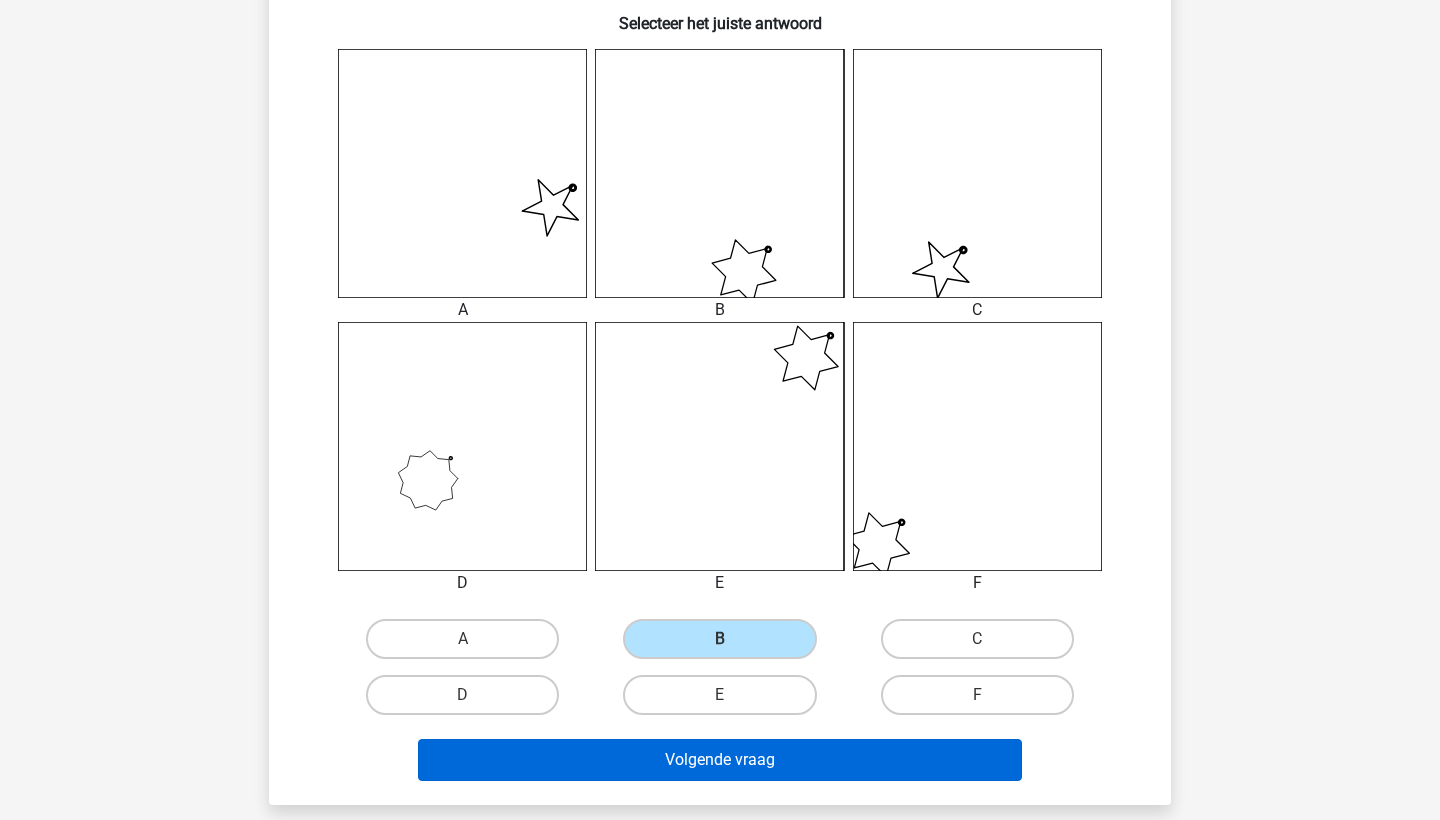 click on "Volgende vraag" at bounding box center [720, 760] 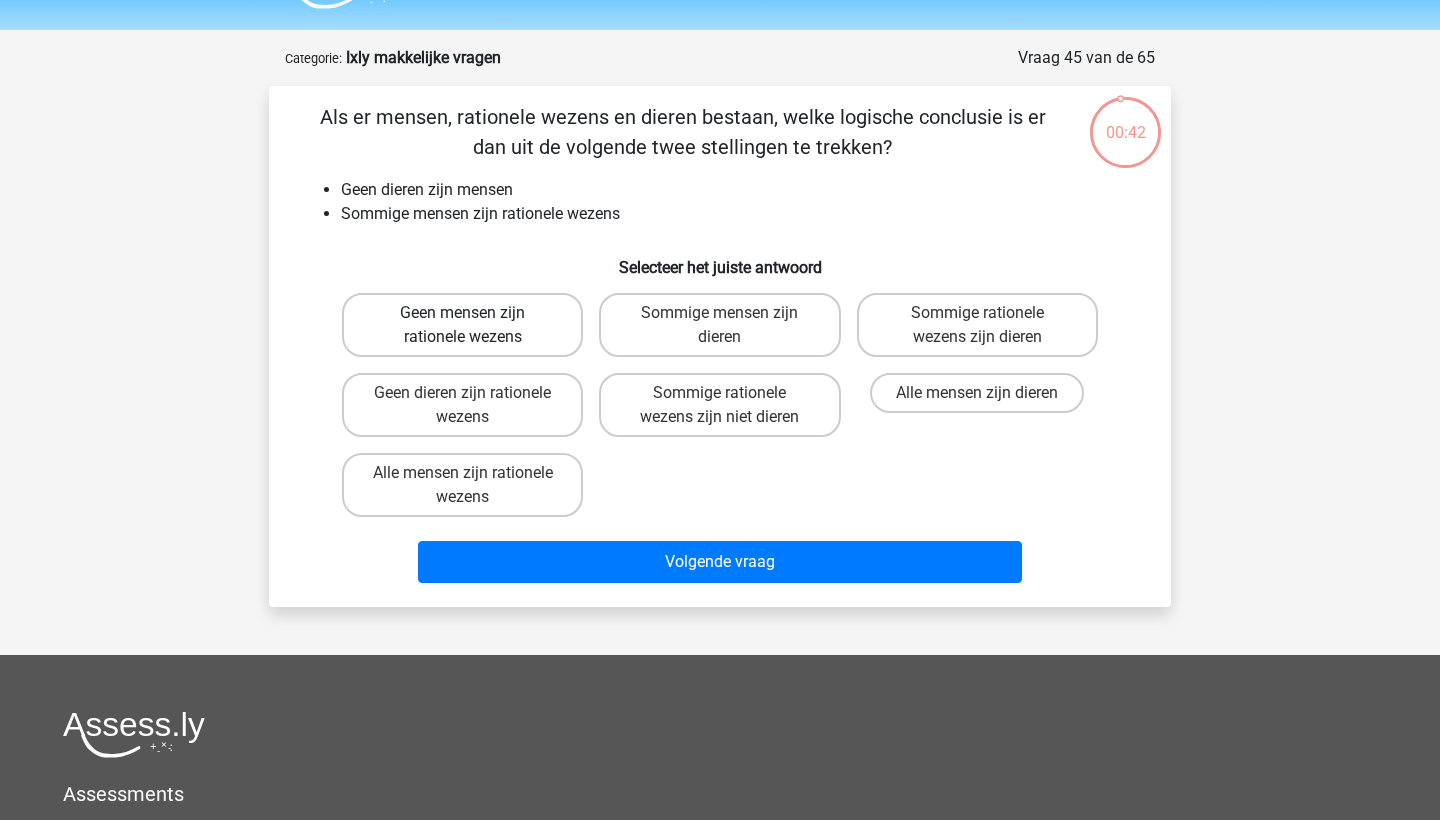 scroll, scrollTop: 52, scrollLeft: 0, axis: vertical 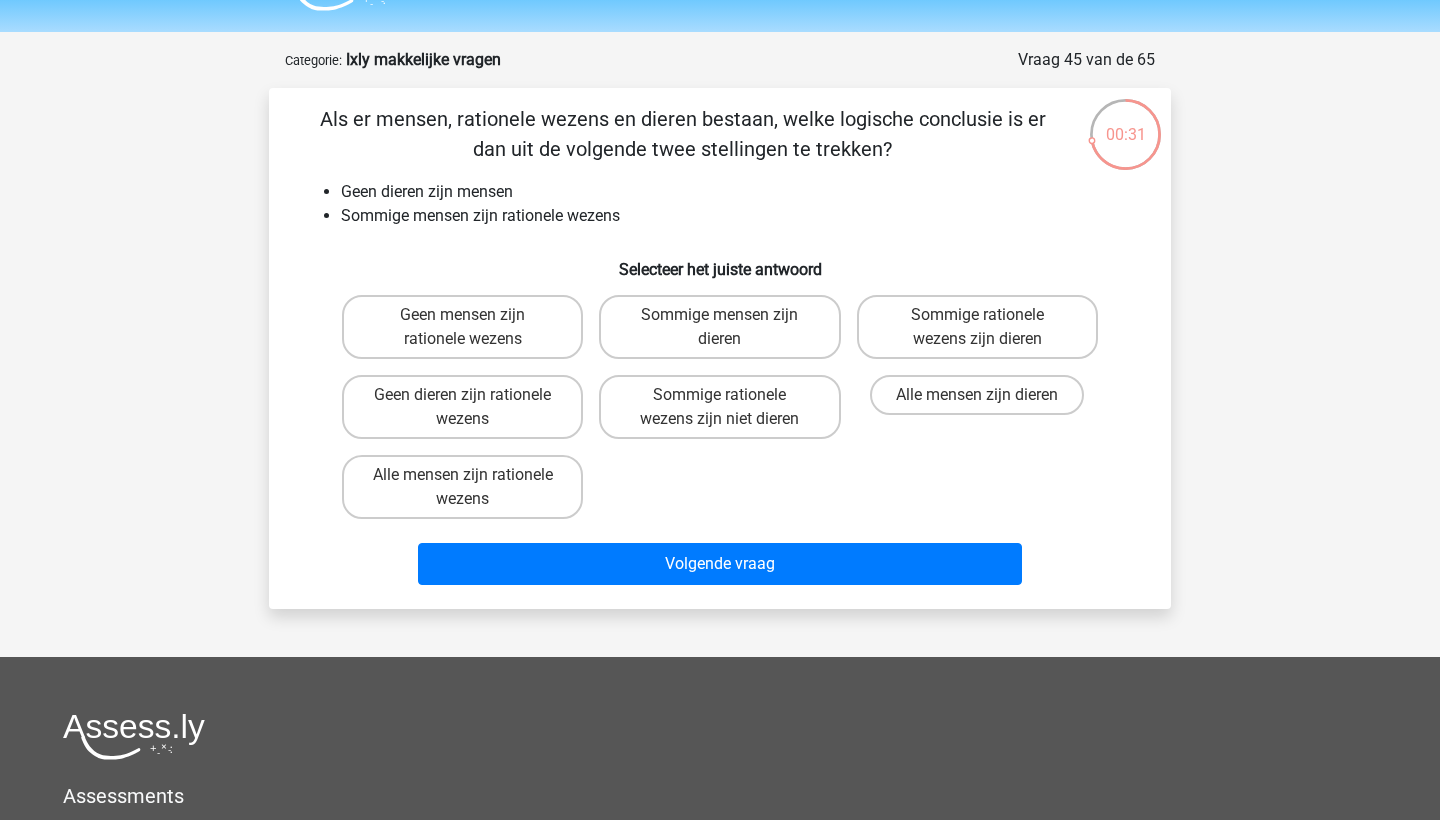 click on "Sommige rationele wezens zijn niet dieren" at bounding box center [726, 401] 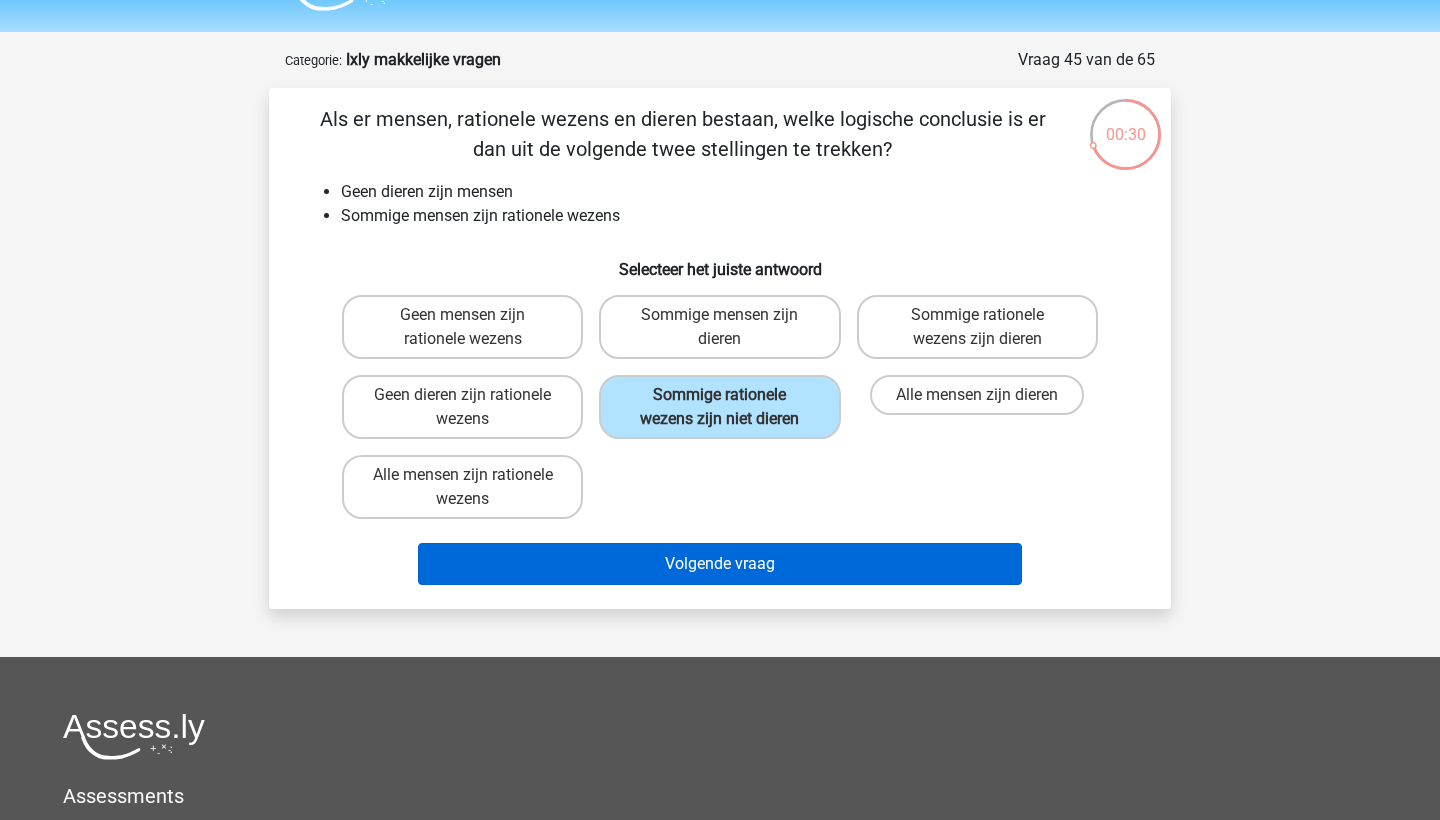 click on "Volgende vraag" at bounding box center [720, 564] 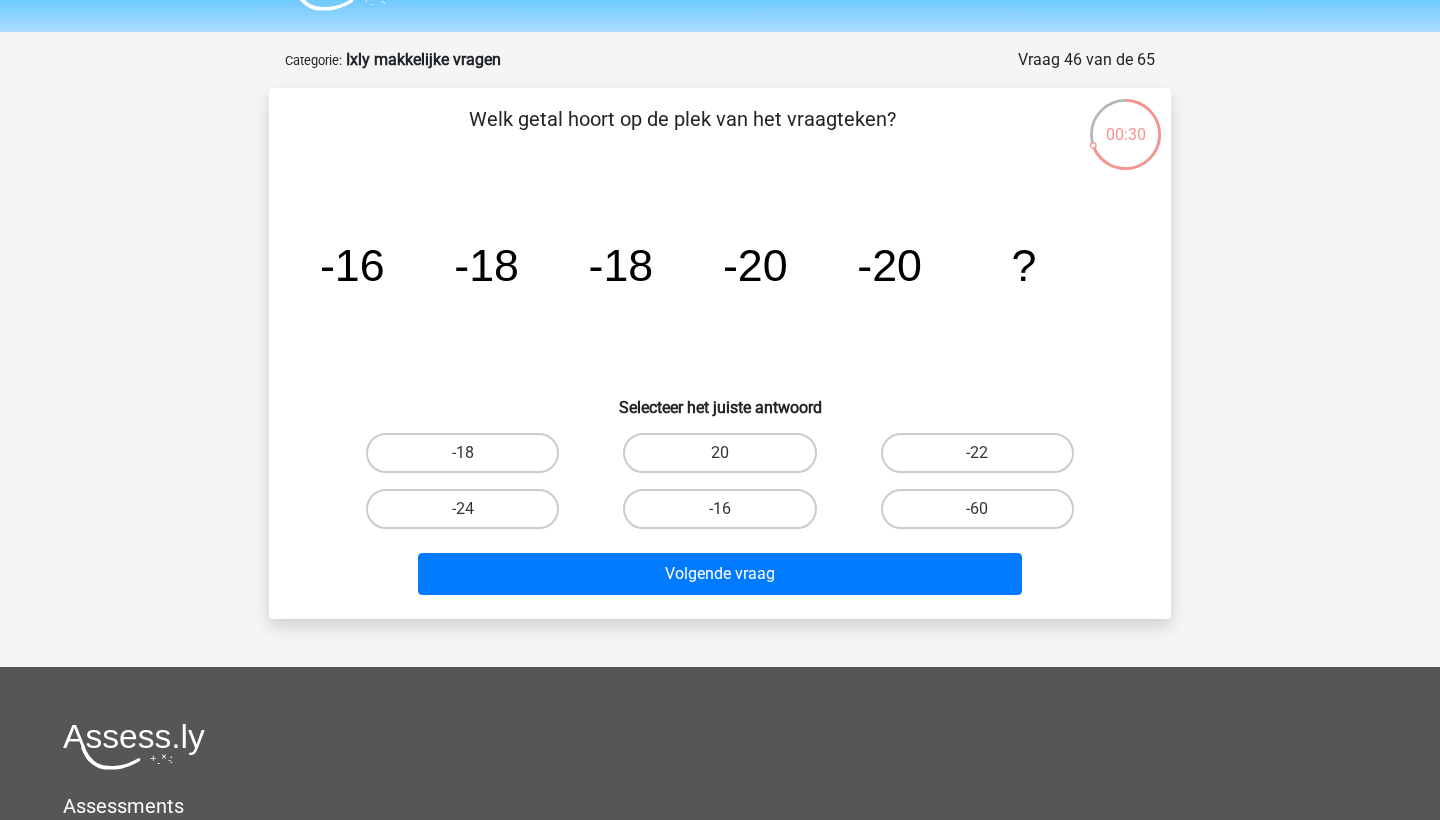 scroll, scrollTop: 100, scrollLeft: 0, axis: vertical 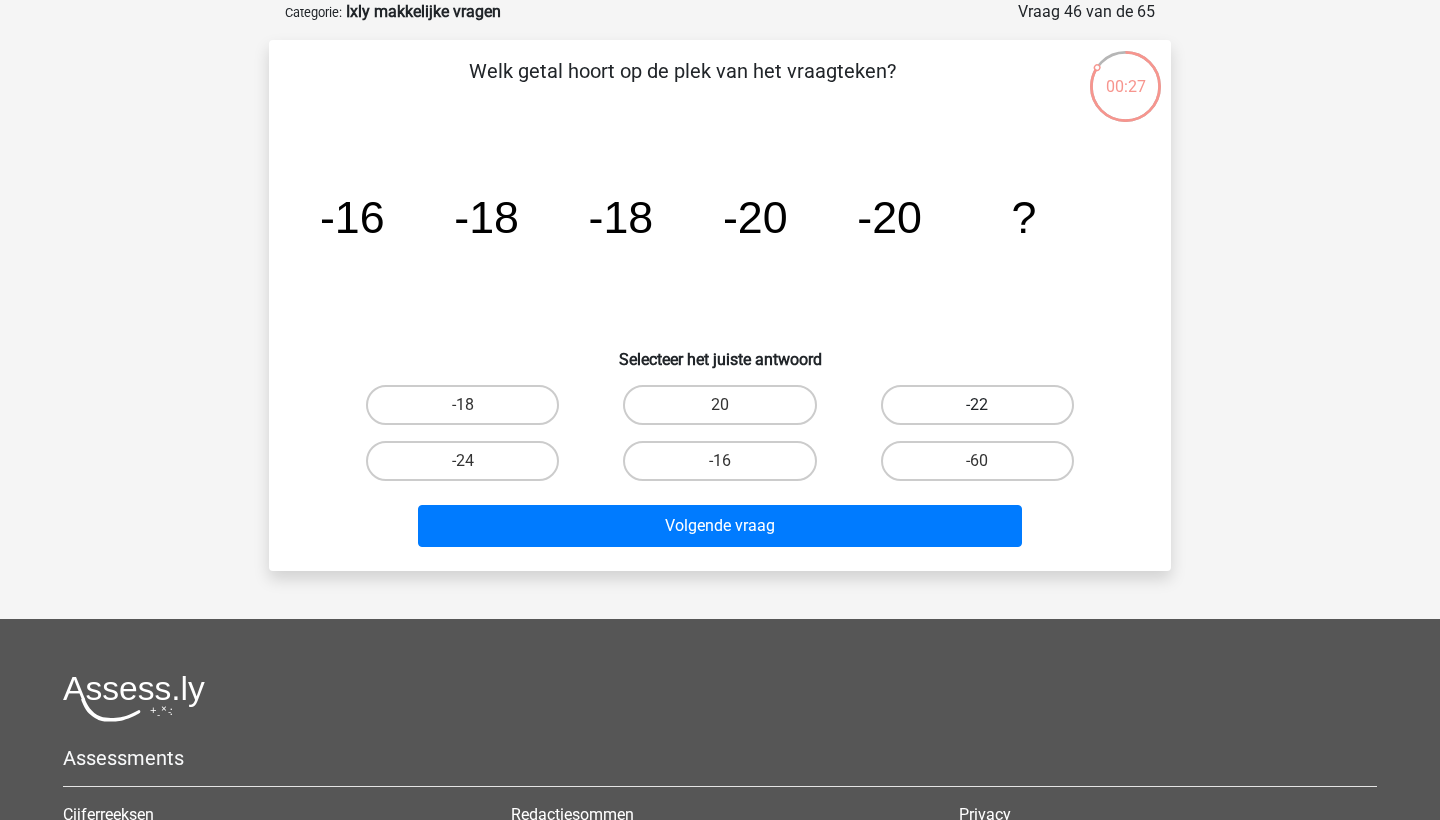 click on "-22" at bounding box center (977, 405) 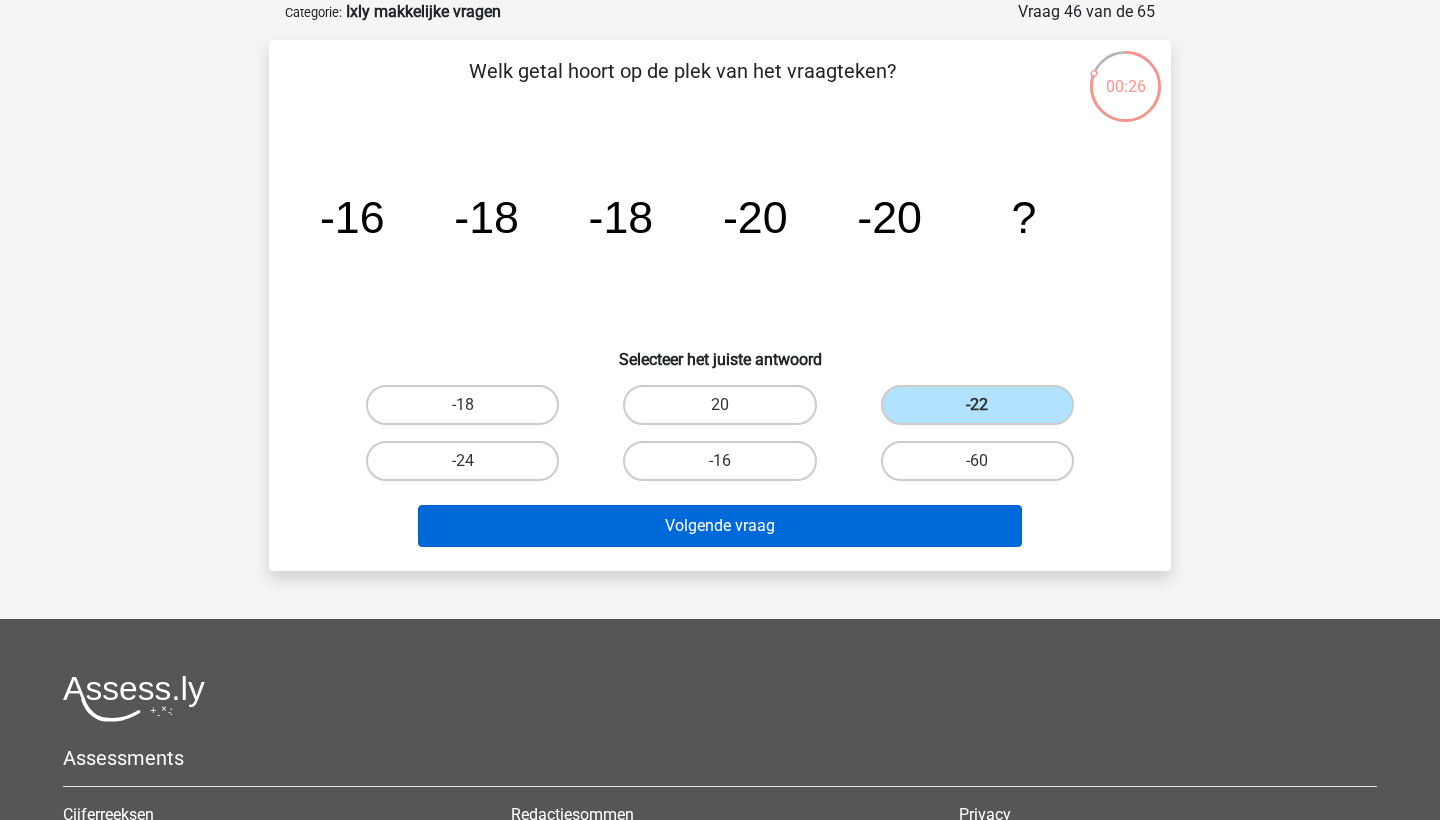 click on "Volgende vraag" at bounding box center (720, 526) 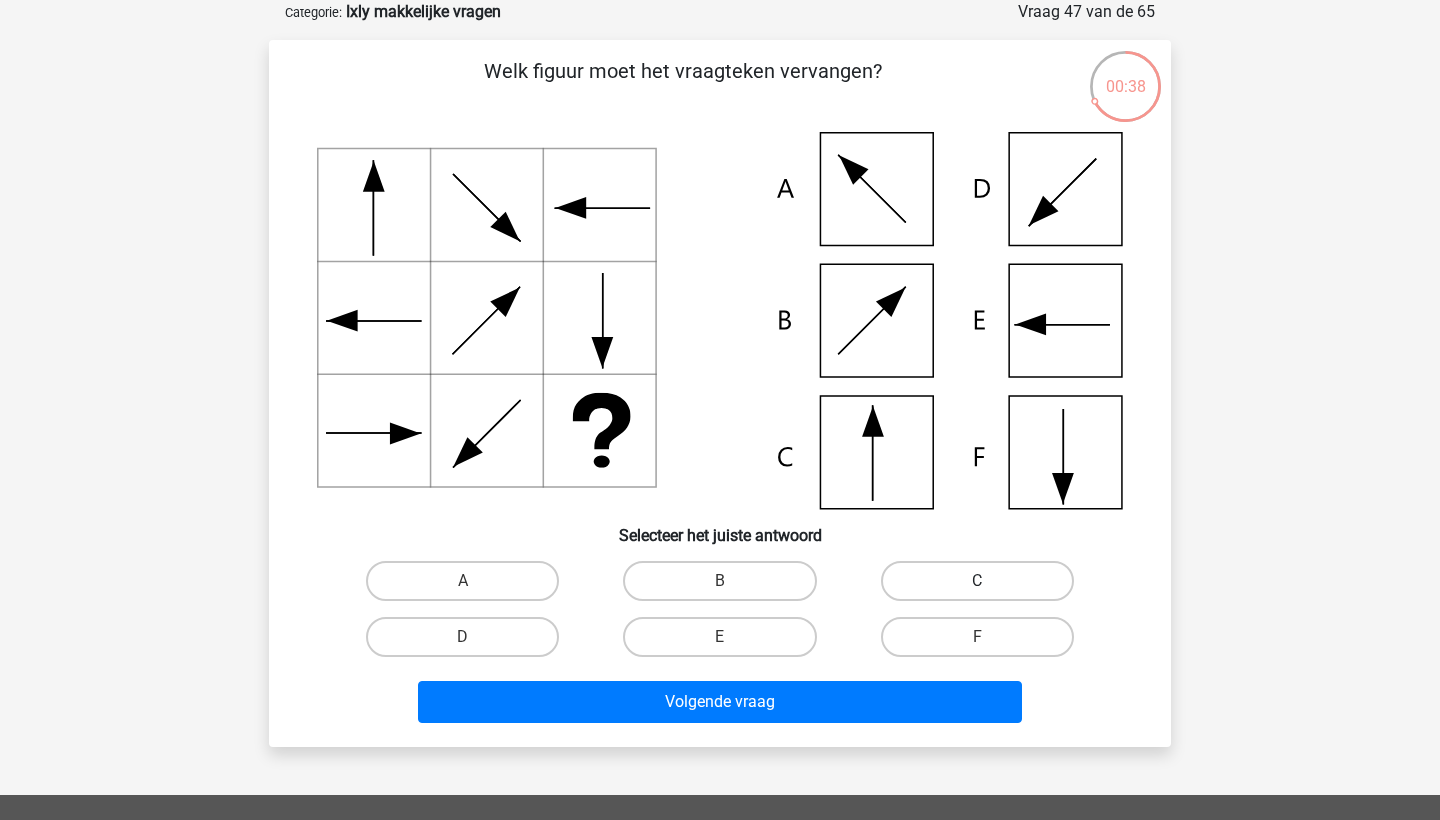 click on "C" at bounding box center [977, 581] 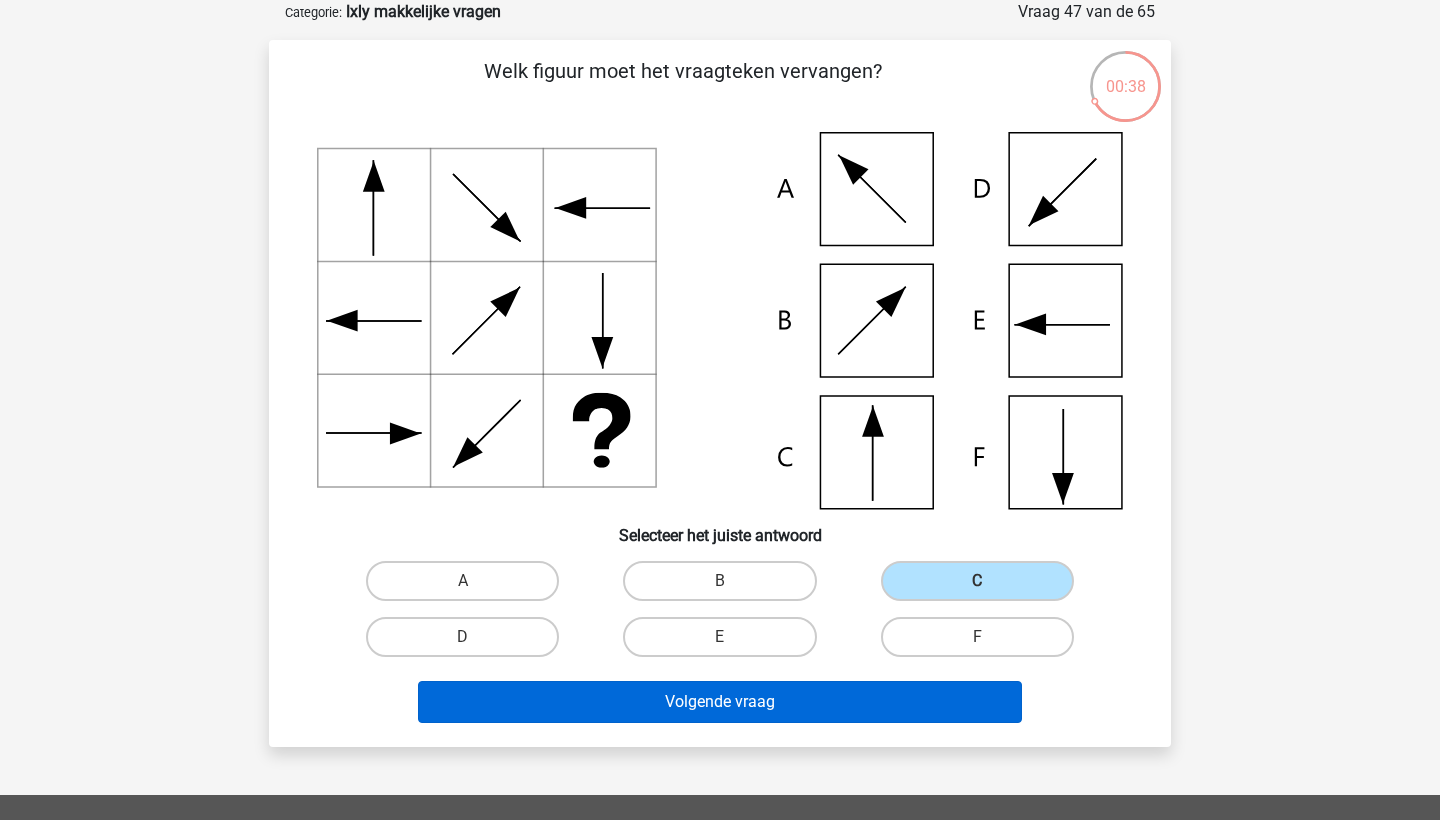 click on "Volgende vraag" at bounding box center (720, 702) 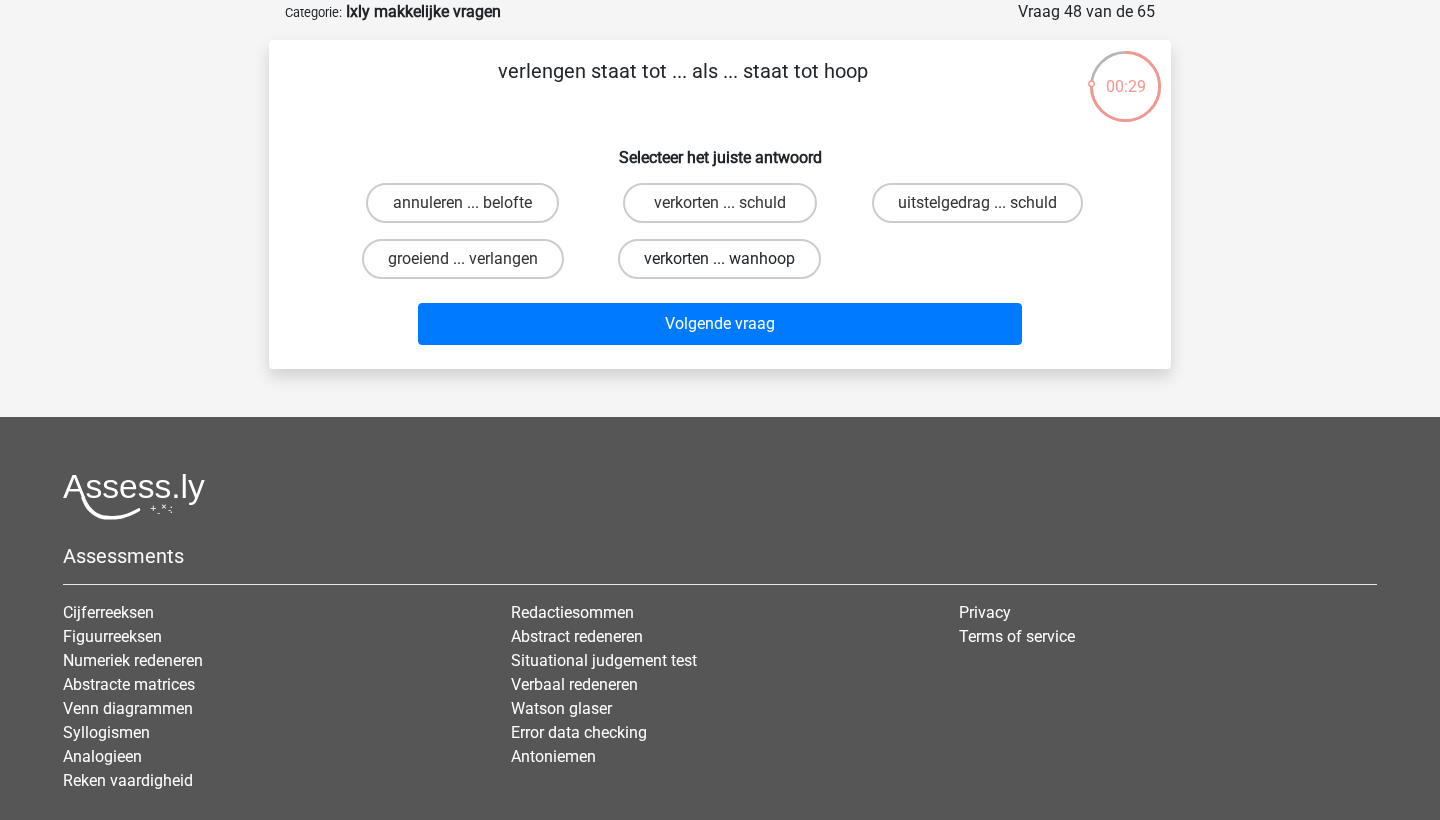 click on "verkorten ... wanhoop" at bounding box center (719, 259) 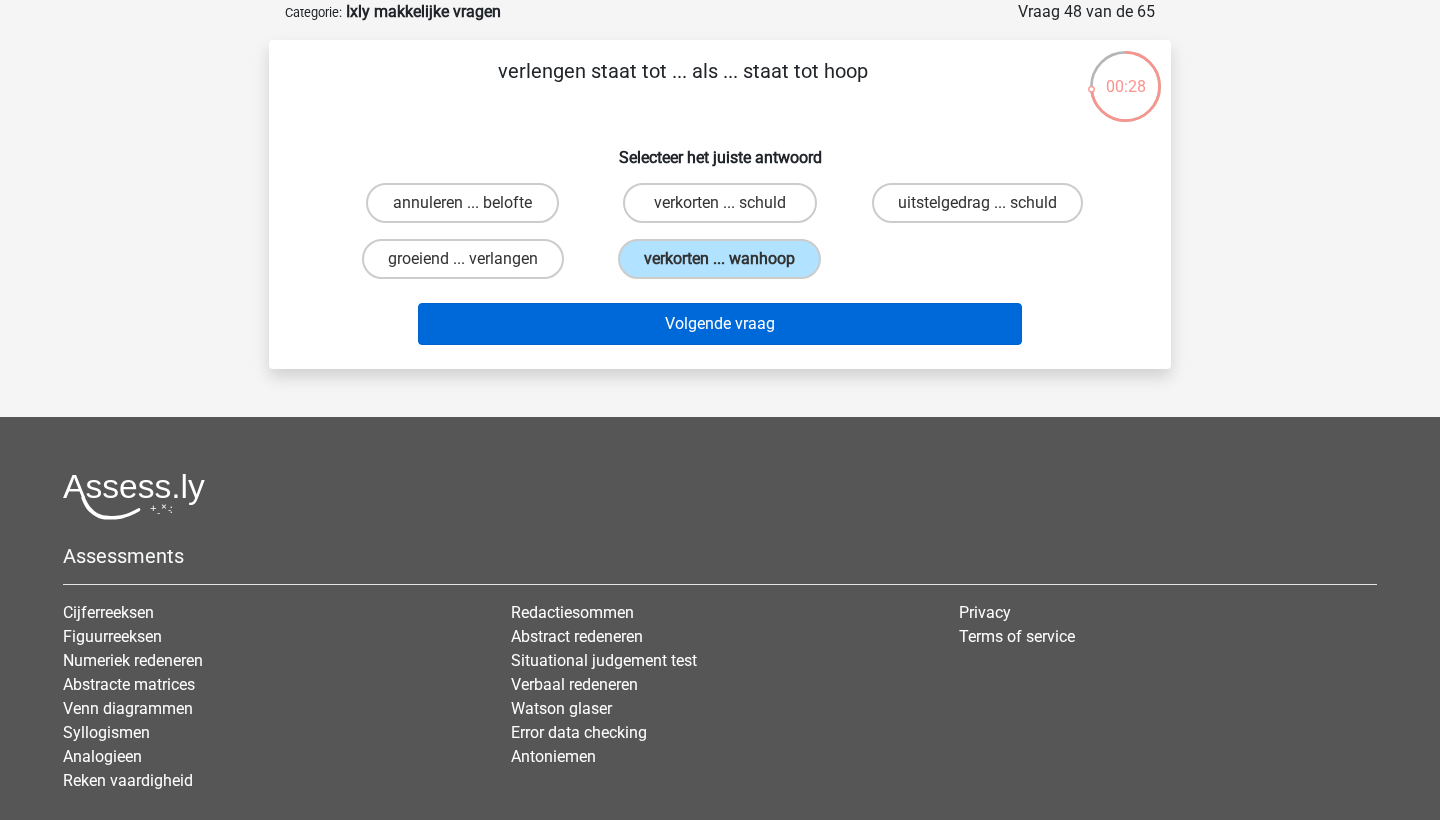 click on "Volgende vraag" at bounding box center (720, 324) 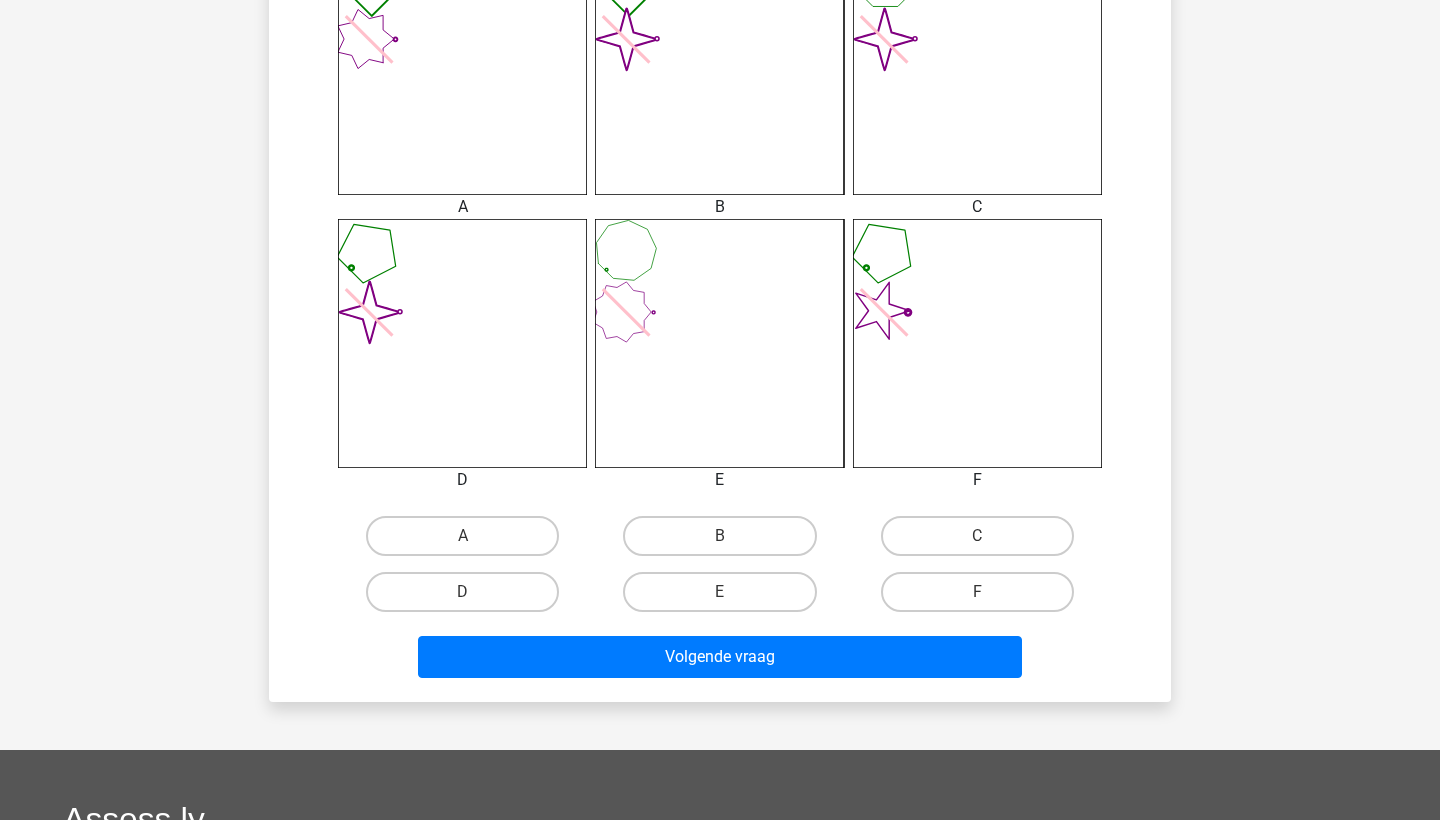 scroll, scrollTop: 901, scrollLeft: 0, axis: vertical 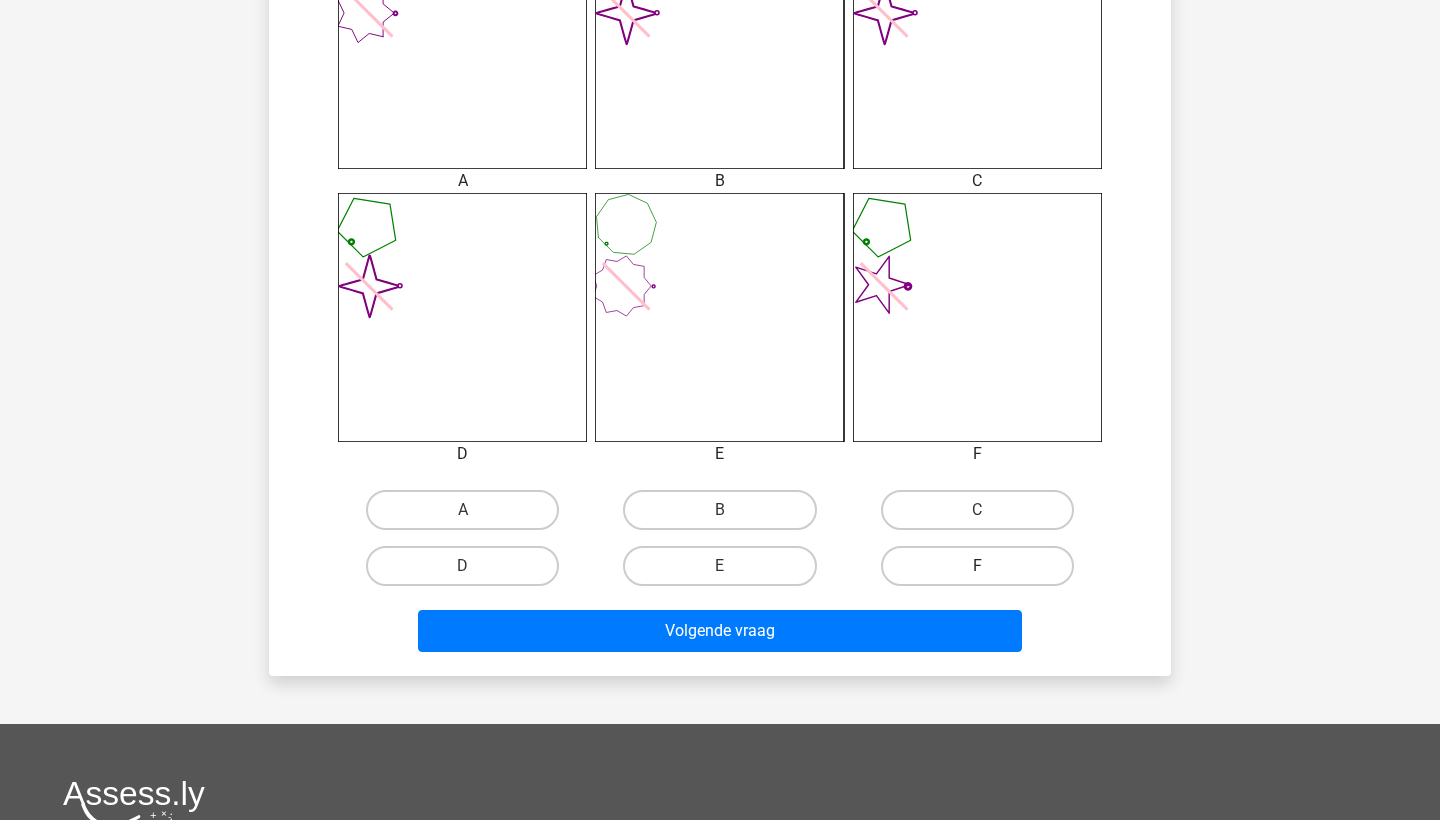click on "F" at bounding box center (977, 566) 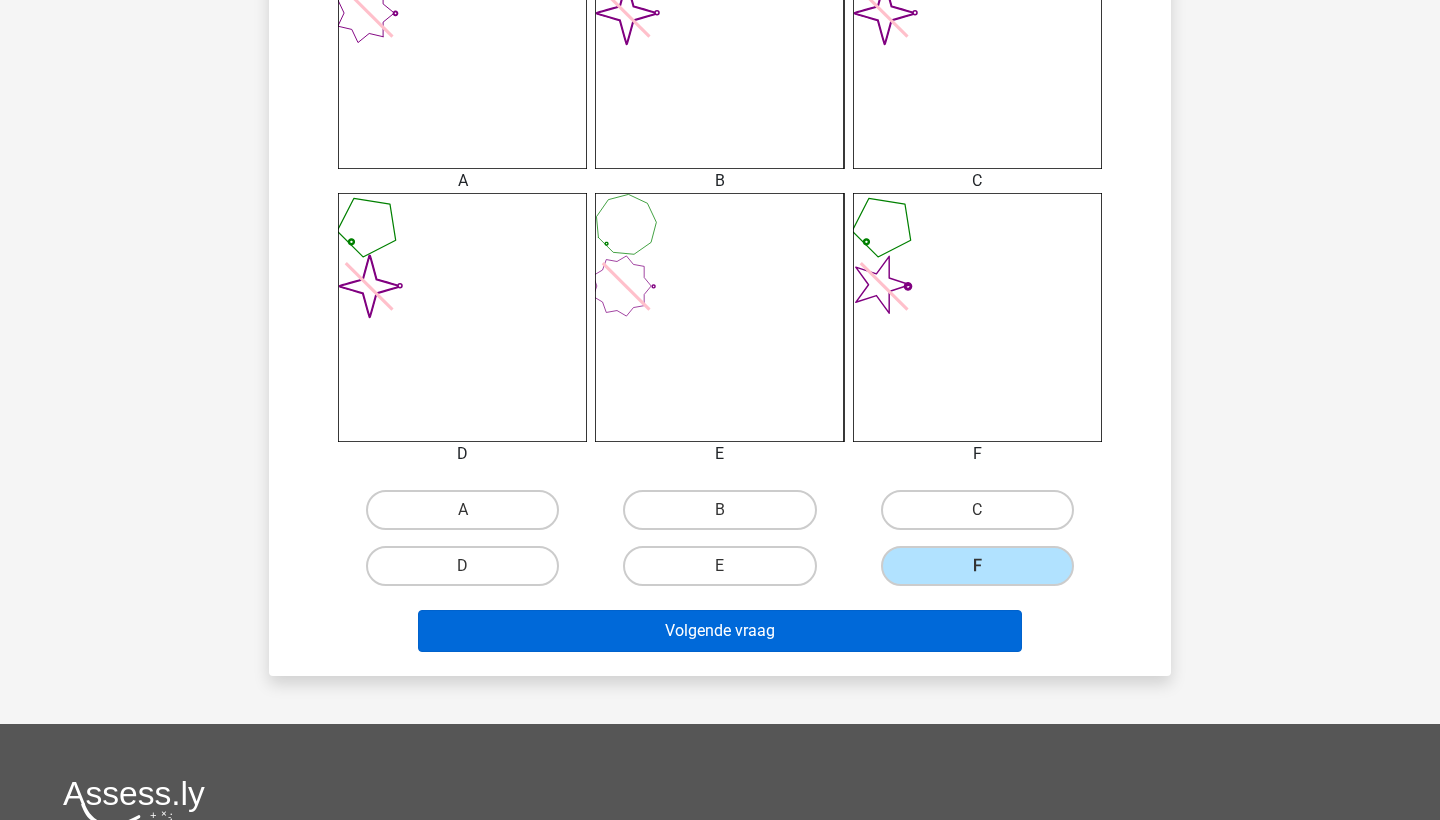 click on "Volgende vraag" at bounding box center (720, 631) 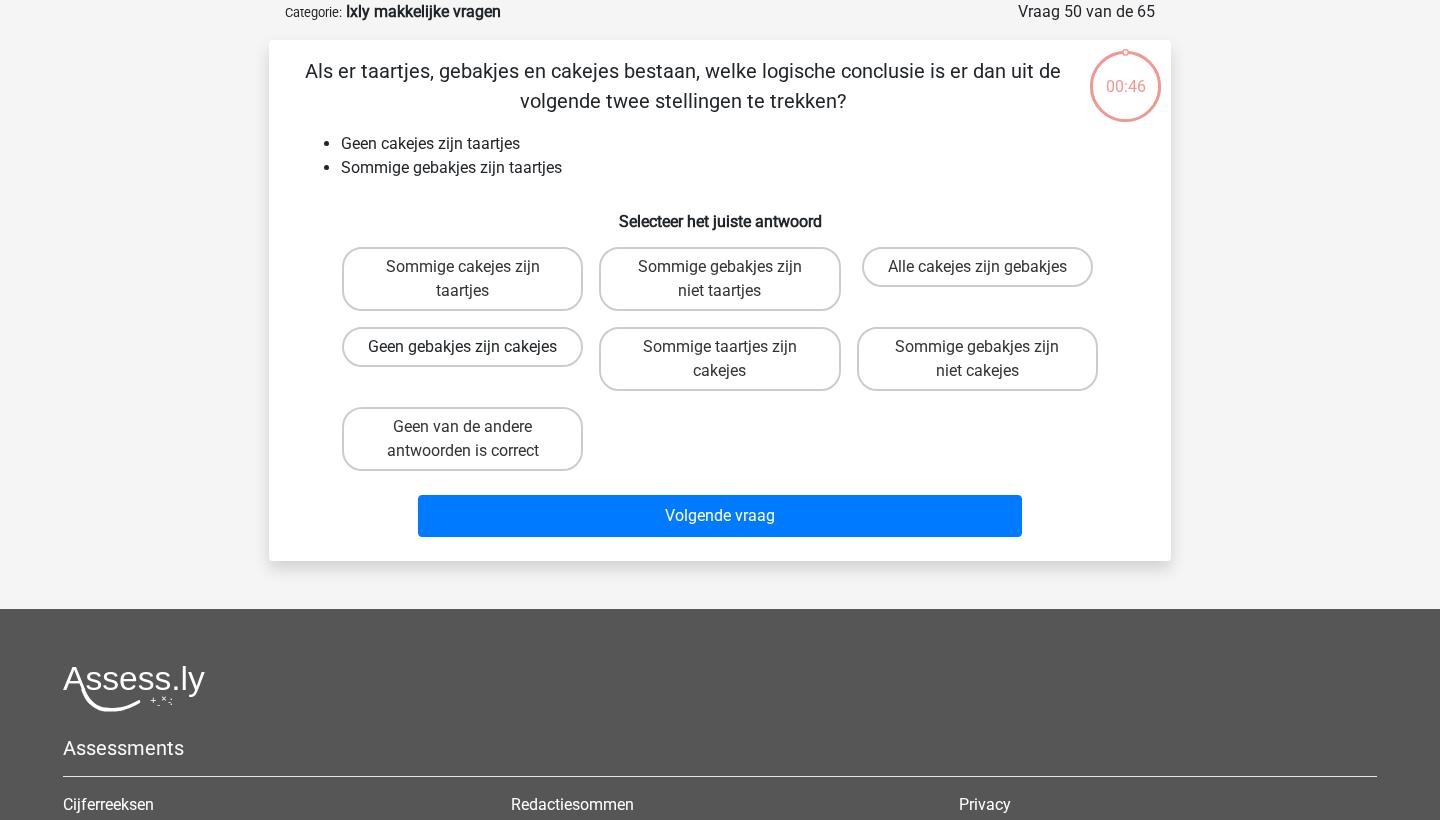 scroll, scrollTop: 50, scrollLeft: 0, axis: vertical 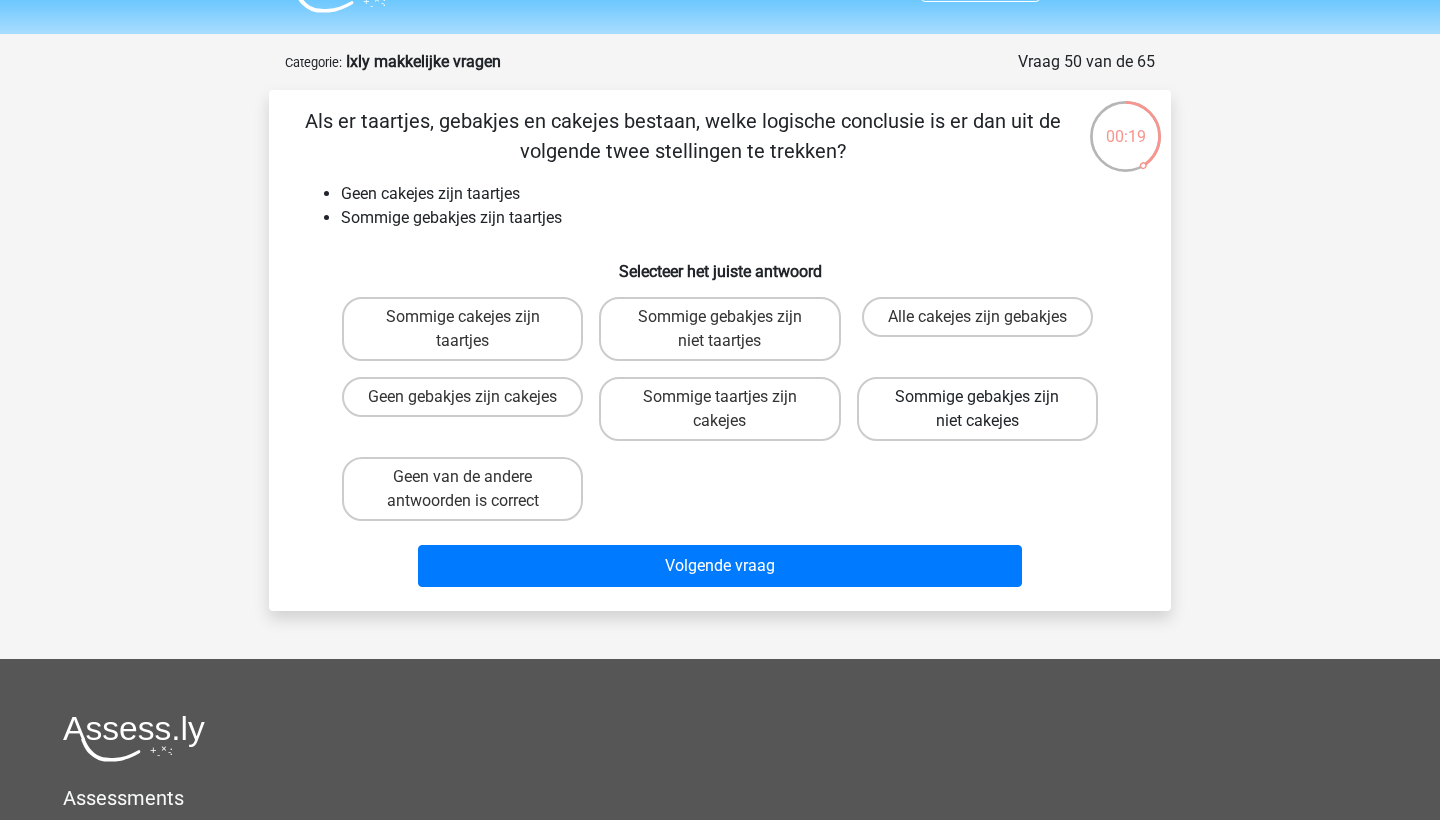 click on "Sommige gebakjes zijn niet cakejes" at bounding box center (977, 409) 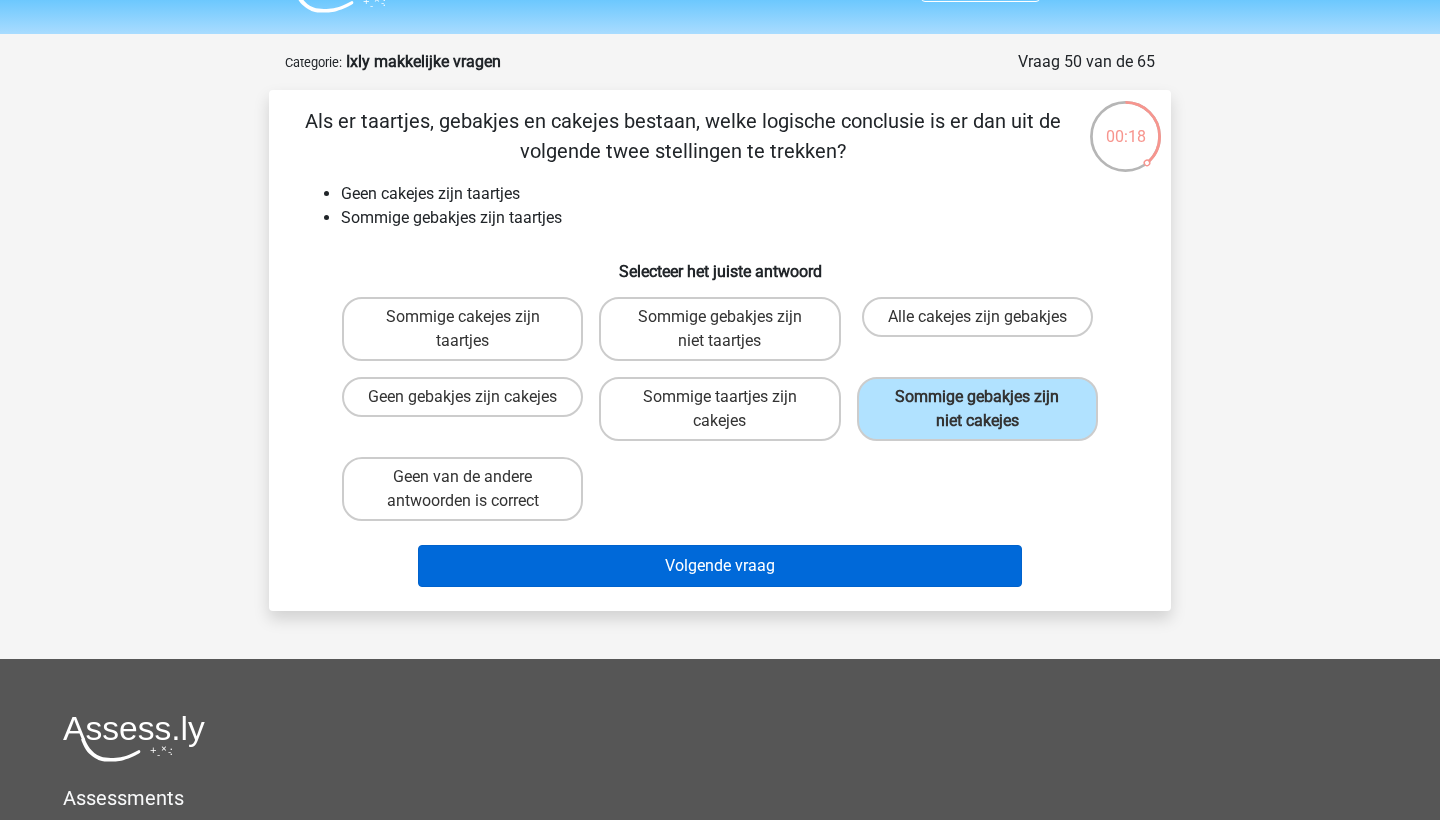 click on "Volgende vraag" at bounding box center (720, 566) 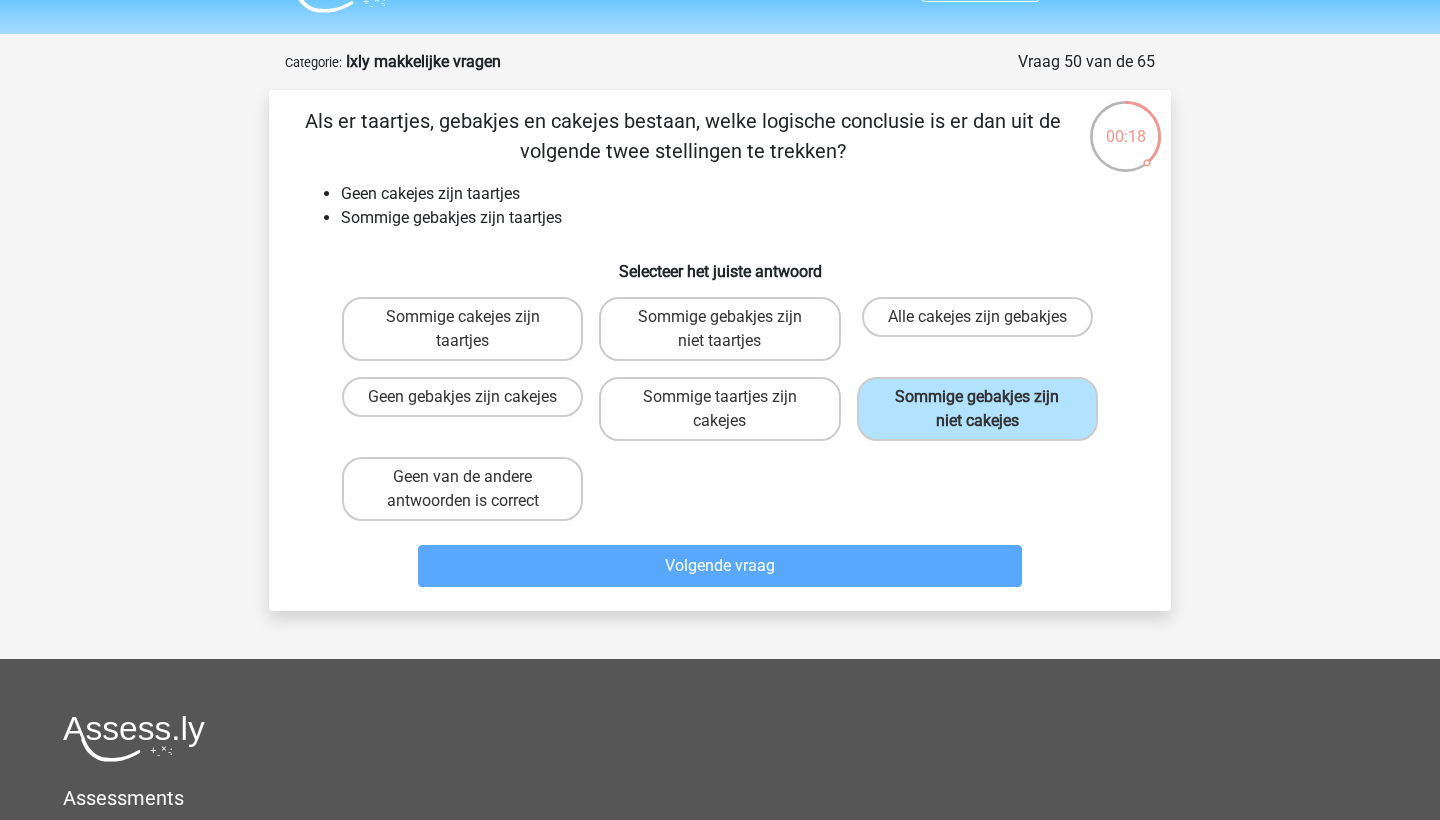 scroll, scrollTop: 100, scrollLeft: 0, axis: vertical 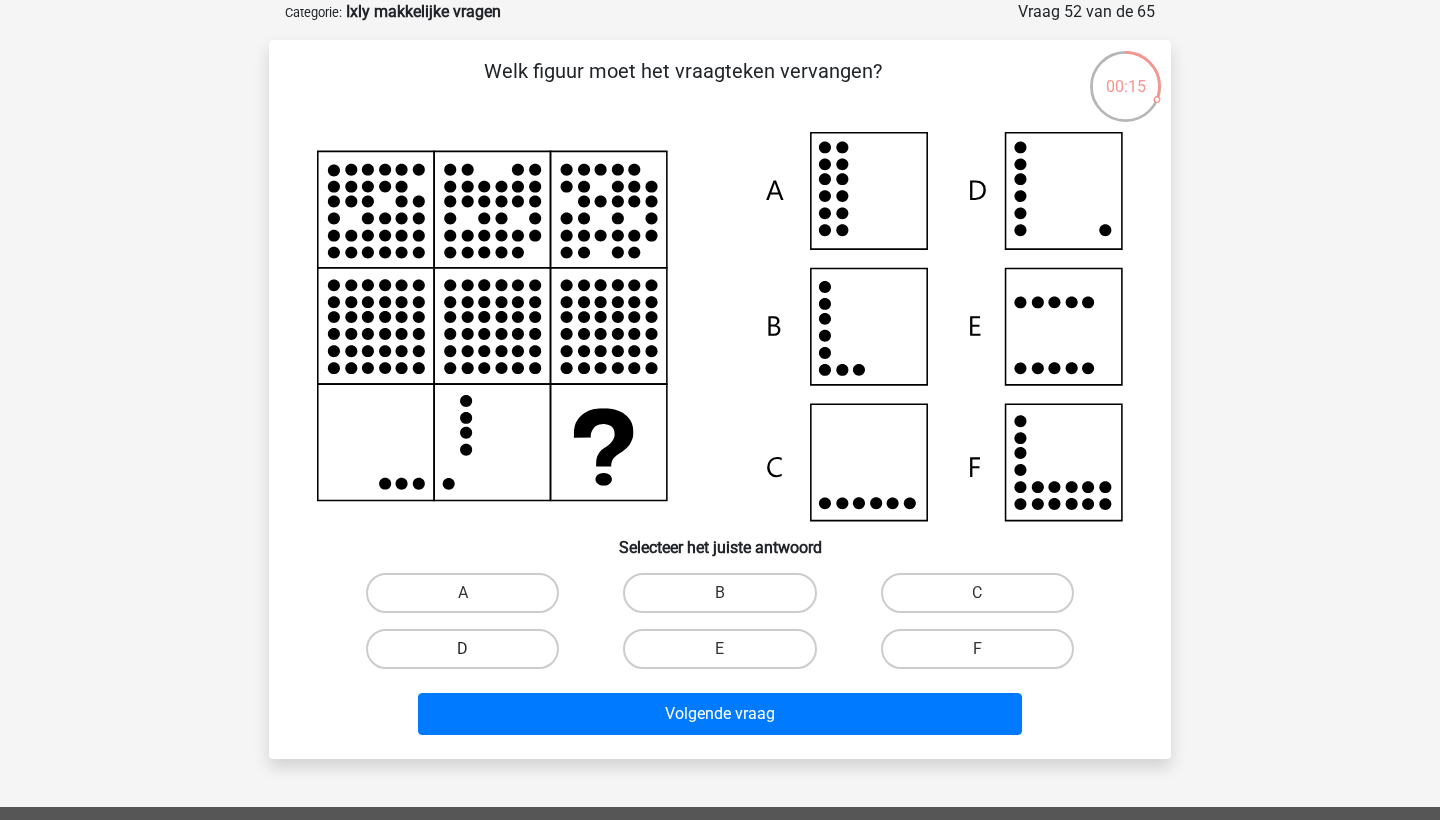 click on "D" at bounding box center (462, 649) 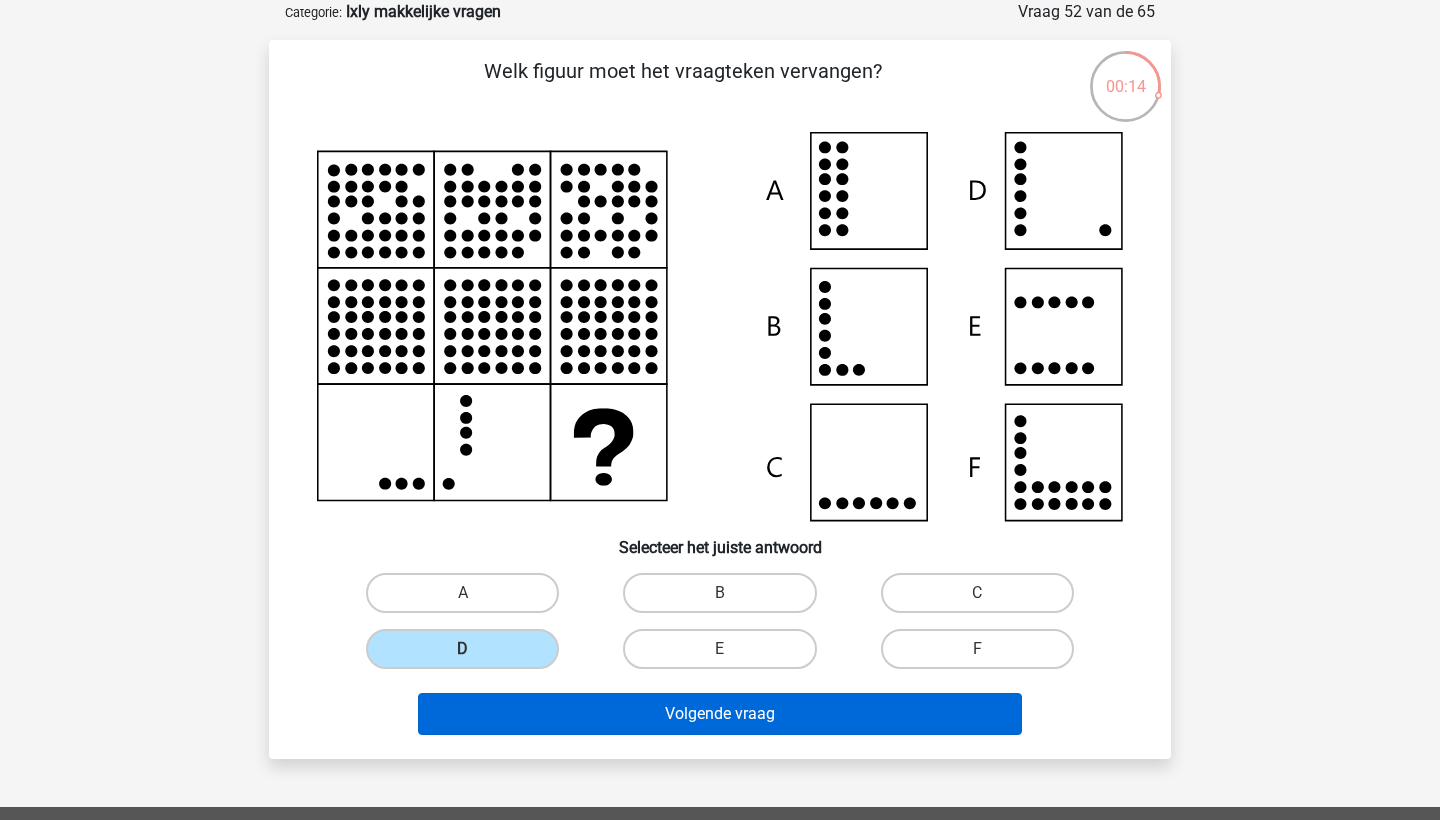 click on "Volgende vraag" at bounding box center [720, 714] 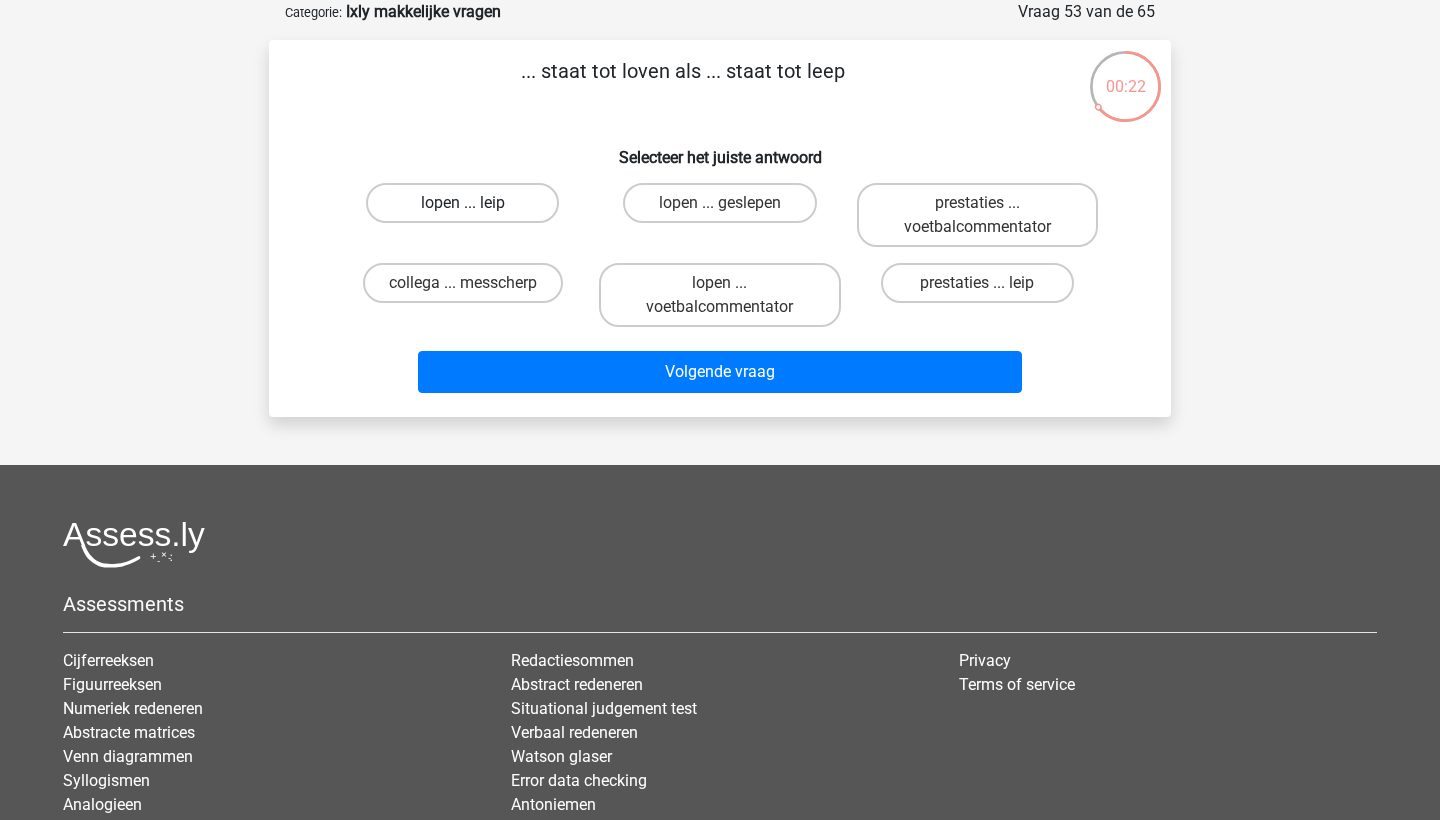 click on "lopen ... leip" at bounding box center [462, 203] 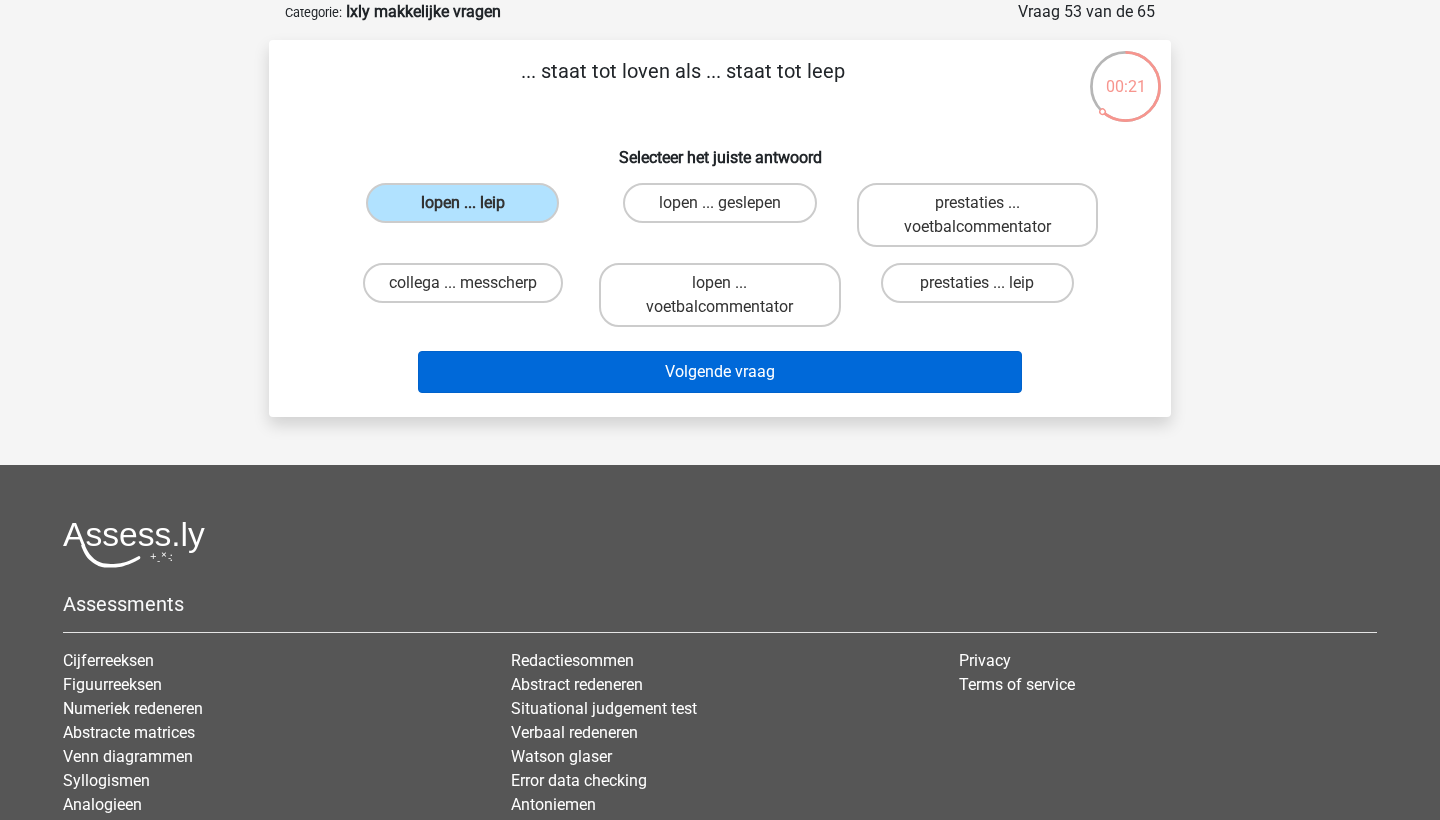 click on "Volgende vraag" at bounding box center (720, 372) 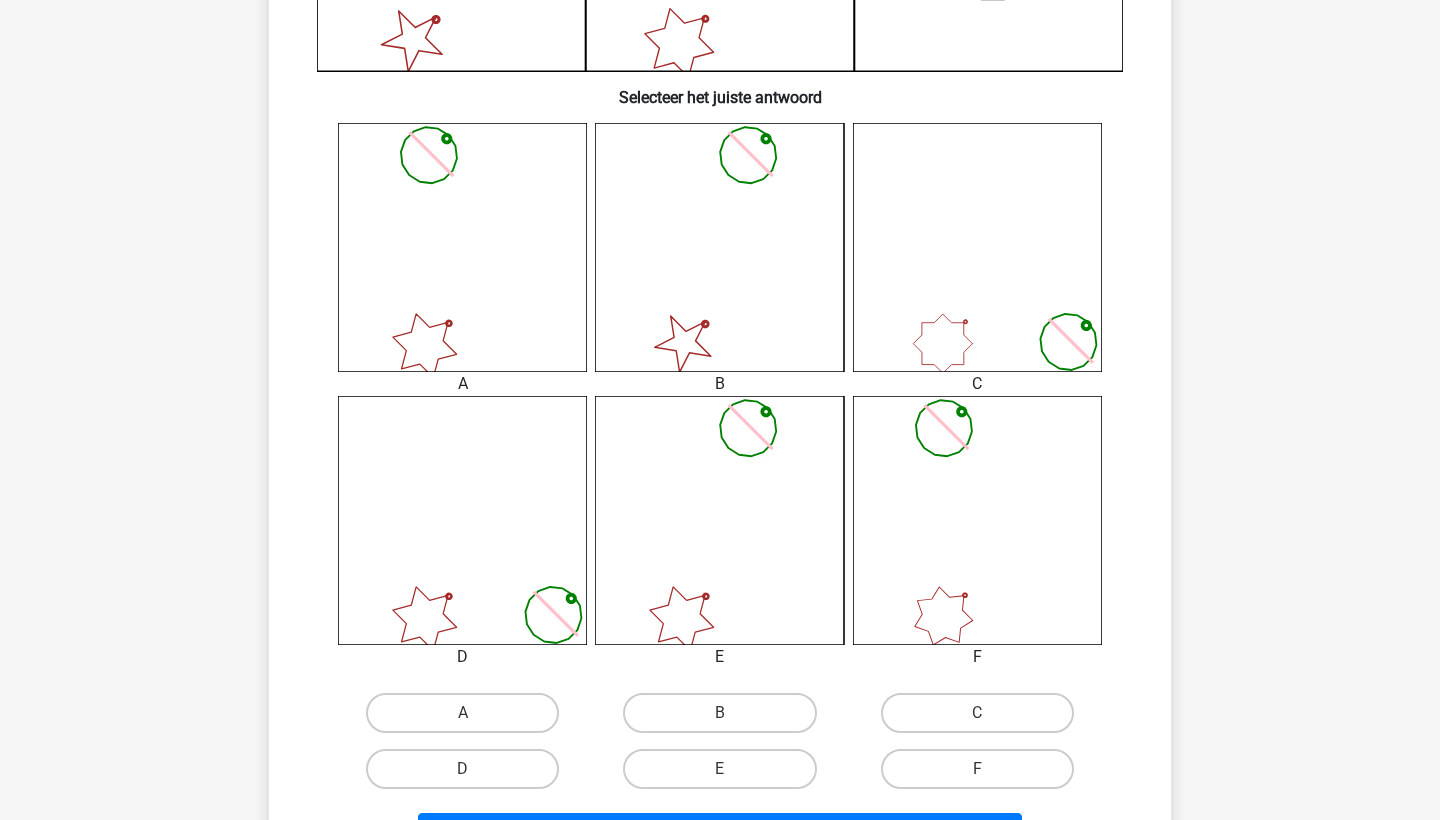 scroll, scrollTop: 713, scrollLeft: 0, axis: vertical 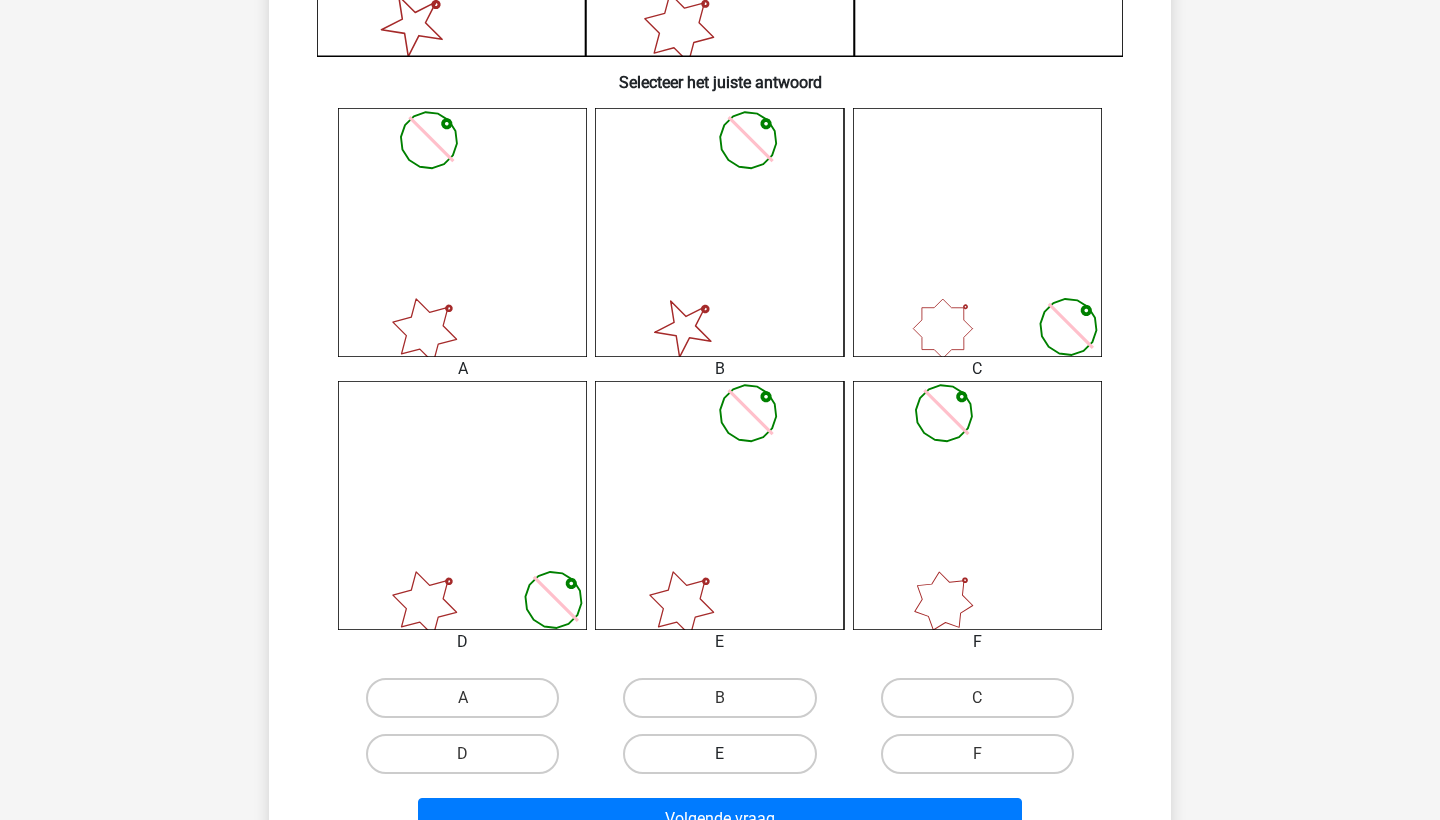 click on "E" at bounding box center [719, 754] 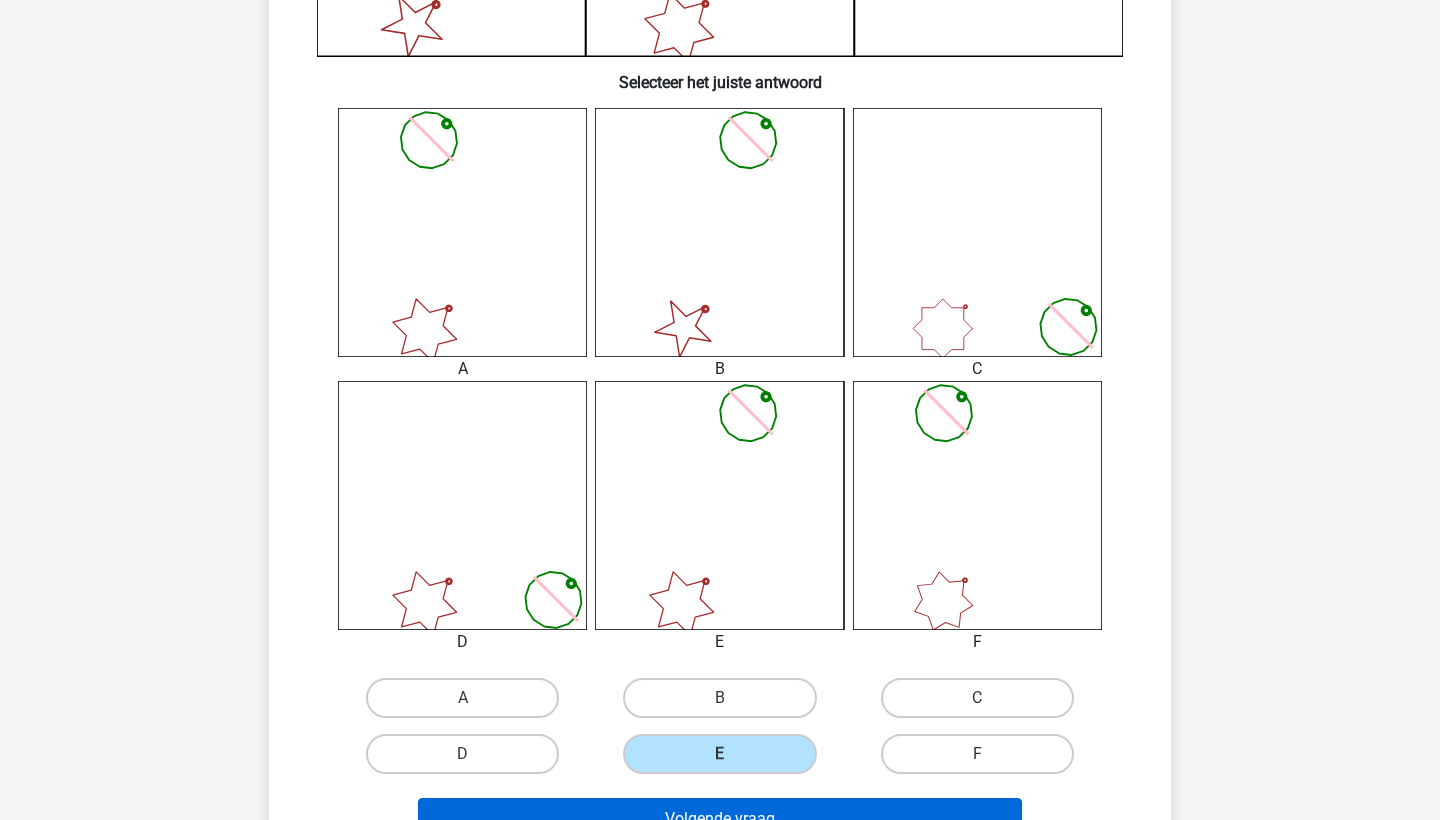 click on "Volgende vraag" at bounding box center (720, 819) 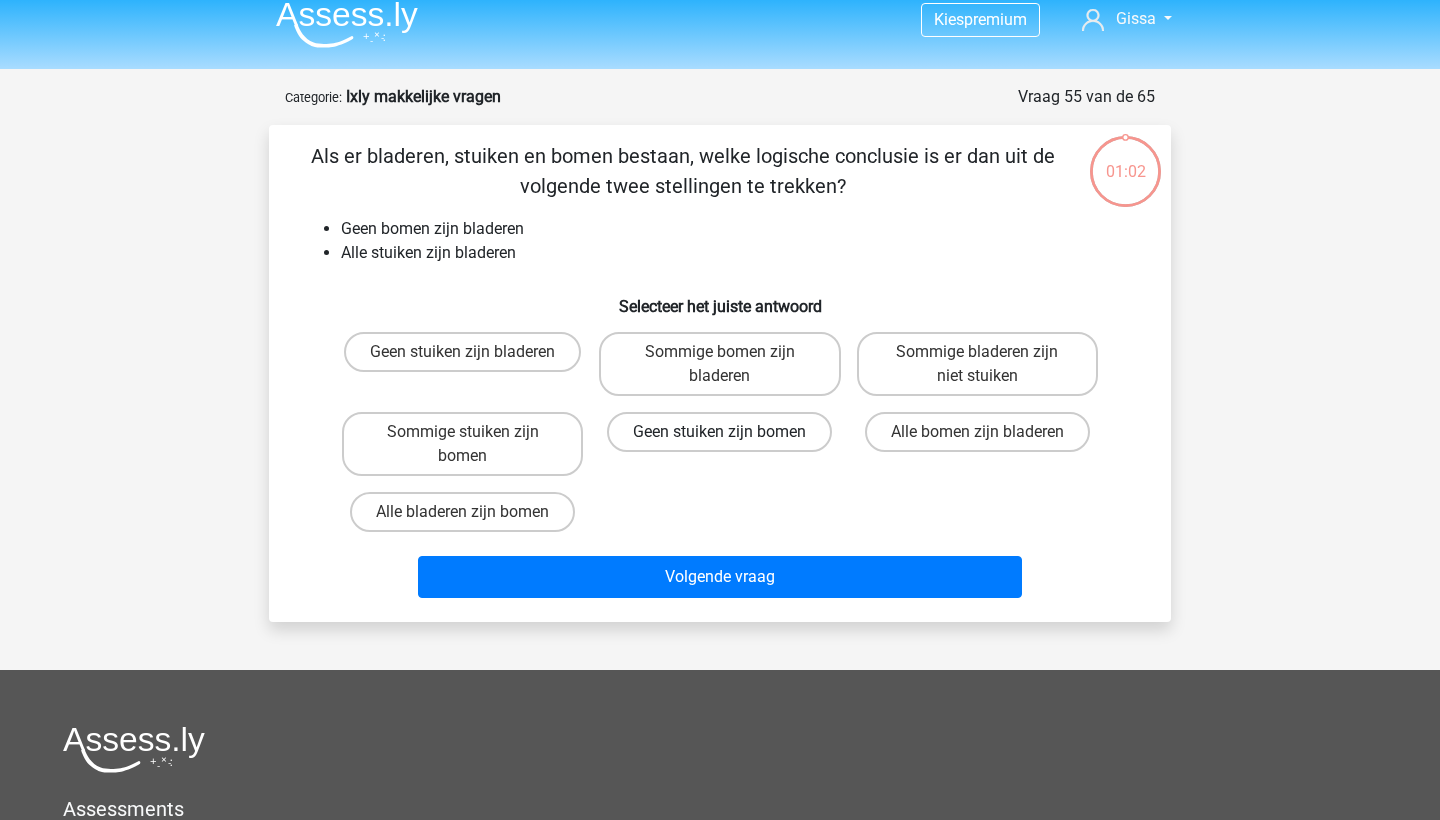 scroll, scrollTop: 7, scrollLeft: 0, axis: vertical 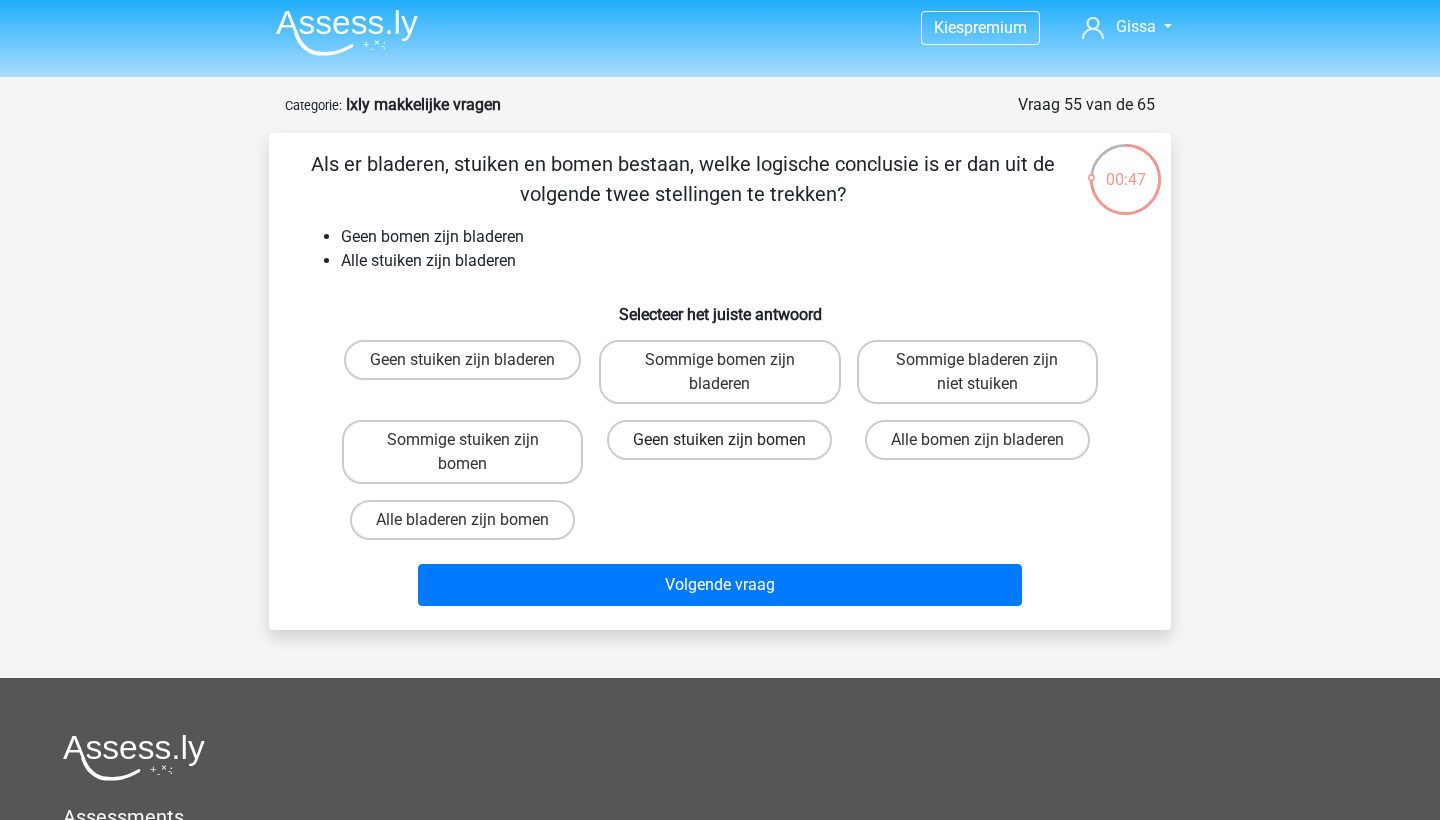 click on "Geen stuiken zijn bomen" at bounding box center (719, 440) 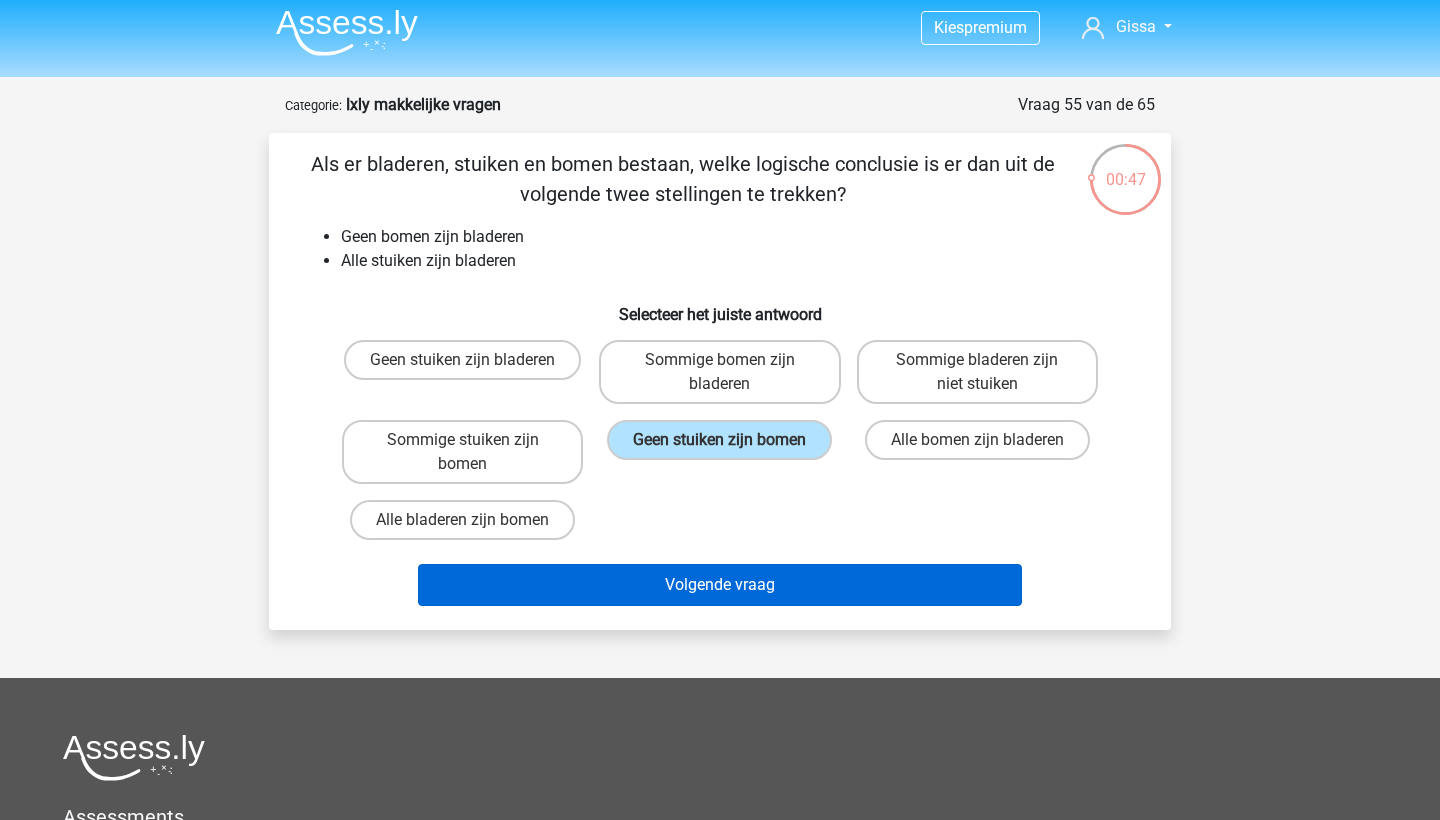 click on "Volgende vraag" at bounding box center (720, 585) 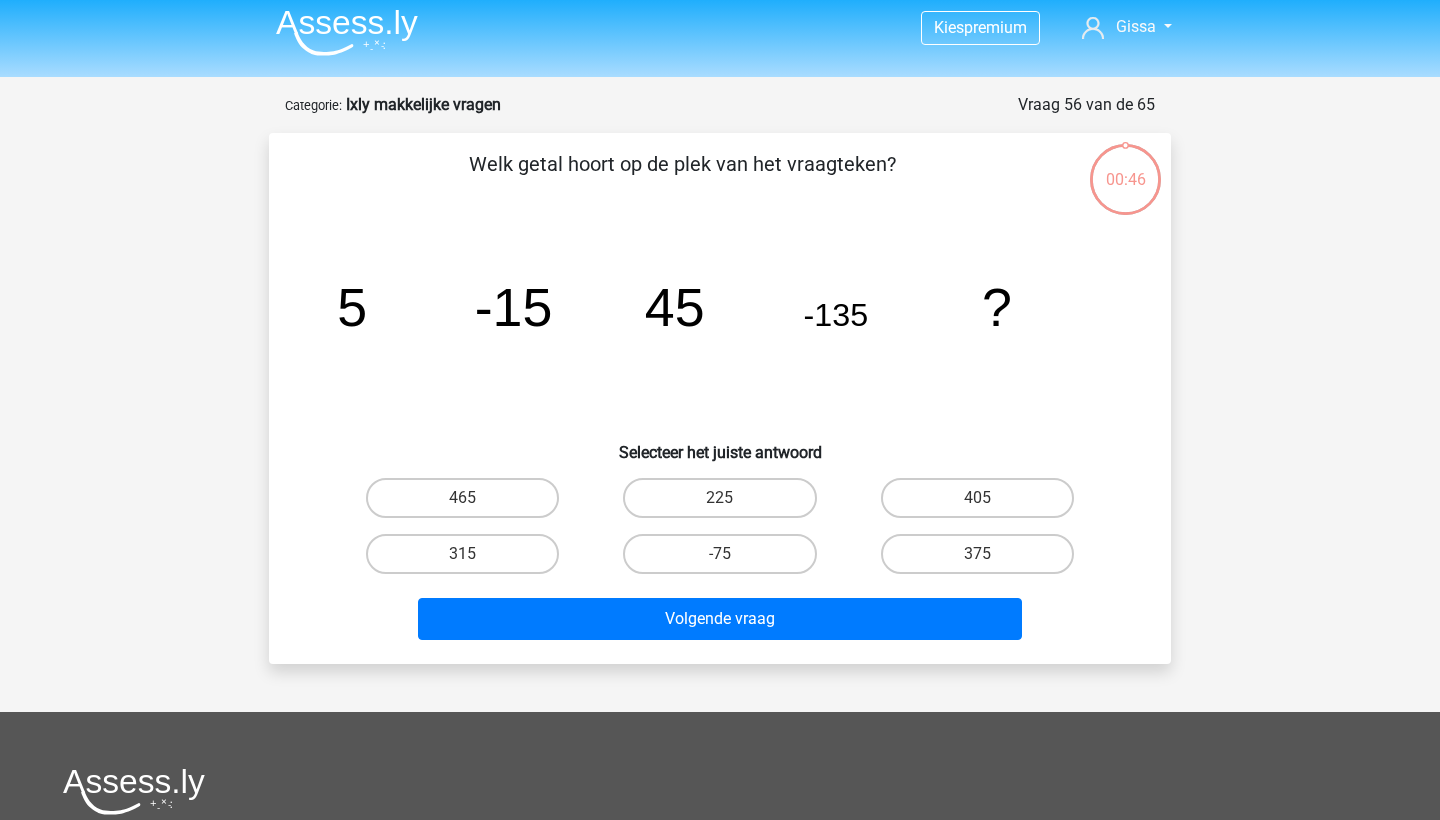 scroll, scrollTop: 100, scrollLeft: 0, axis: vertical 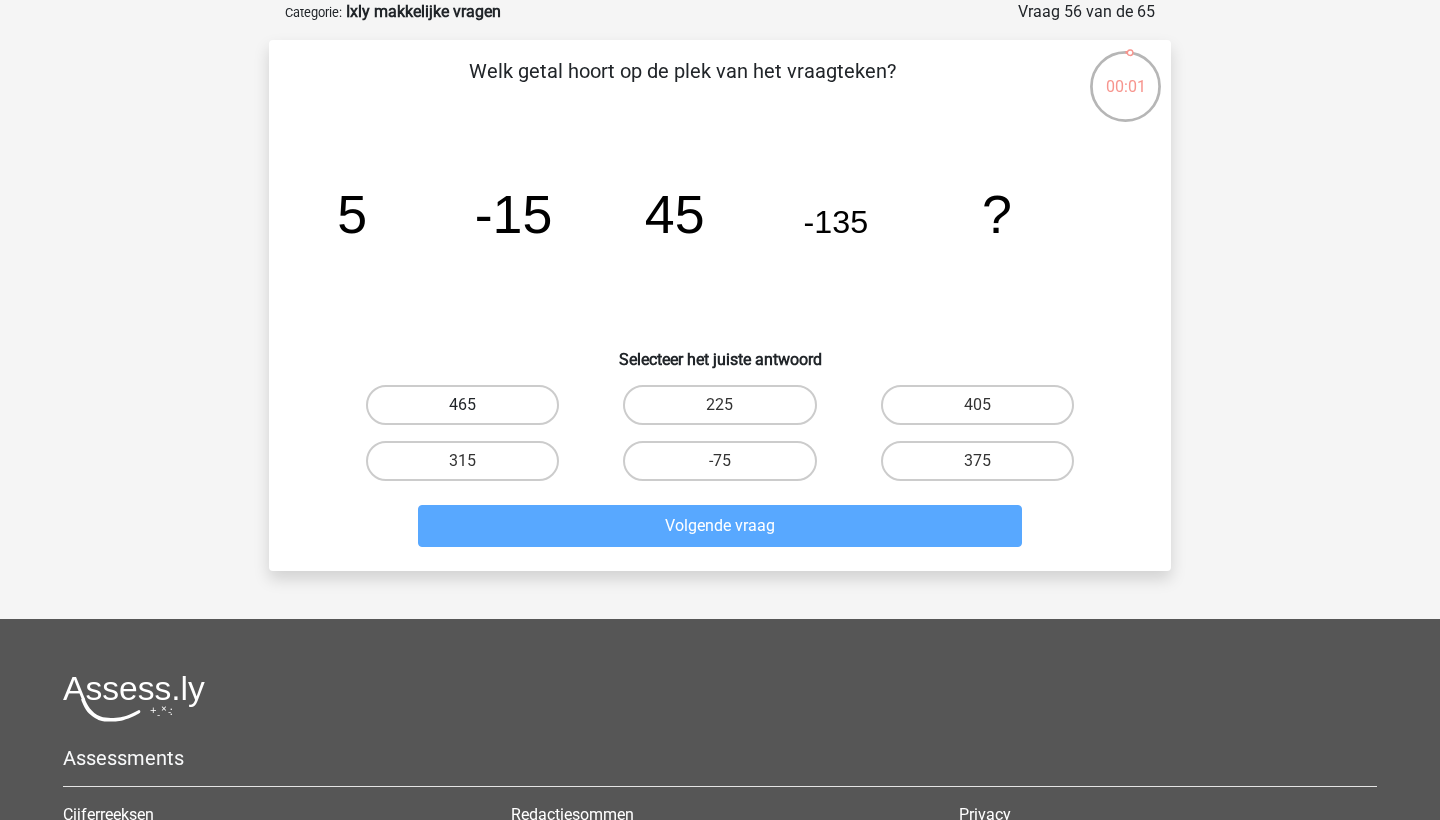 click on "465" at bounding box center (462, 405) 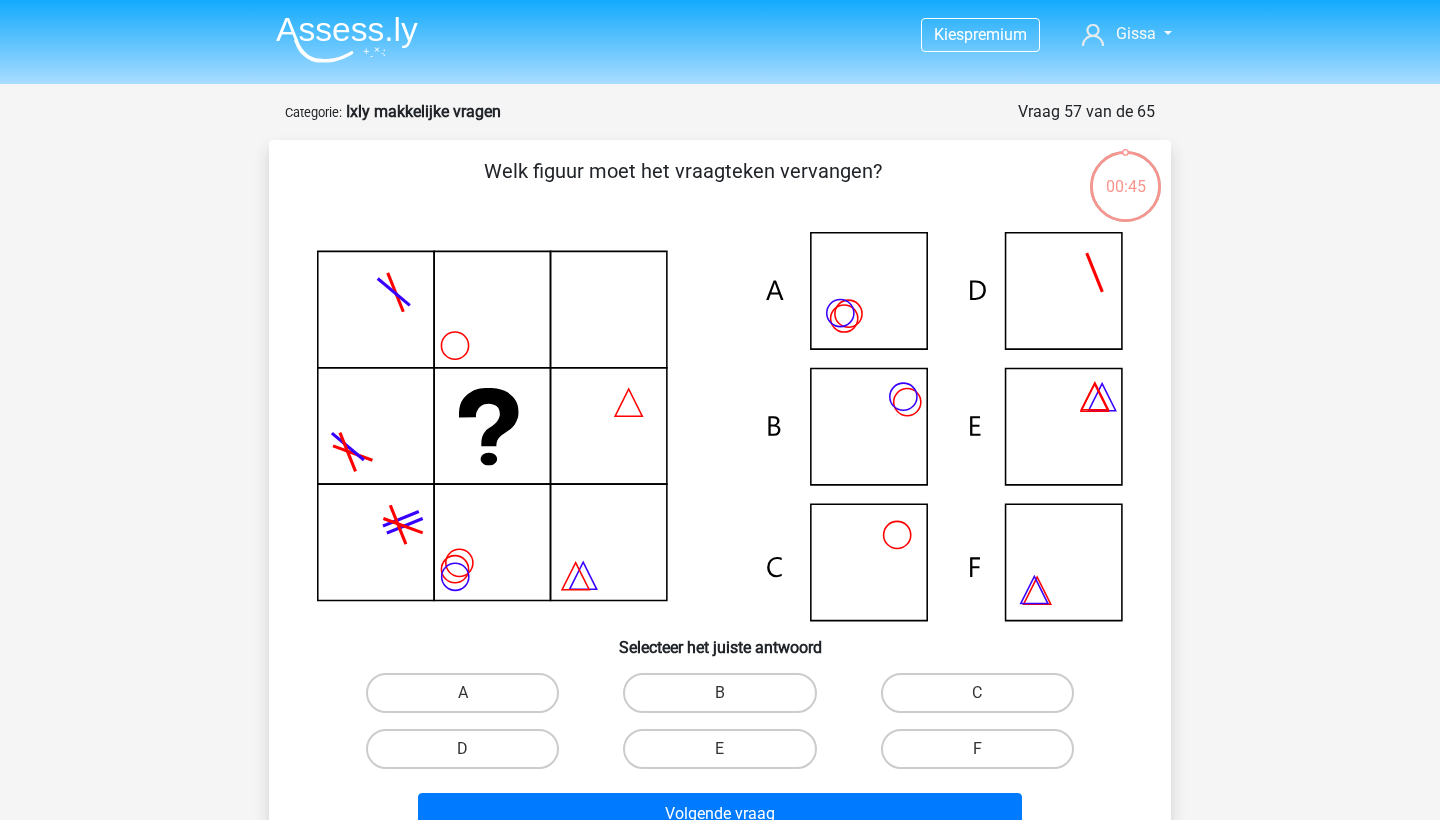 scroll, scrollTop: 100, scrollLeft: 0, axis: vertical 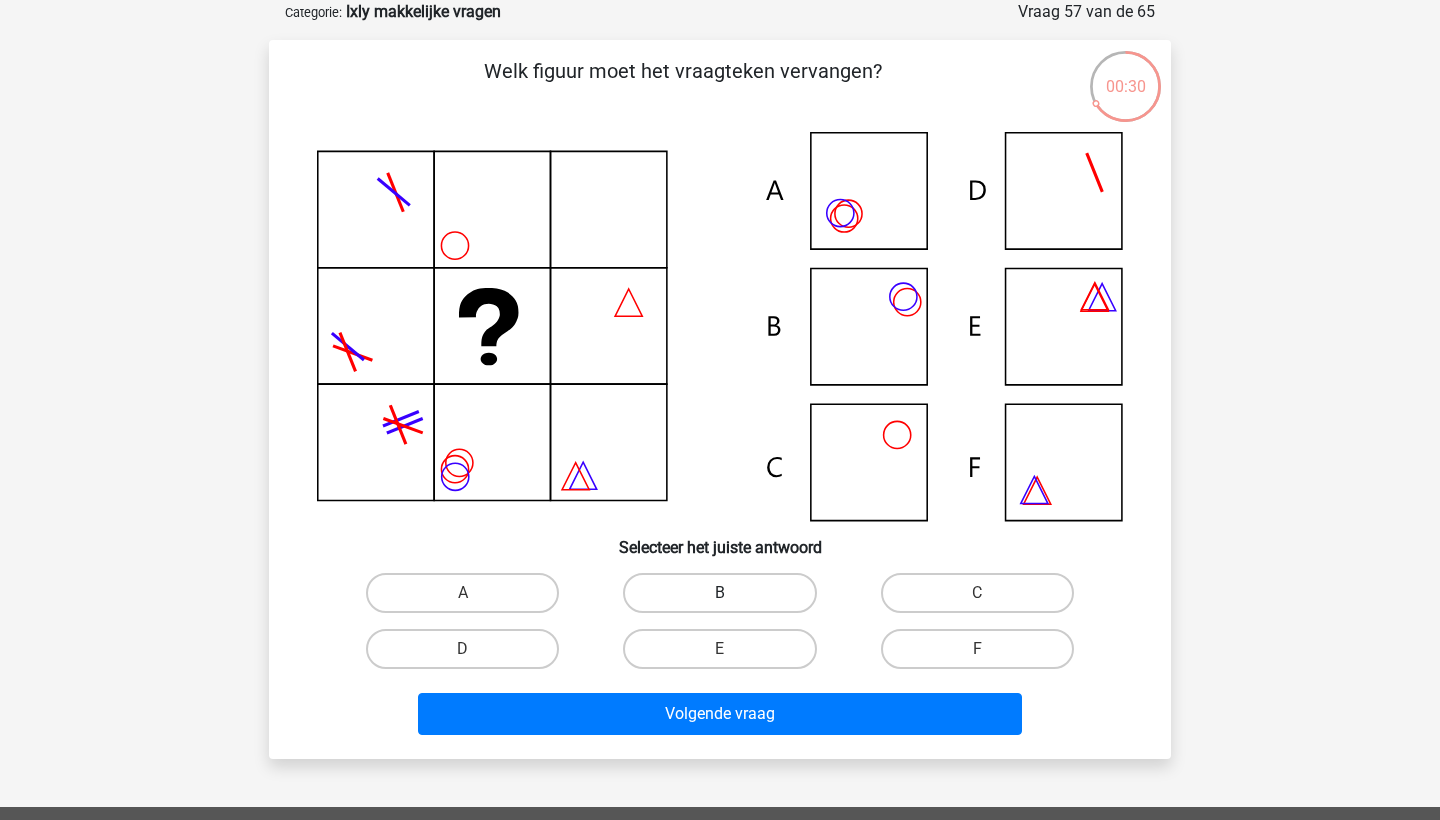 click on "B" at bounding box center [719, 593] 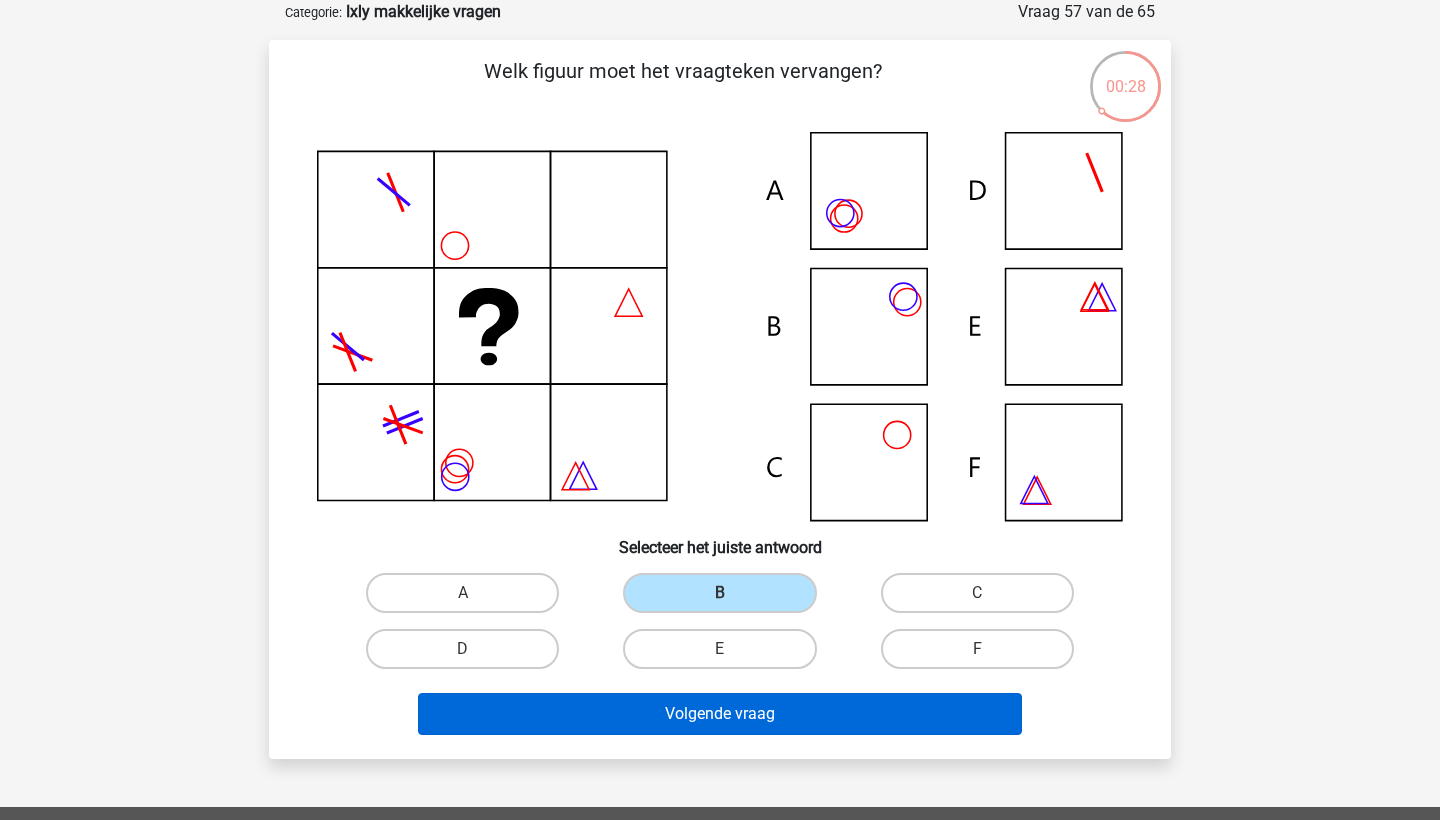 click on "Volgende vraag" at bounding box center (720, 714) 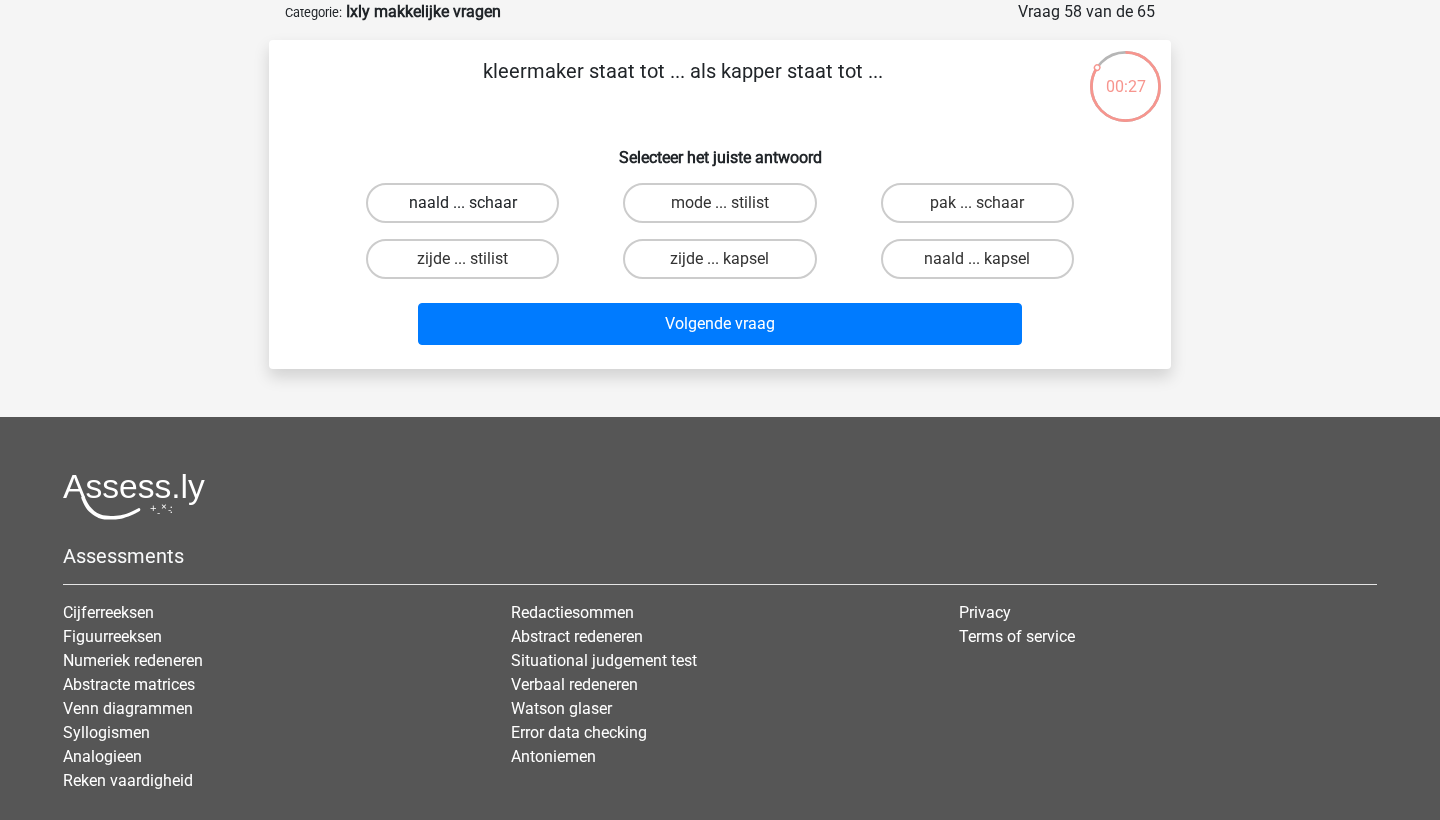click on "naald ... schaar" at bounding box center (462, 203) 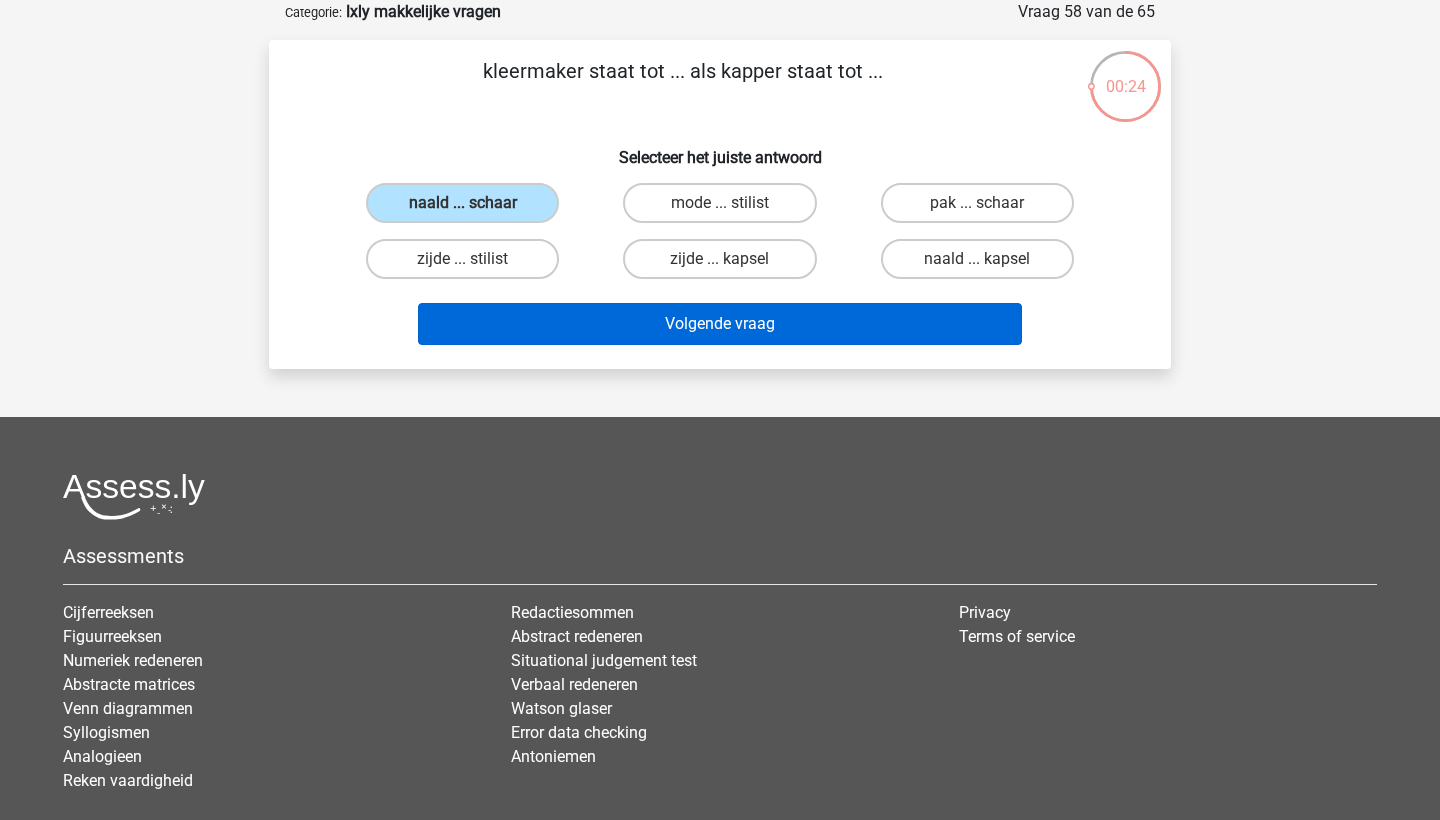 click on "Volgende vraag" at bounding box center (720, 324) 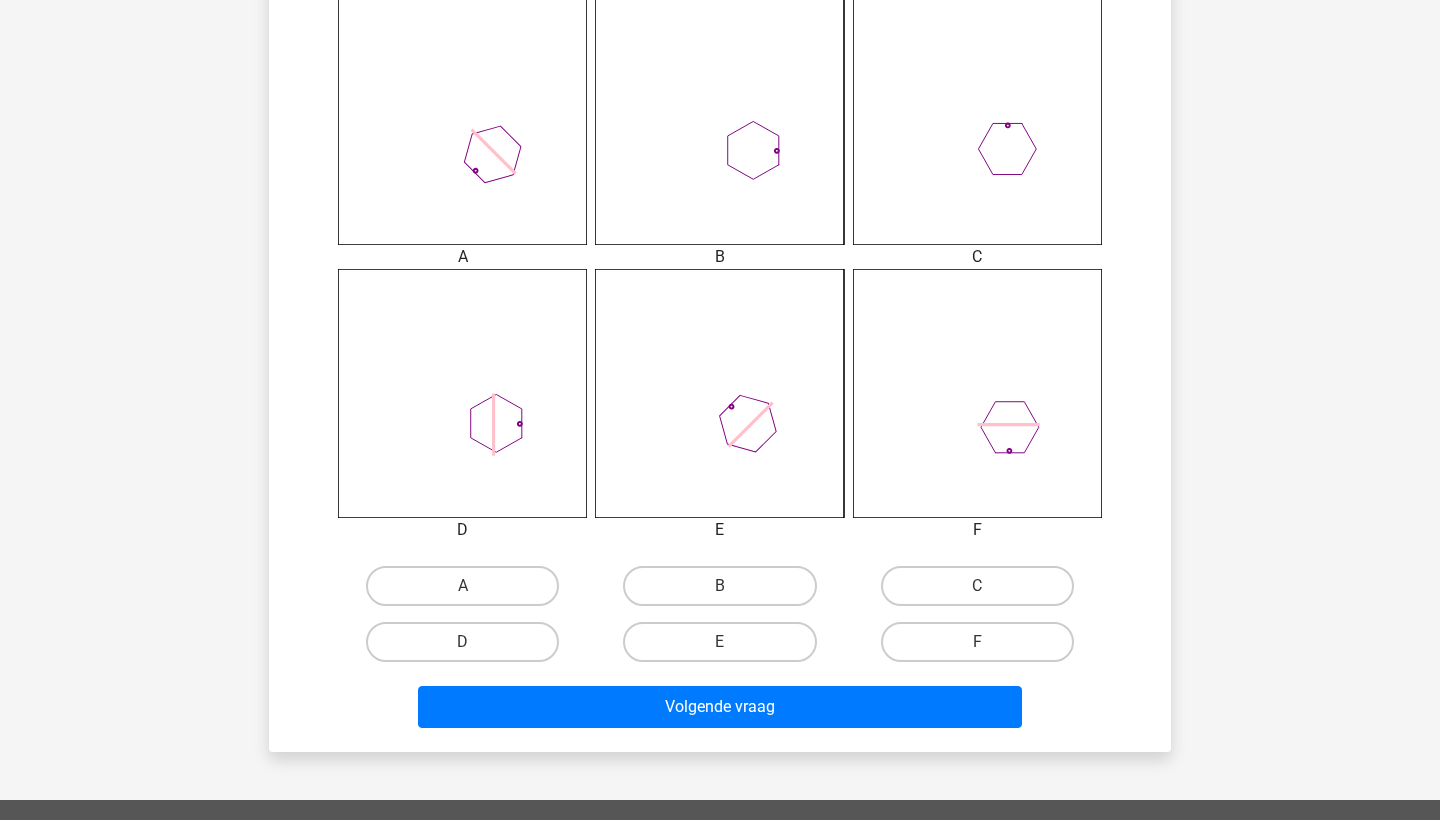 scroll, scrollTop: 847, scrollLeft: 0, axis: vertical 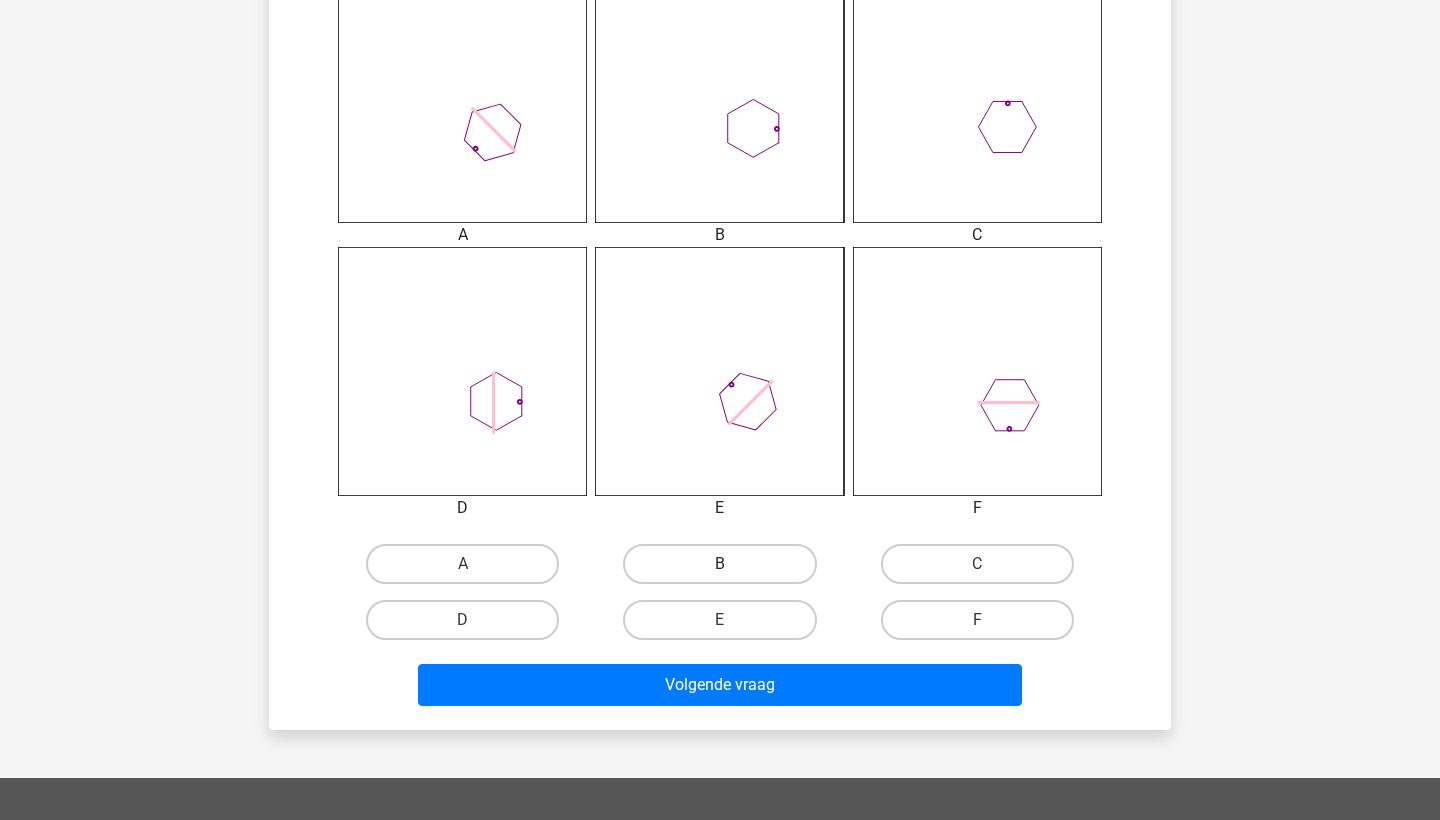 click on "B" at bounding box center [719, 564] 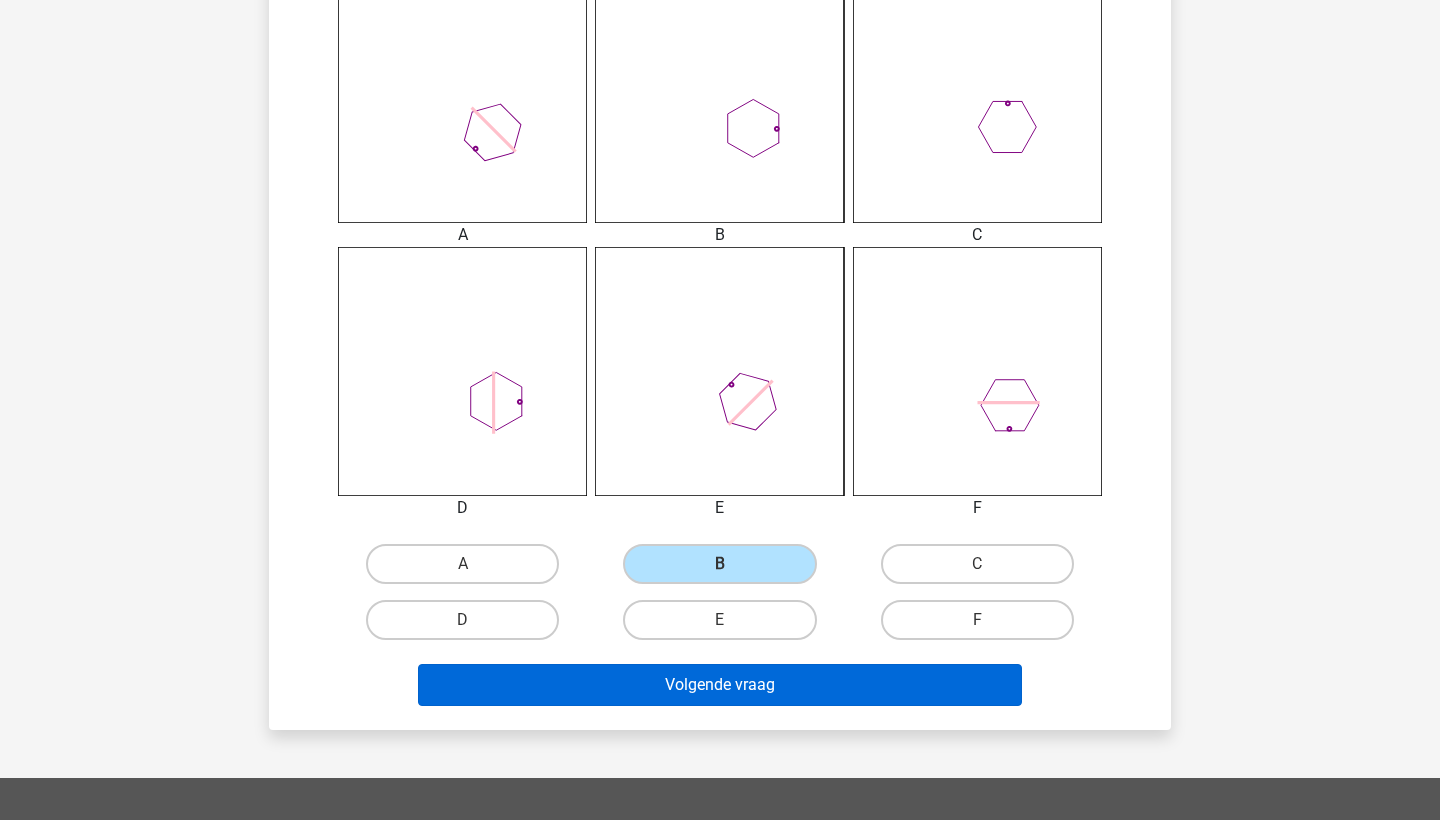 click on "Volgende vraag" at bounding box center (720, 685) 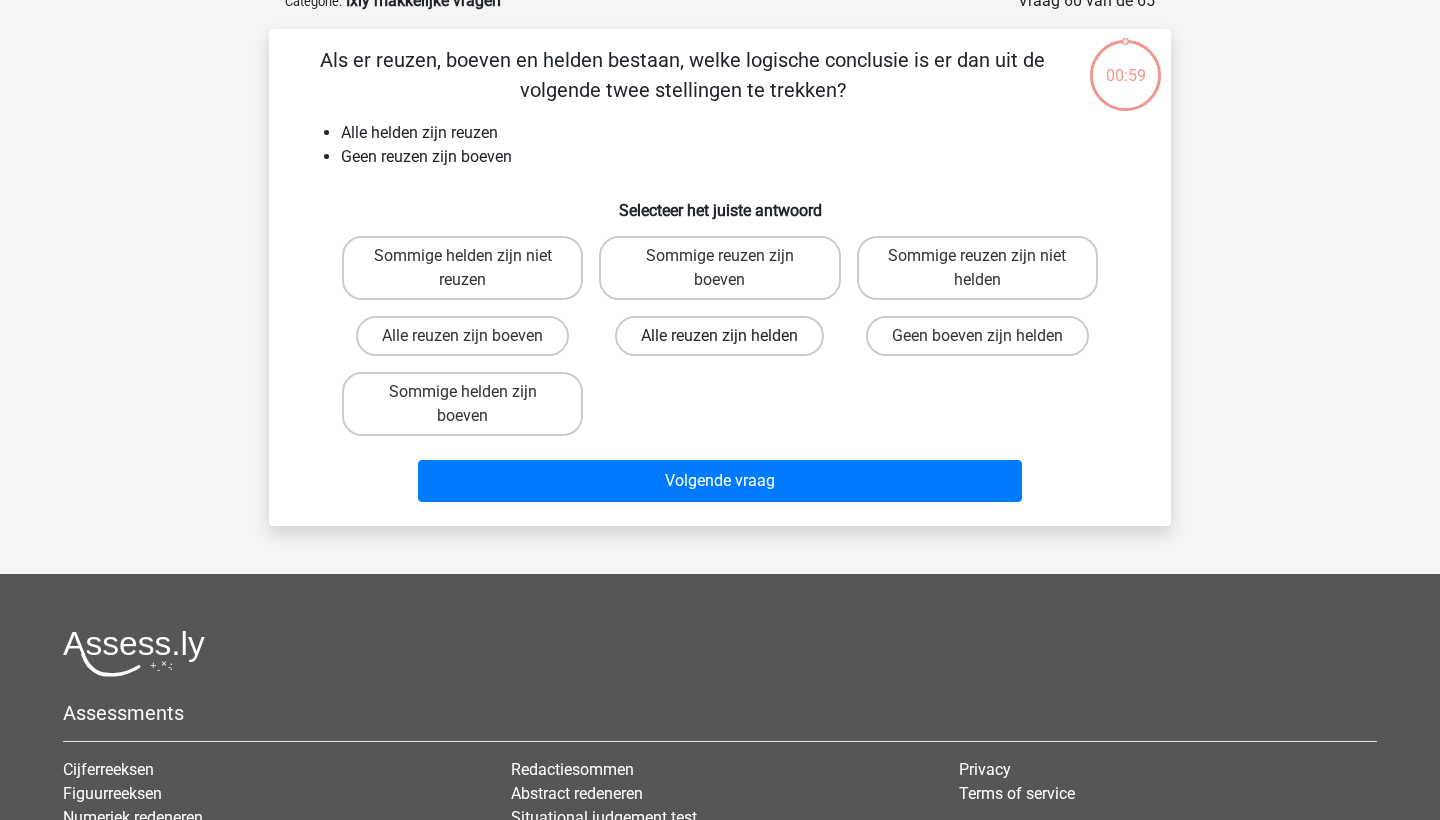 scroll, scrollTop: 100, scrollLeft: 0, axis: vertical 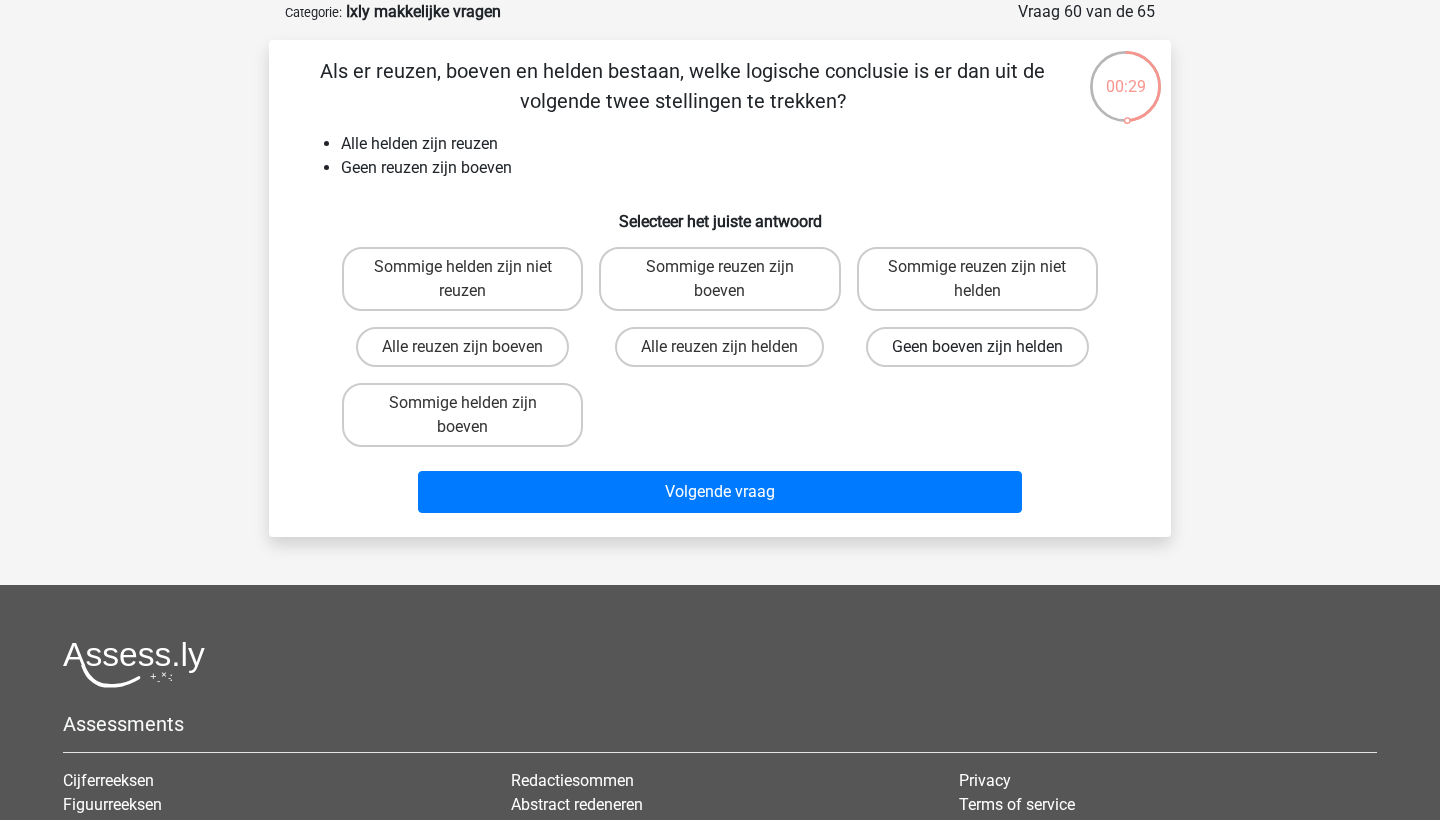 click on "Geen boeven zijn helden" at bounding box center (977, 347) 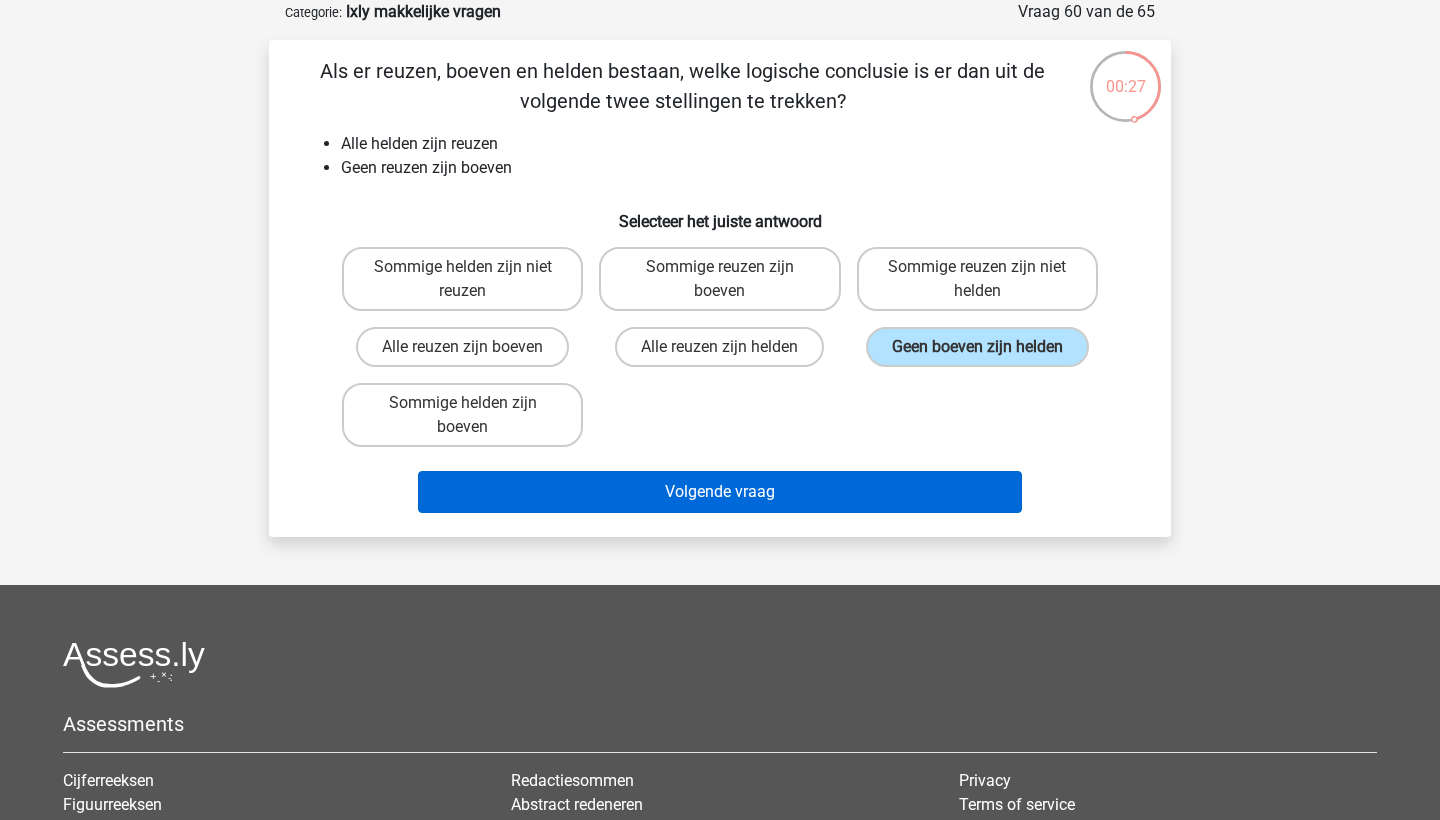 click on "Volgende vraag" at bounding box center (720, 492) 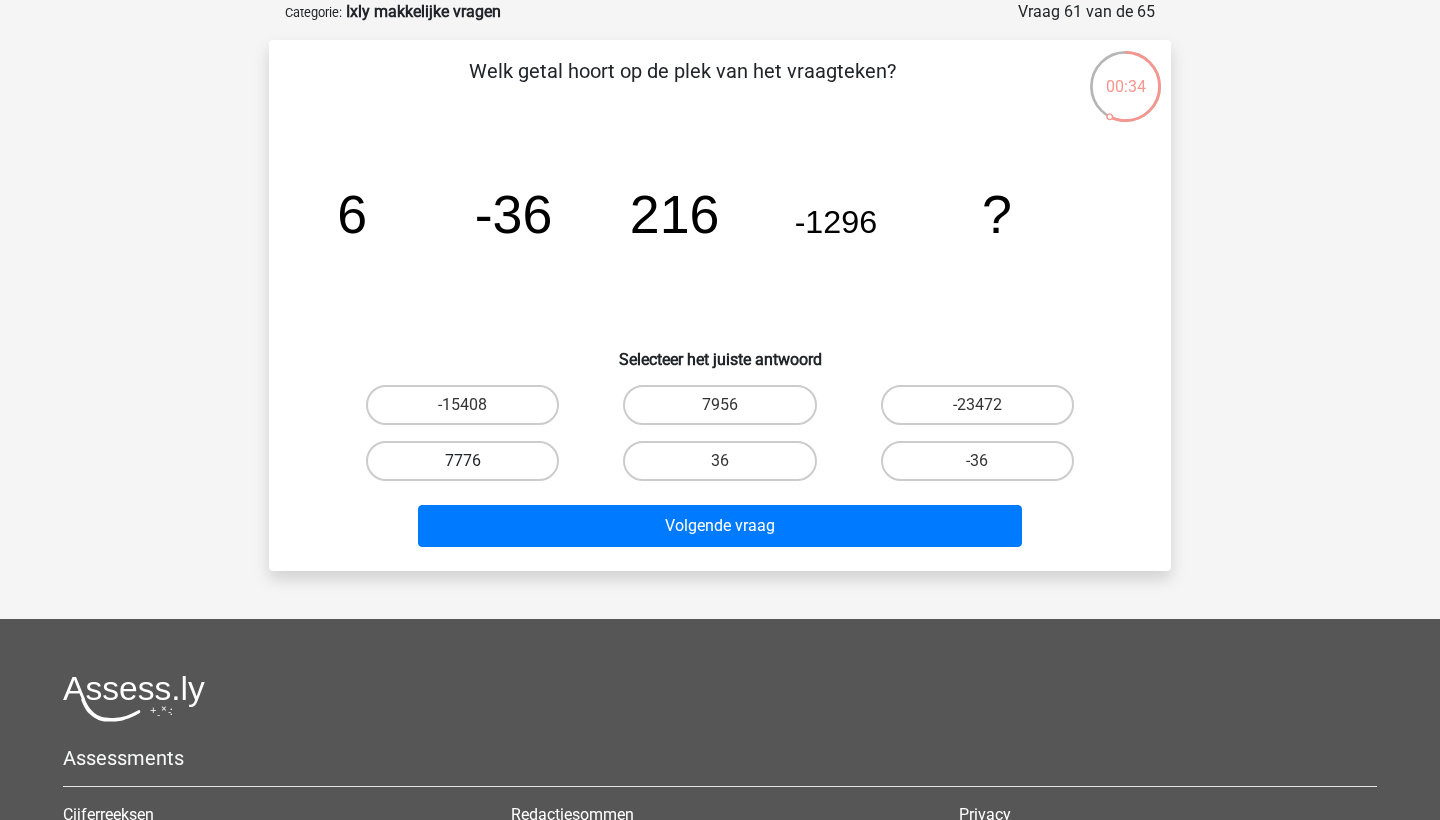 click on "7776" at bounding box center (462, 461) 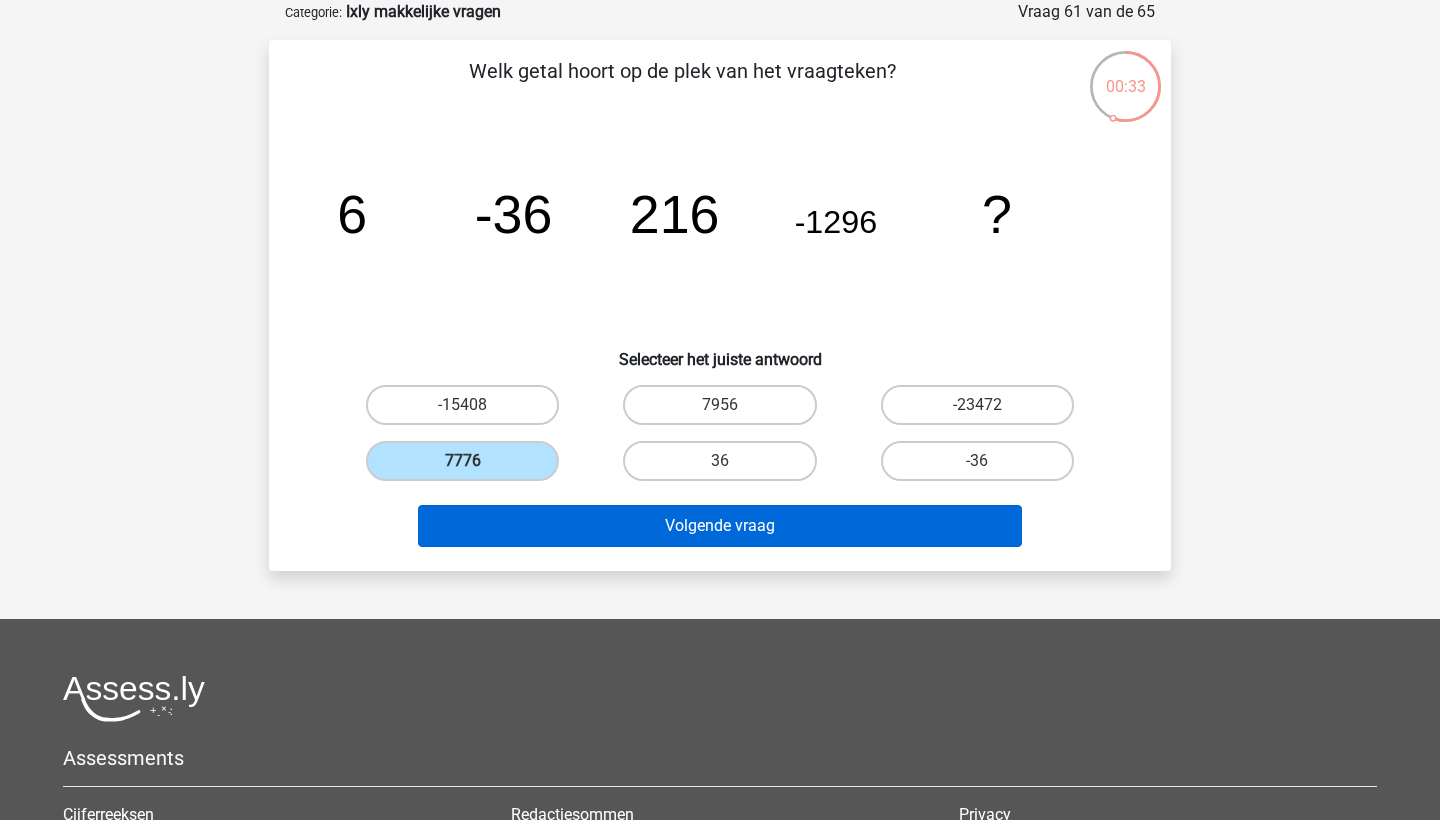 click on "Volgende vraag" at bounding box center [720, 526] 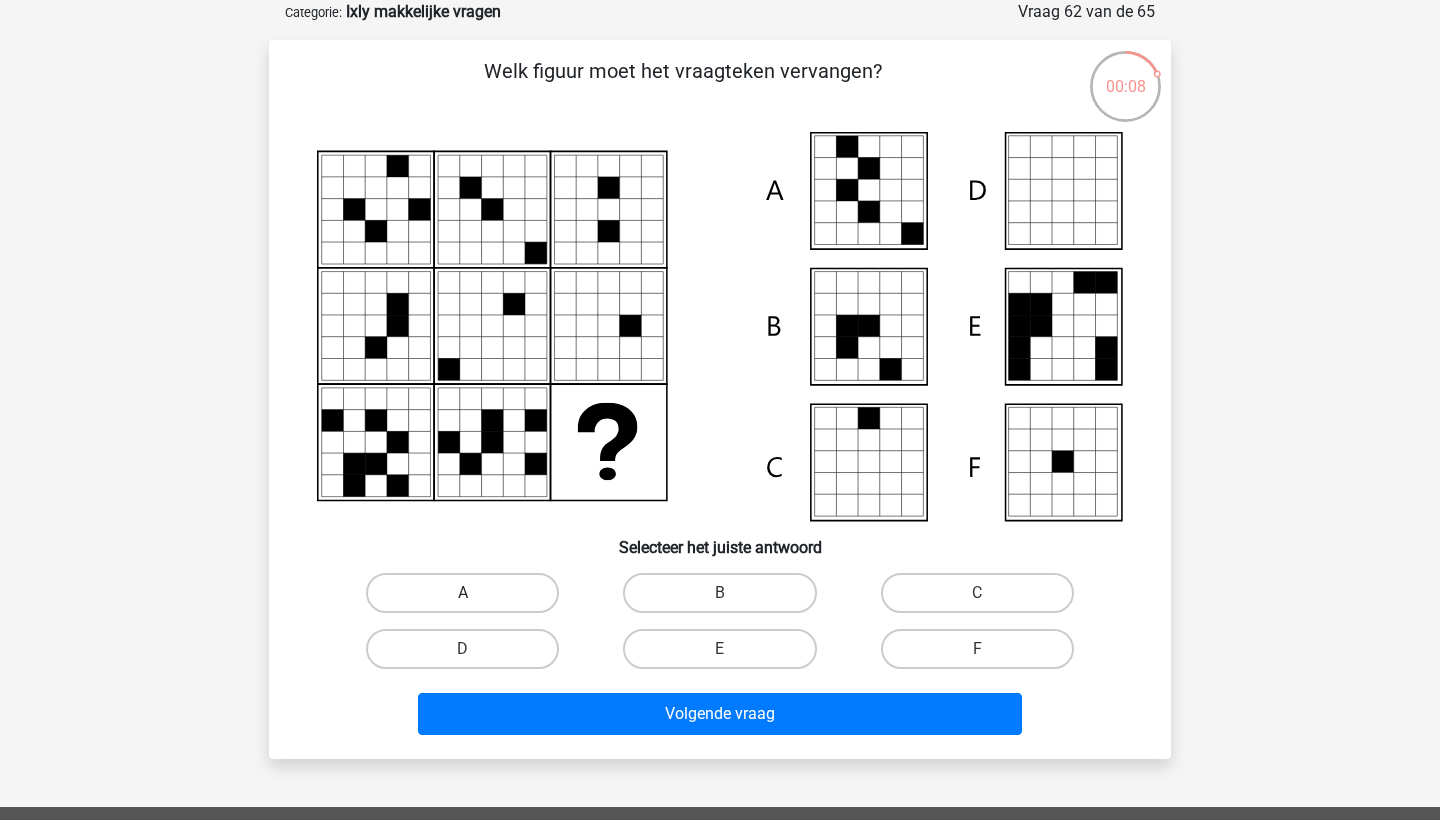 click on "A" at bounding box center [462, 593] 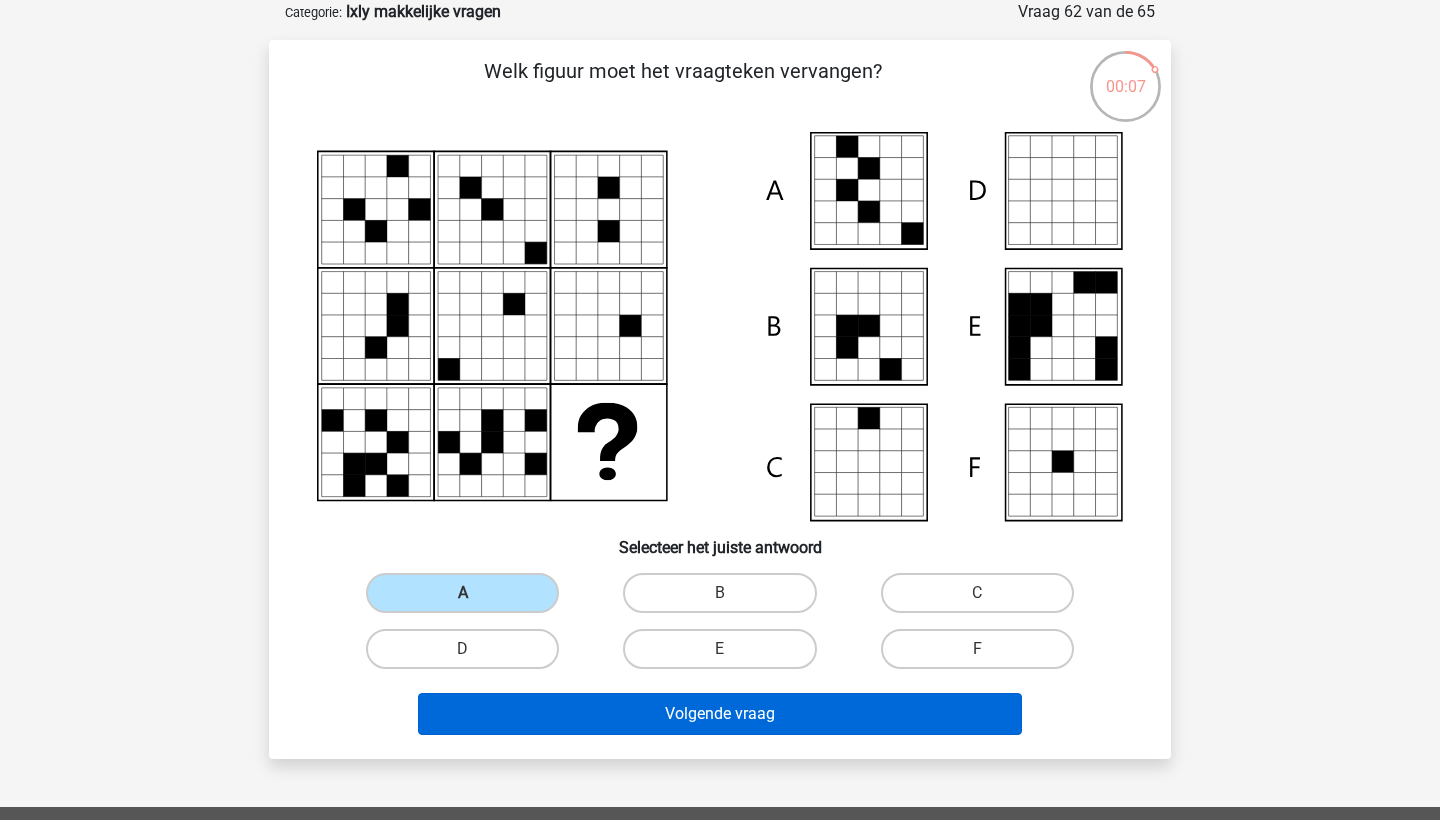 click on "Volgende vraag" at bounding box center (720, 714) 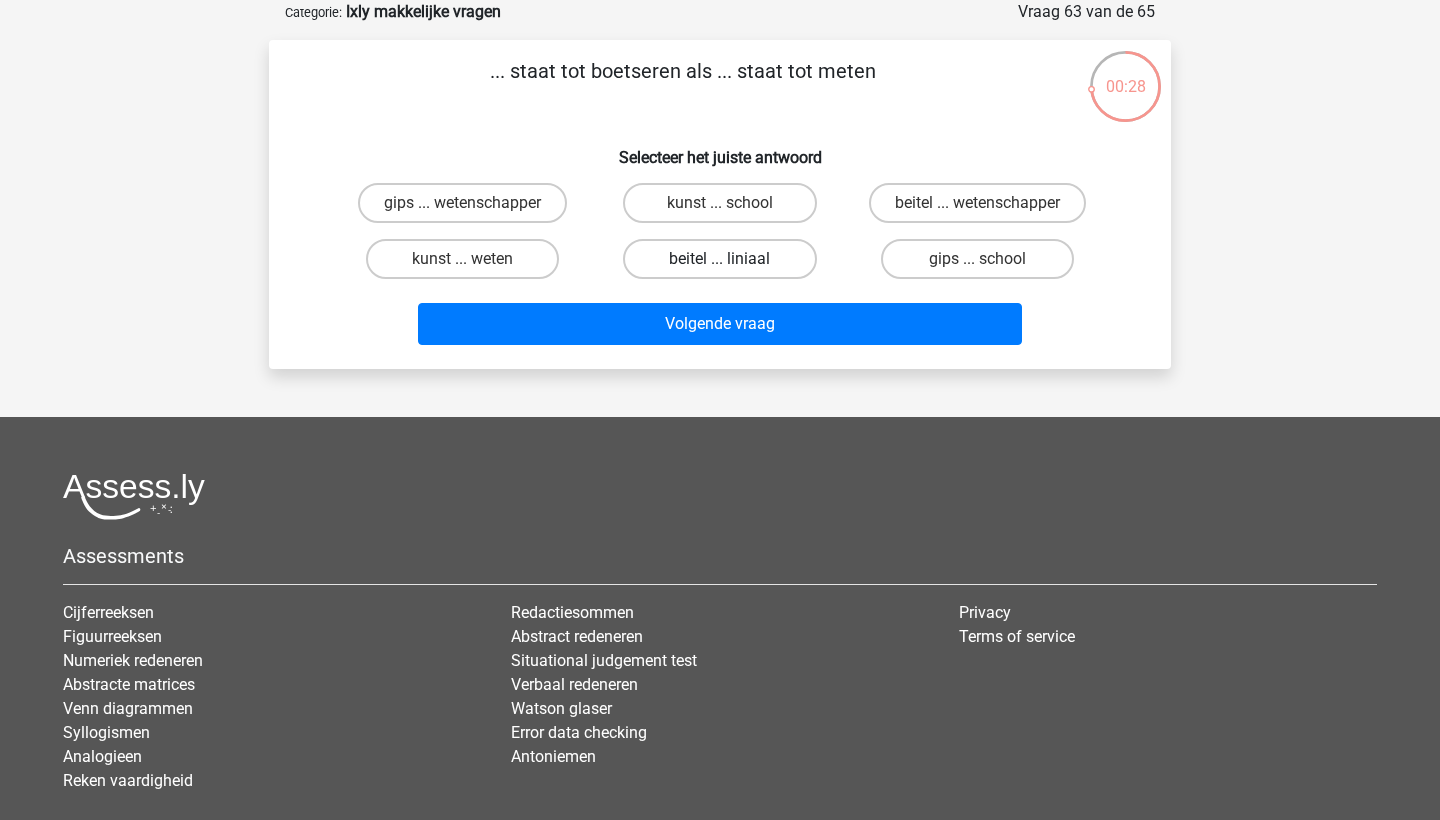 click on "beitel ... liniaal" at bounding box center (719, 259) 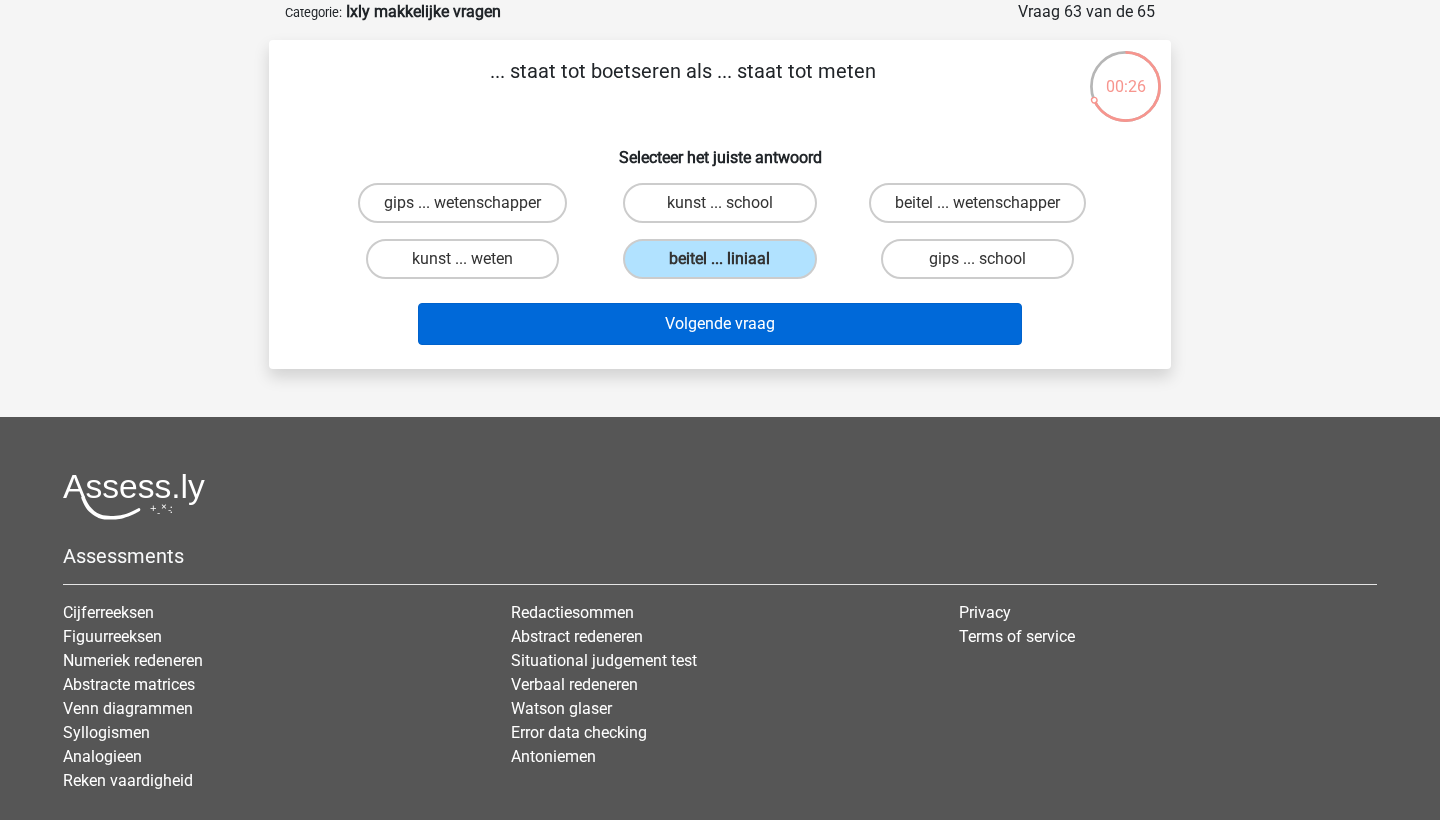 click on "Volgende vraag" at bounding box center [720, 324] 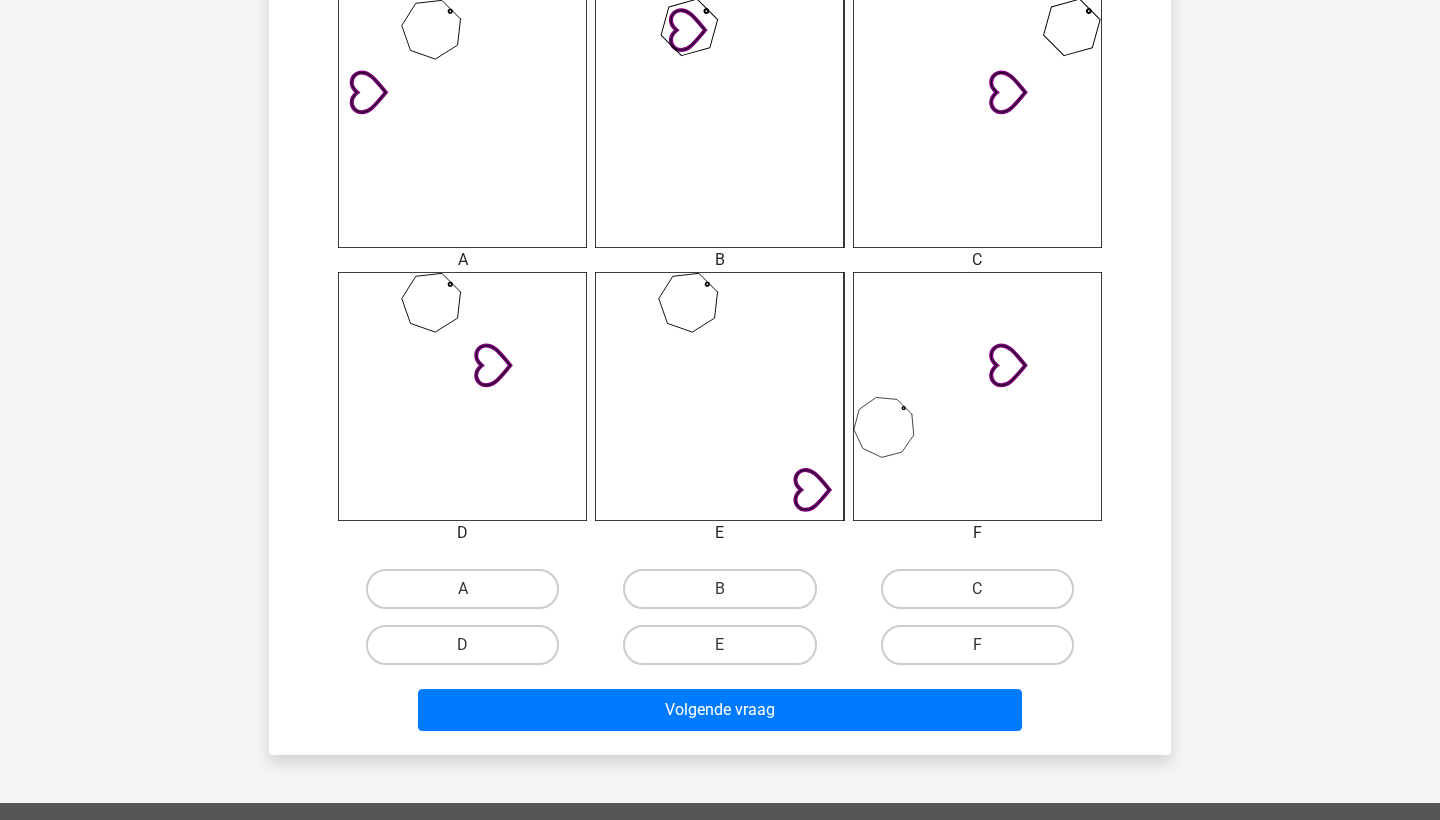 scroll, scrollTop: 839, scrollLeft: 0, axis: vertical 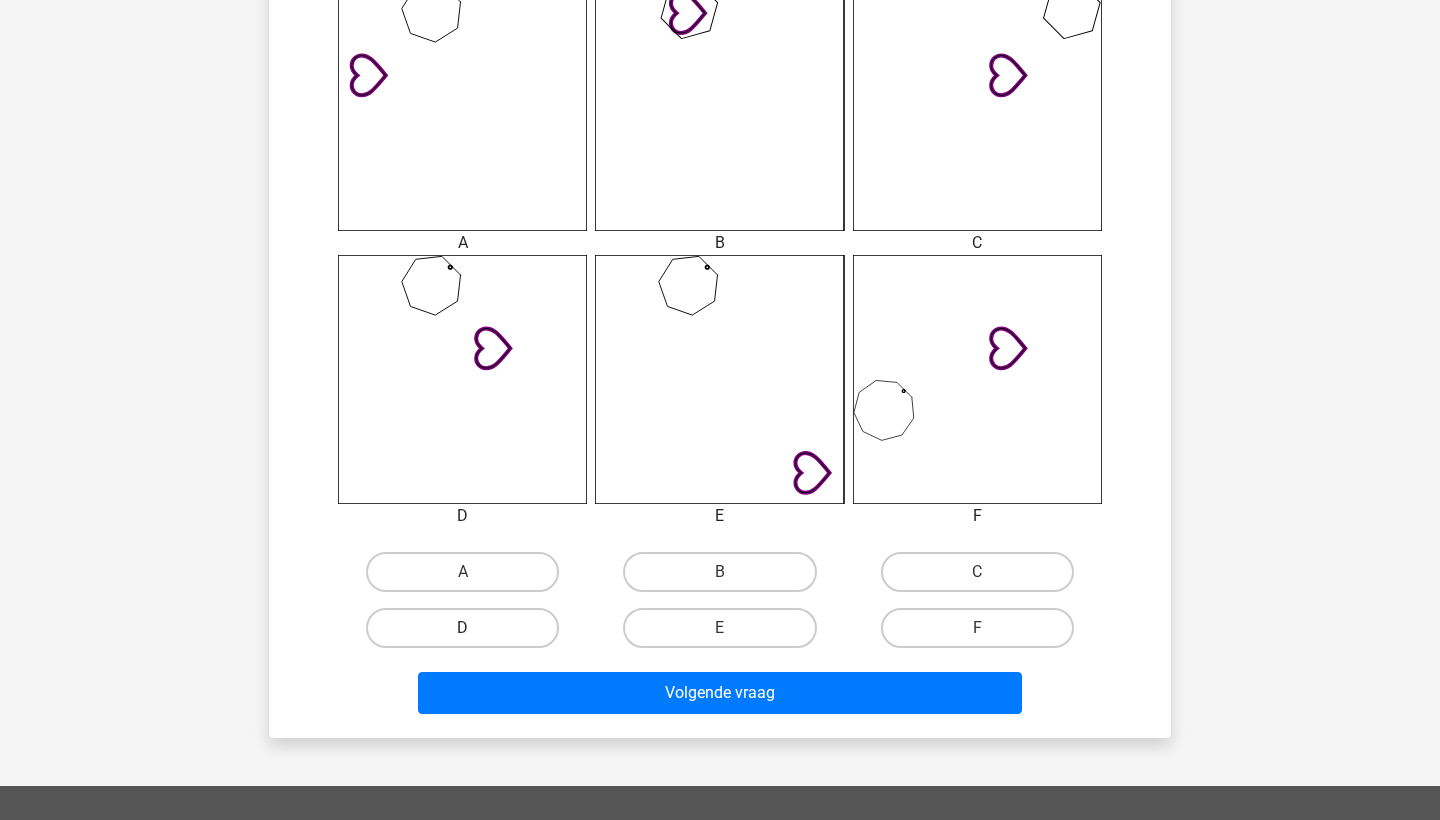 click on "D" at bounding box center [462, 628] 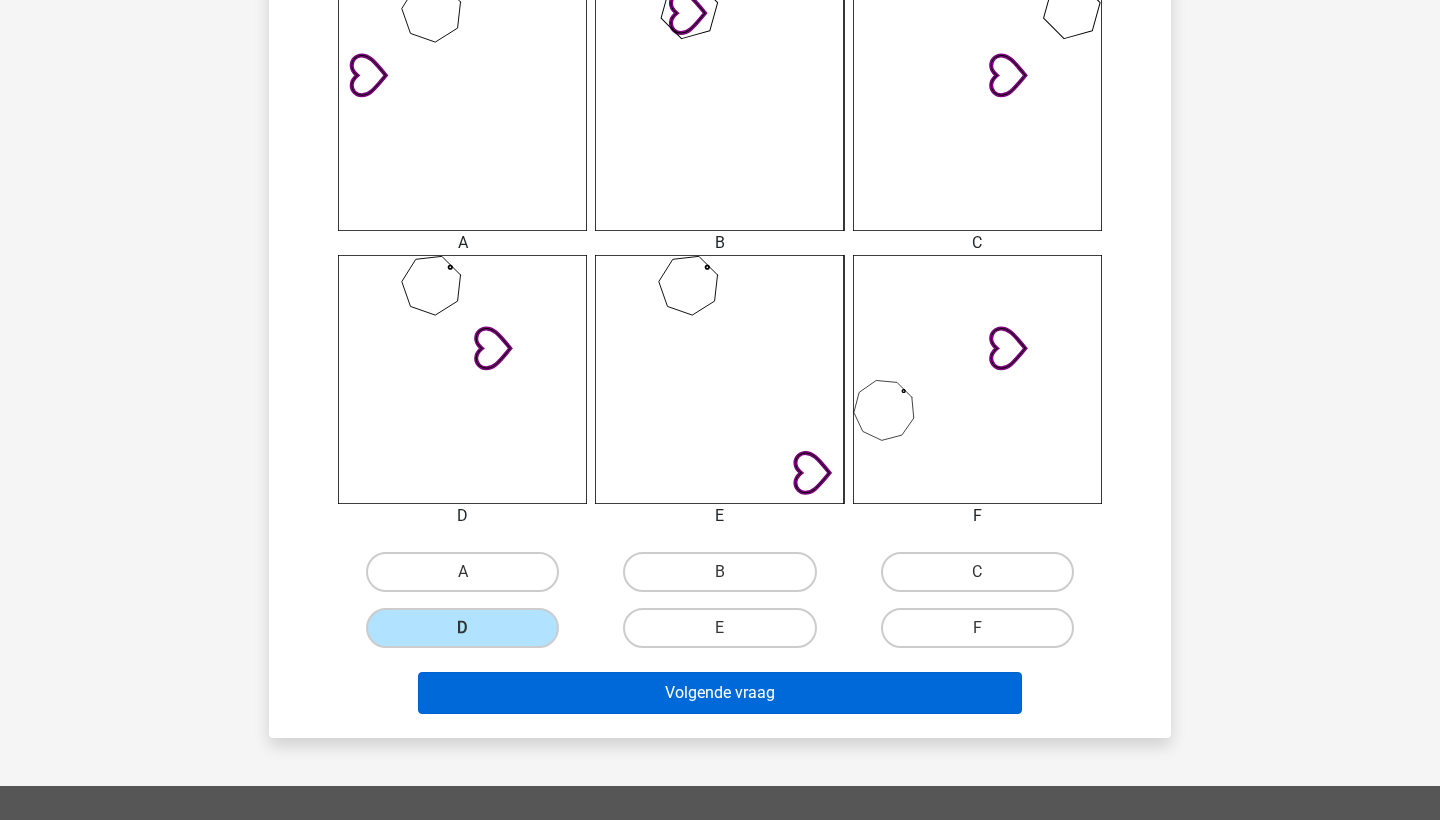 click on "Volgende vraag" at bounding box center [720, 693] 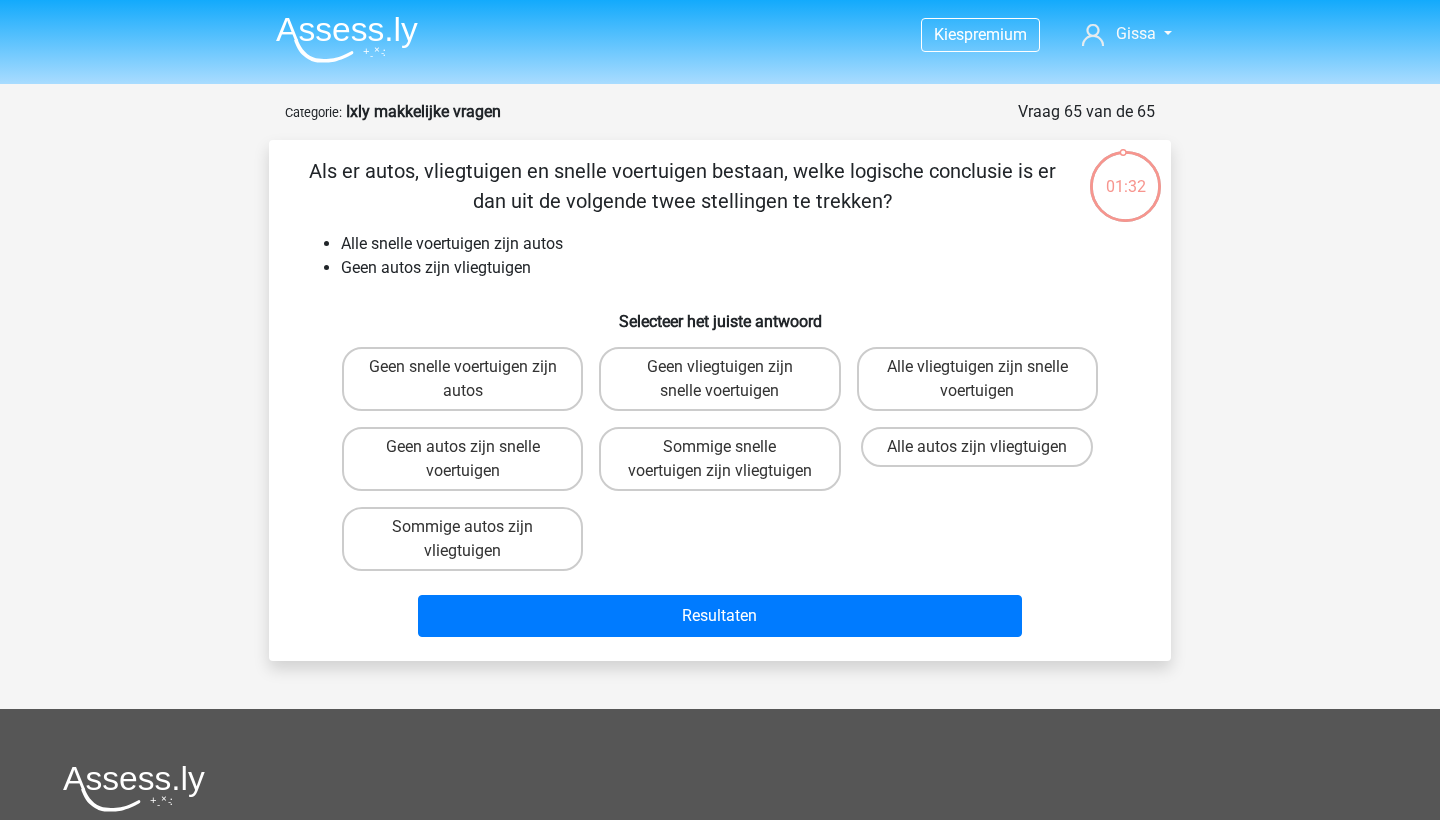 scroll, scrollTop: 0, scrollLeft: 0, axis: both 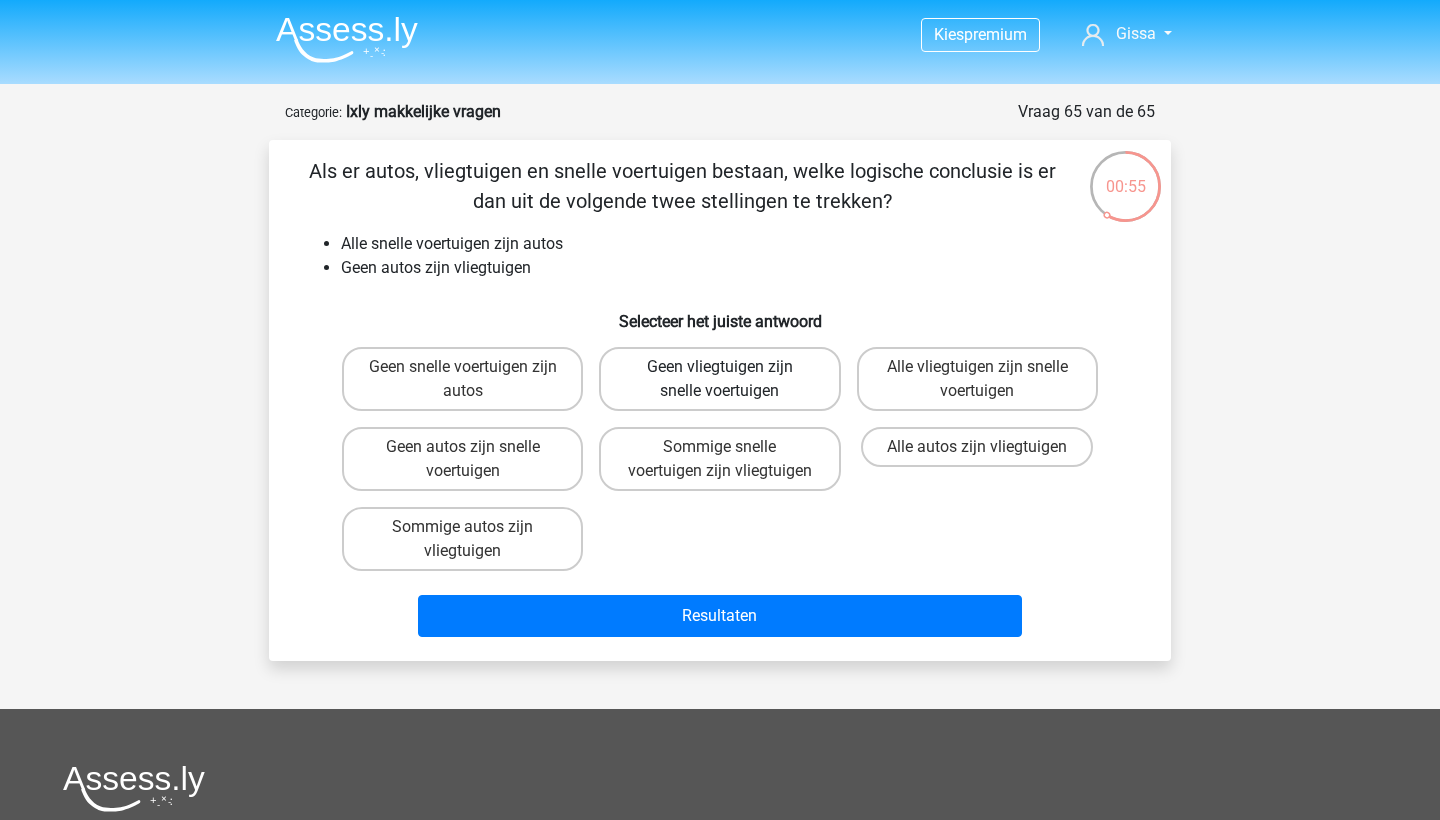 click on "Geen vliegtuigen zijn snelle voertuigen" at bounding box center [719, 379] 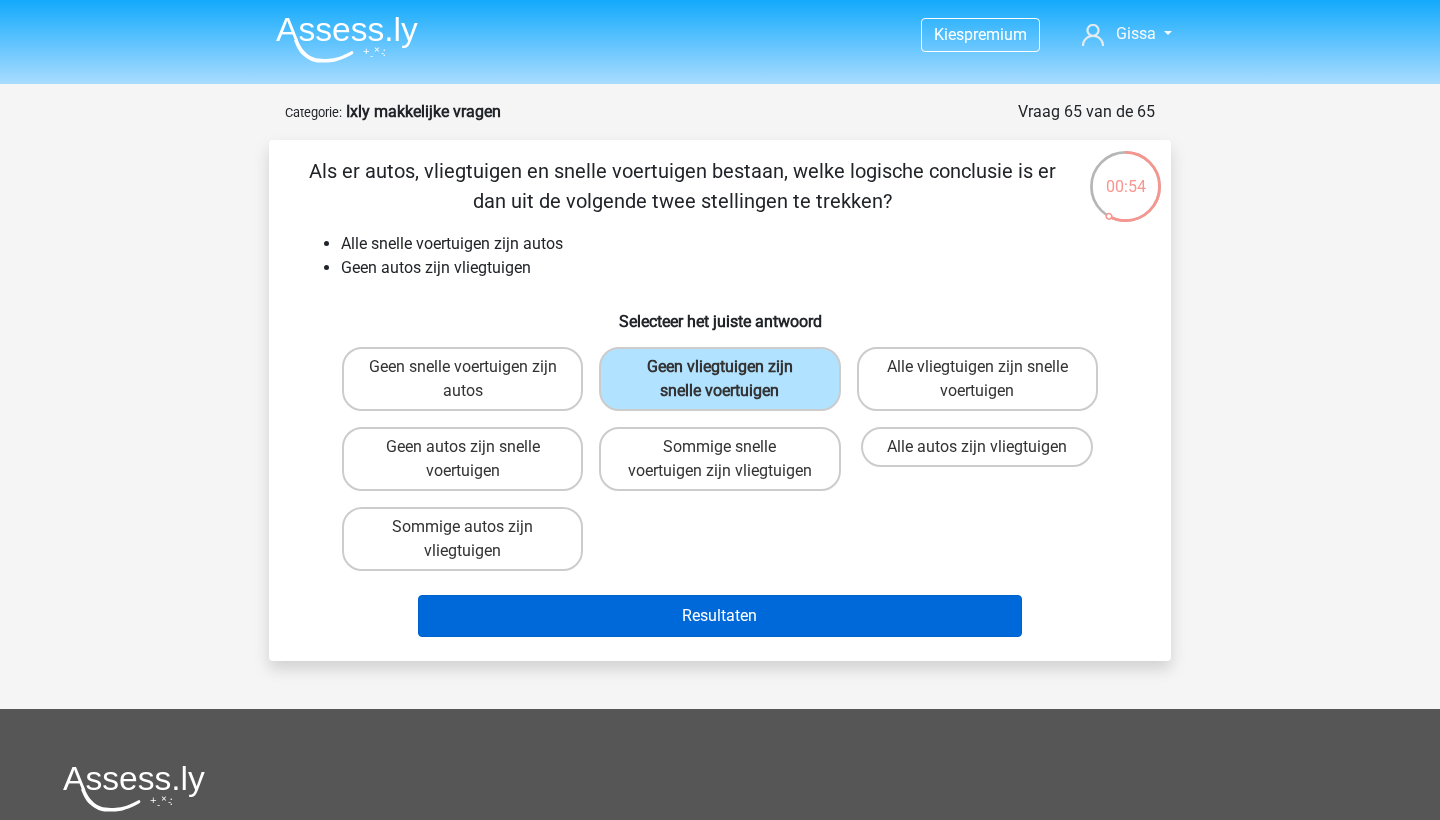 click on "Resultaten" at bounding box center (720, 616) 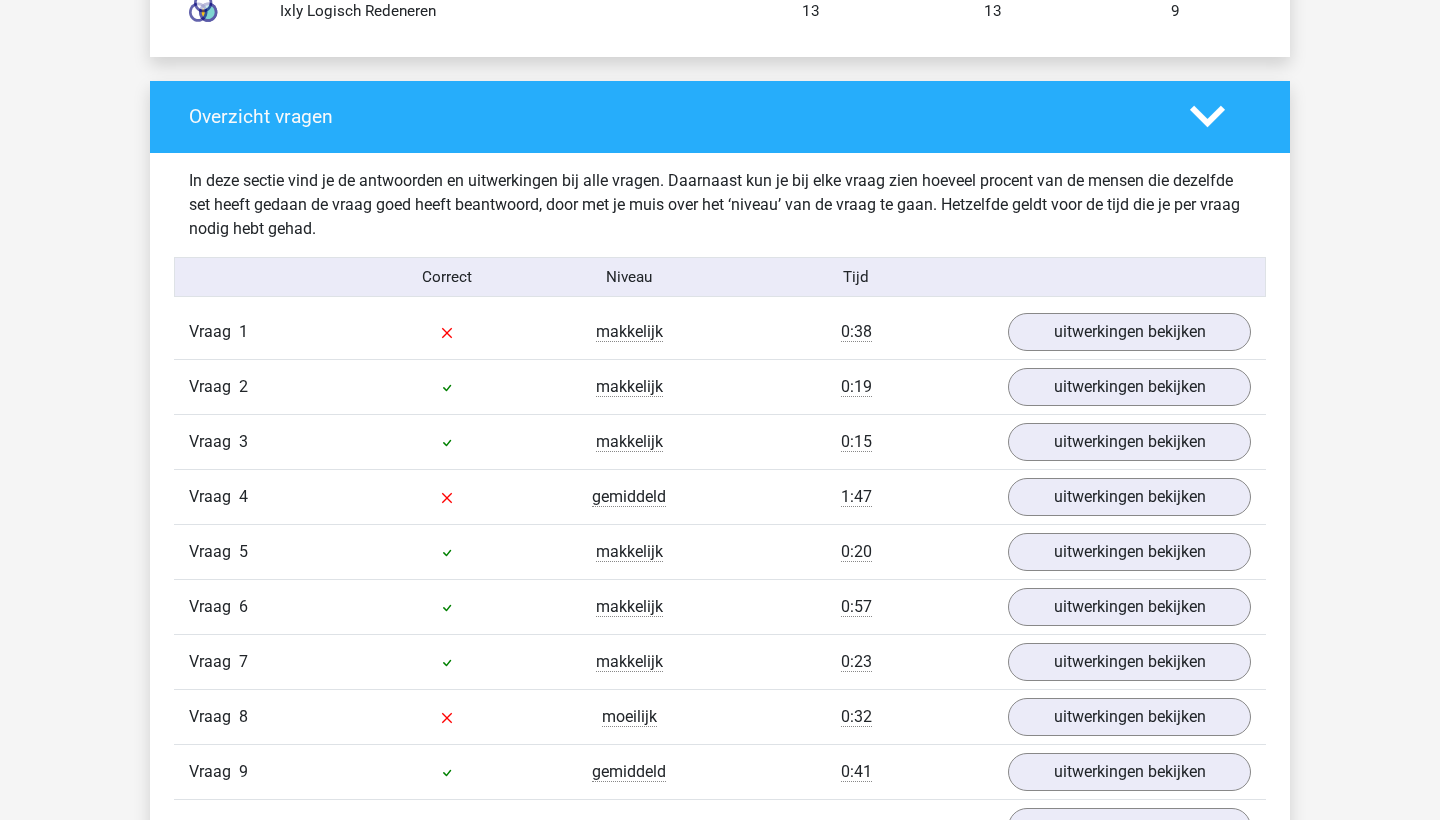 scroll, scrollTop: 2060, scrollLeft: 0, axis: vertical 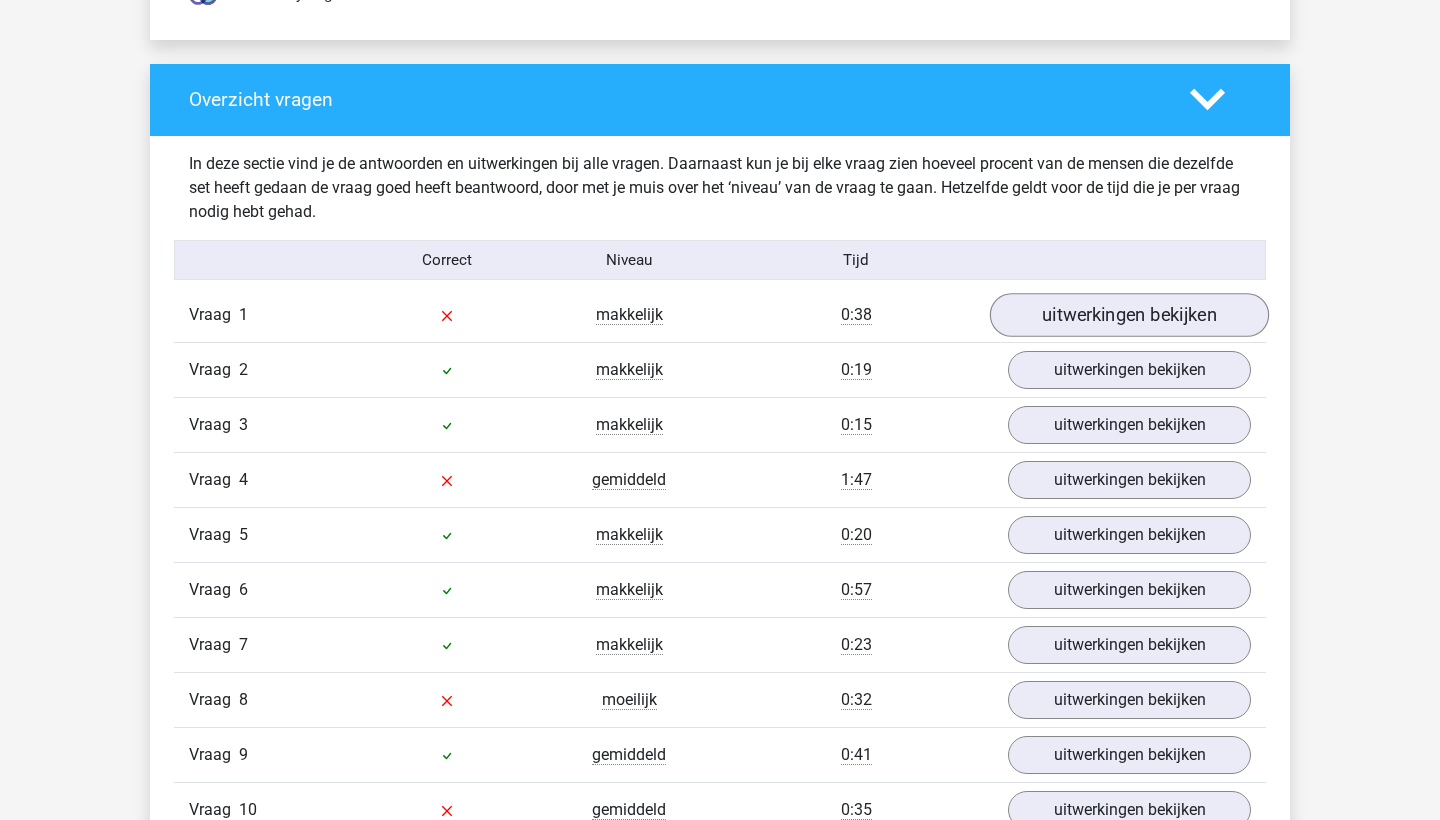 click on "uitwerkingen bekijken" at bounding box center (1129, 316) 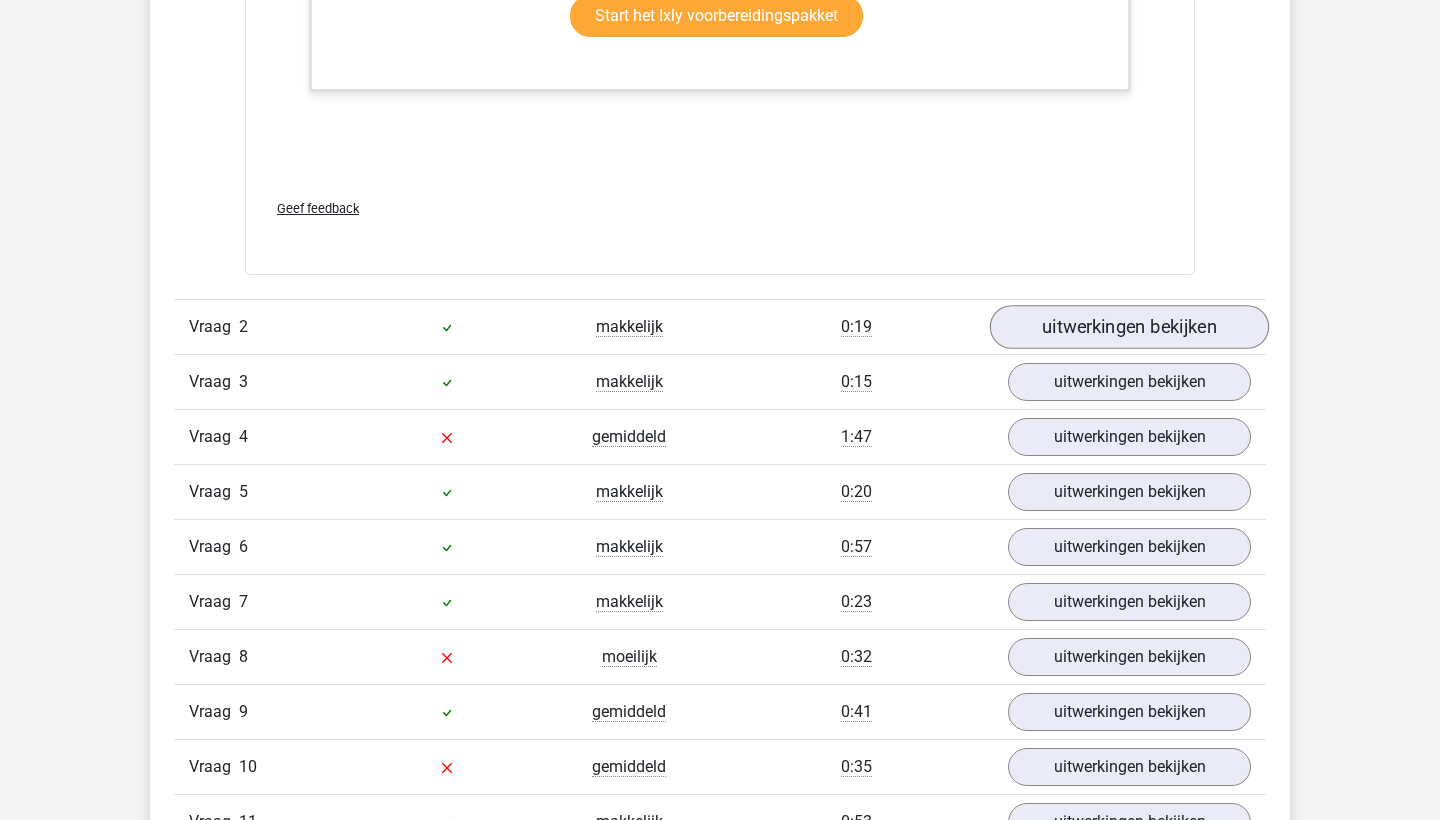 click on "uitwerkingen bekijken" at bounding box center (1129, 327) 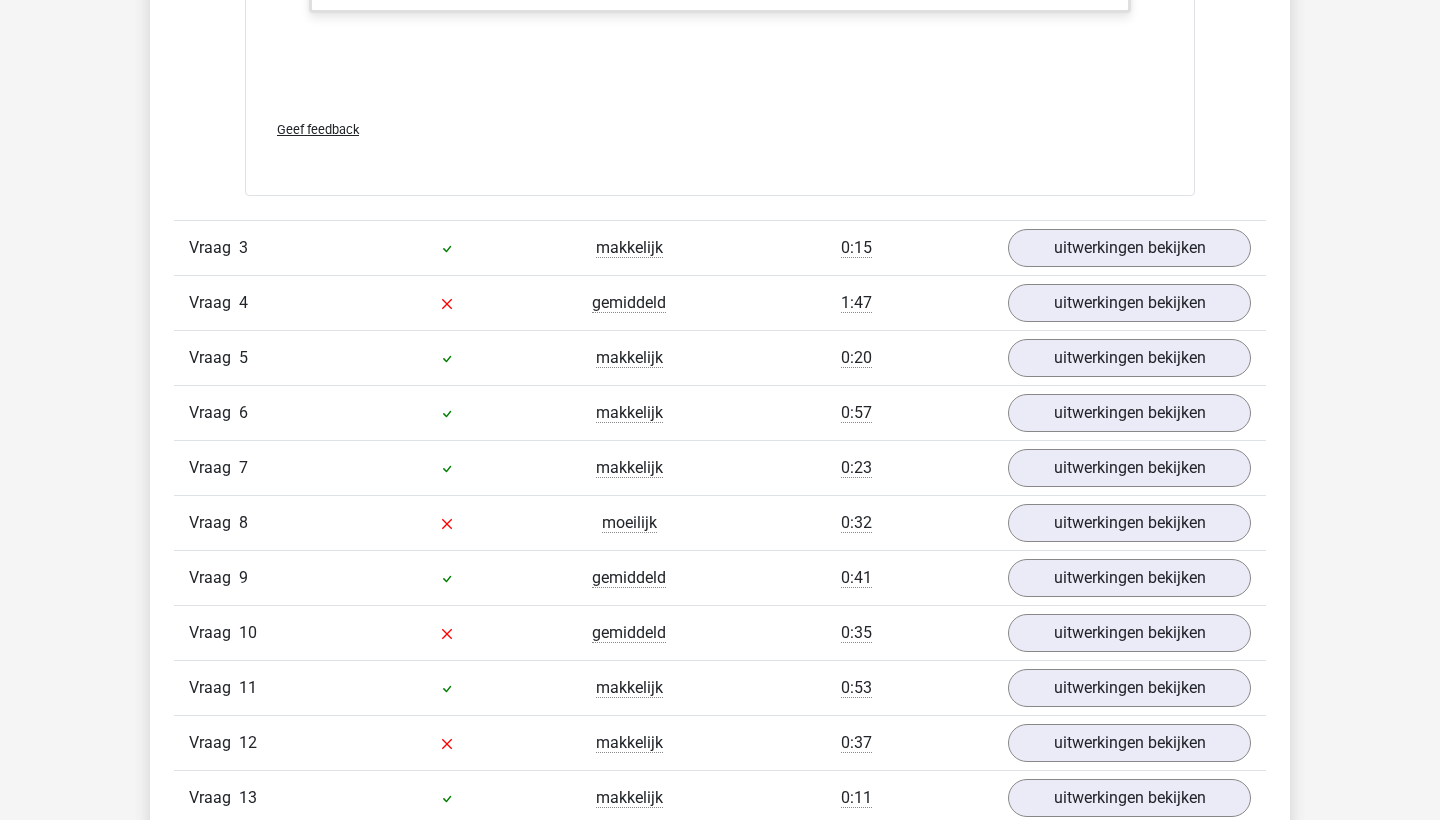 scroll, scrollTop: 4880, scrollLeft: 0, axis: vertical 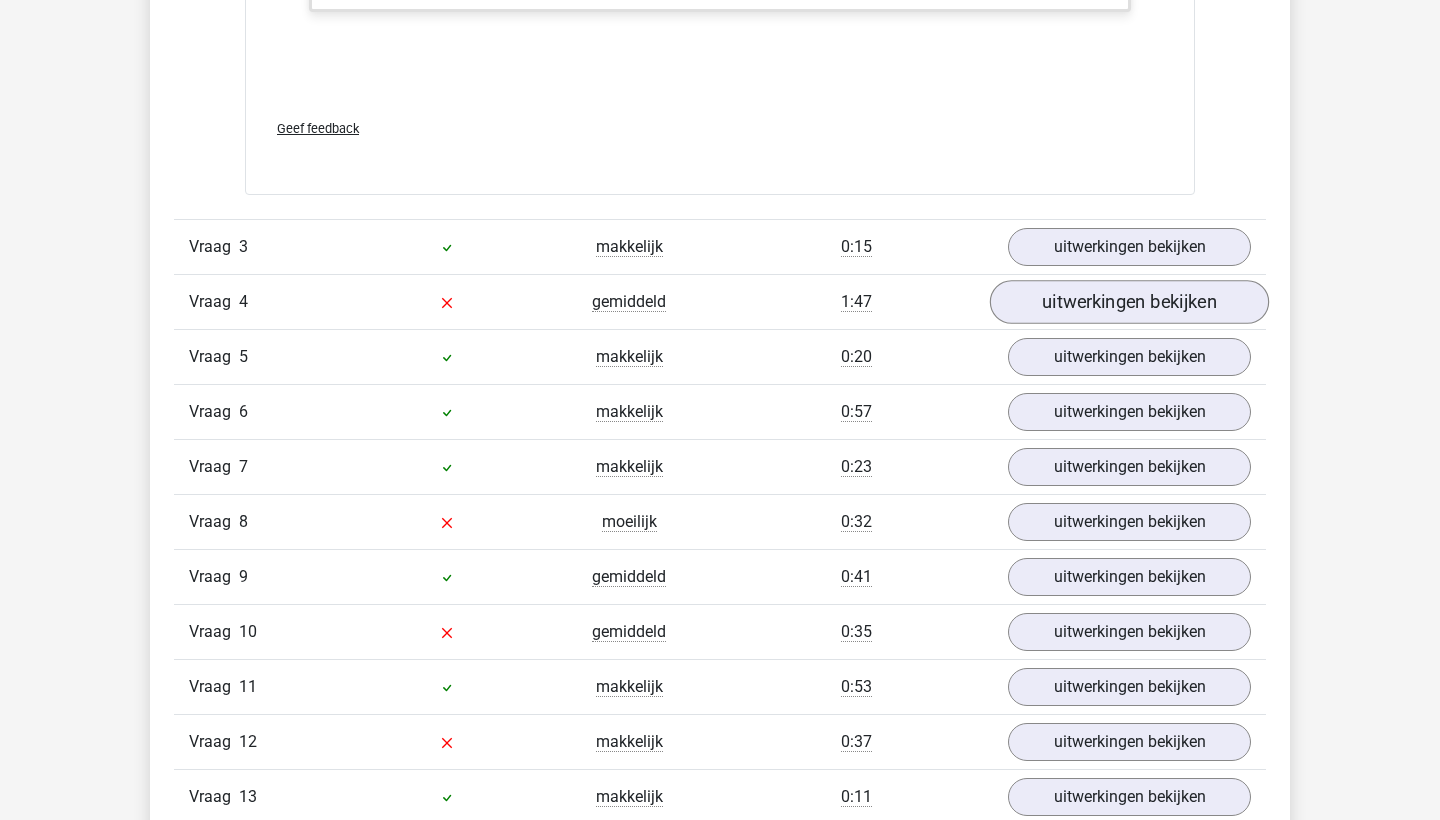 click on "uitwerkingen bekijken" at bounding box center (1129, 303) 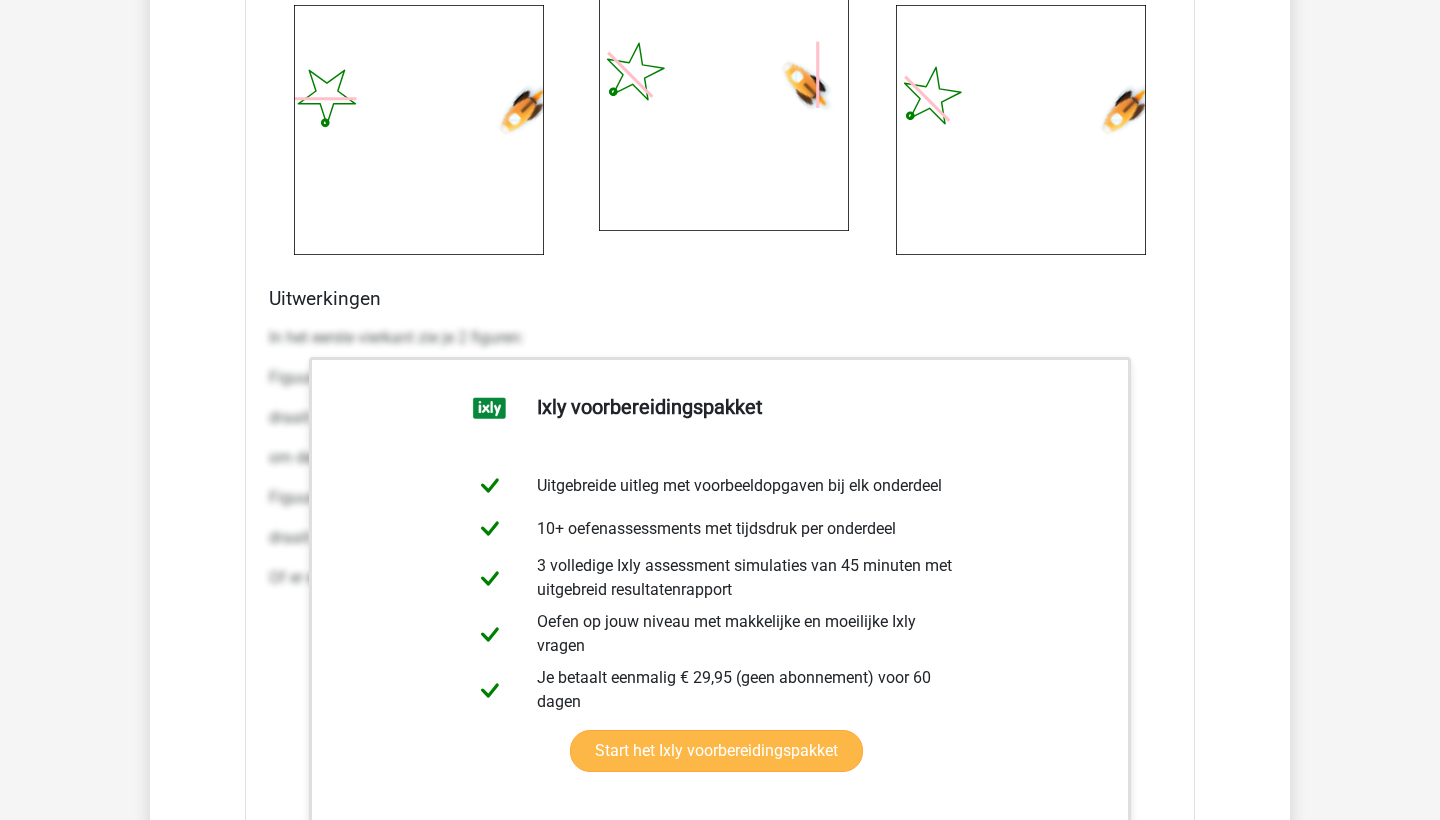 scroll, scrollTop: 6229, scrollLeft: 0, axis: vertical 